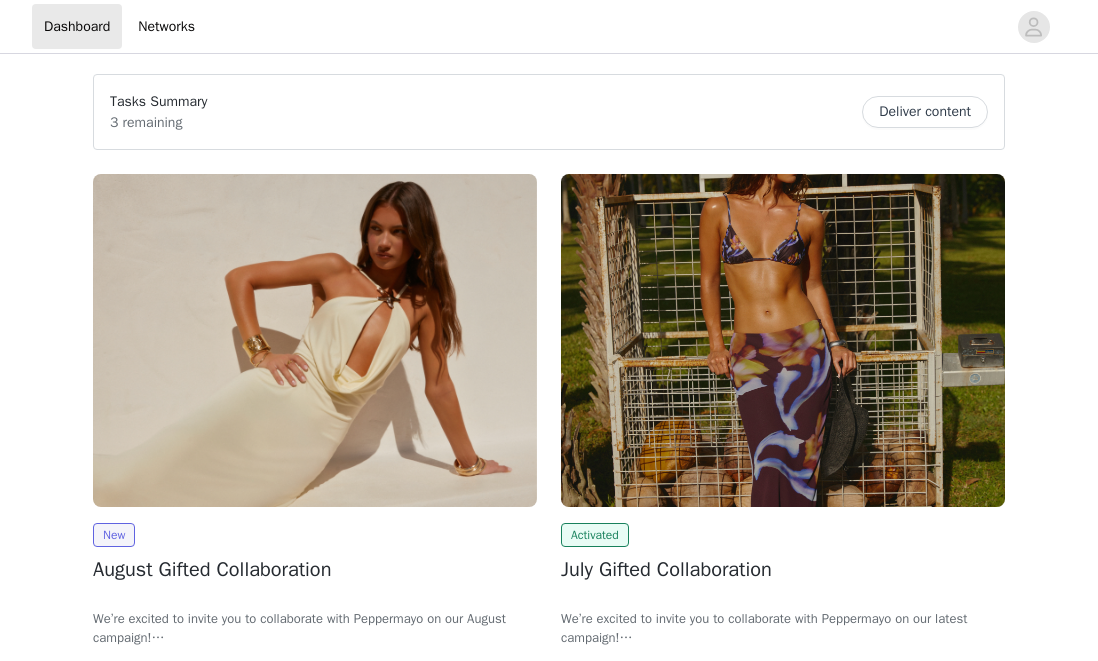 scroll, scrollTop: 0, scrollLeft: 0, axis: both 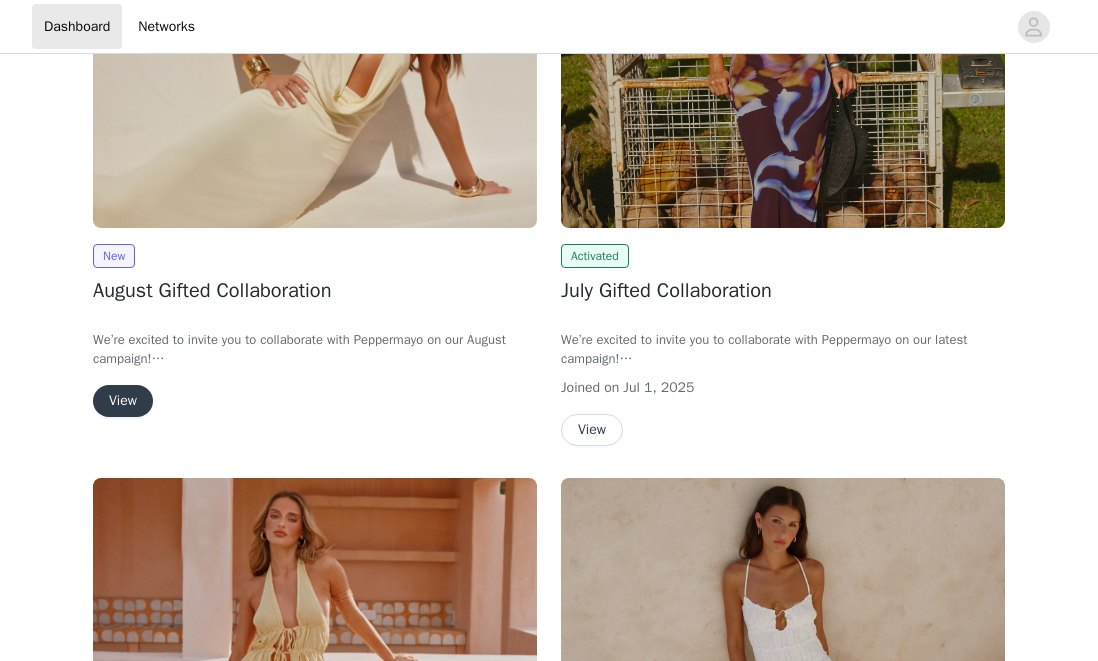 click on "View" at bounding box center [123, 401] 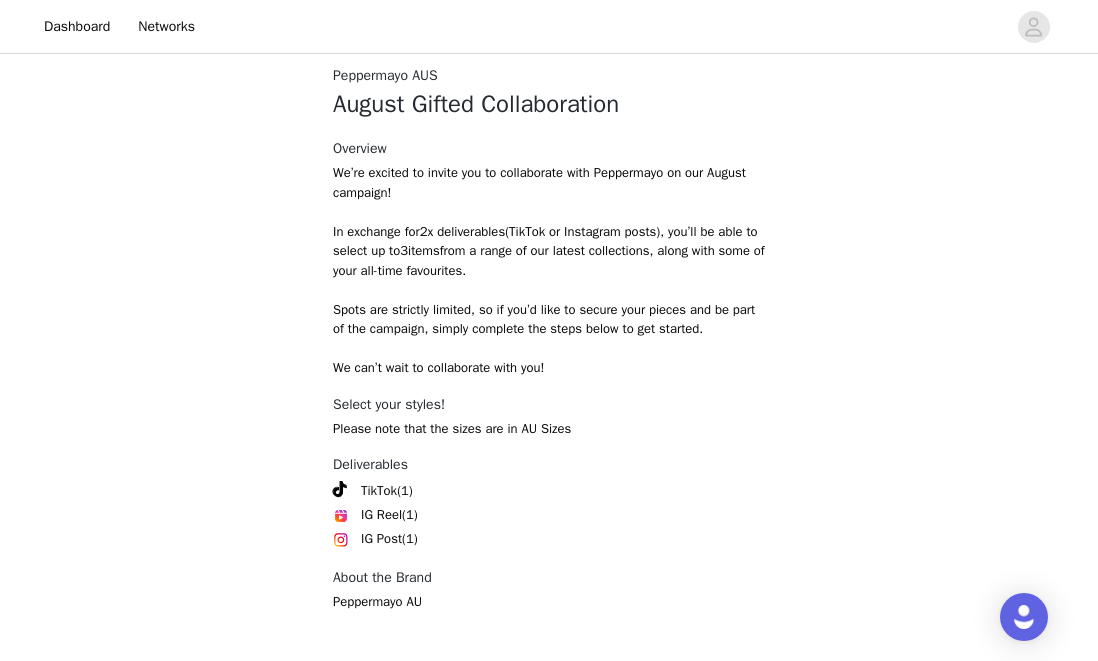 scroll, scrollTop: 495, scrollLeft: 0, axis: vertical 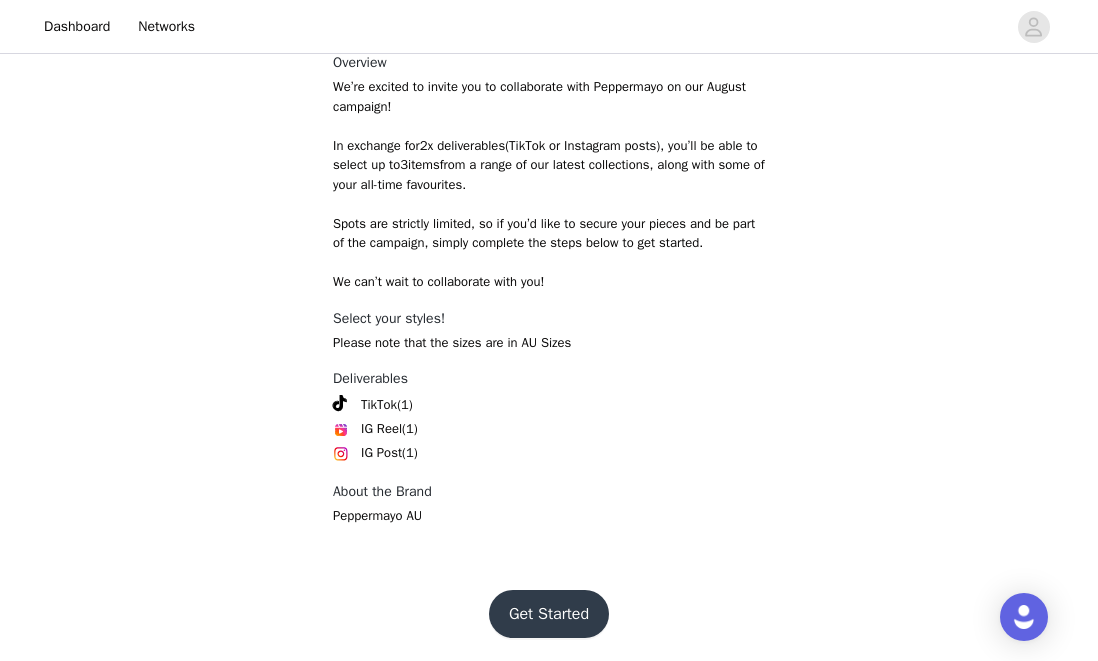 click on "Get Started" at bounding box center [549, 614] 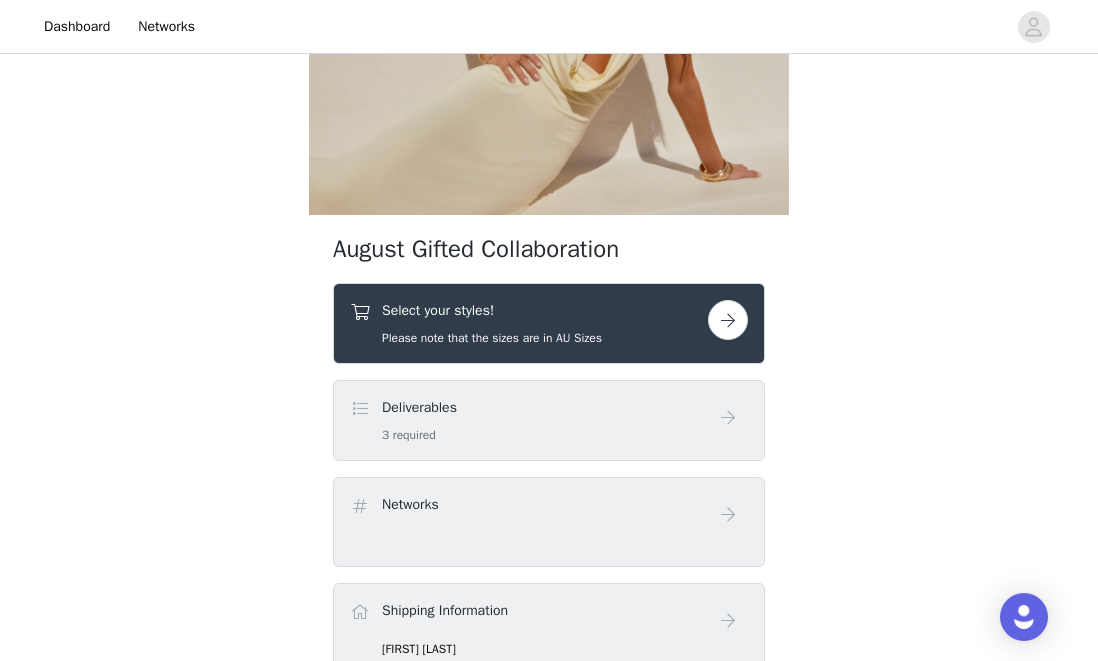 scroll, scrollTop: 214, scrollLeft: 0, axis: vertical 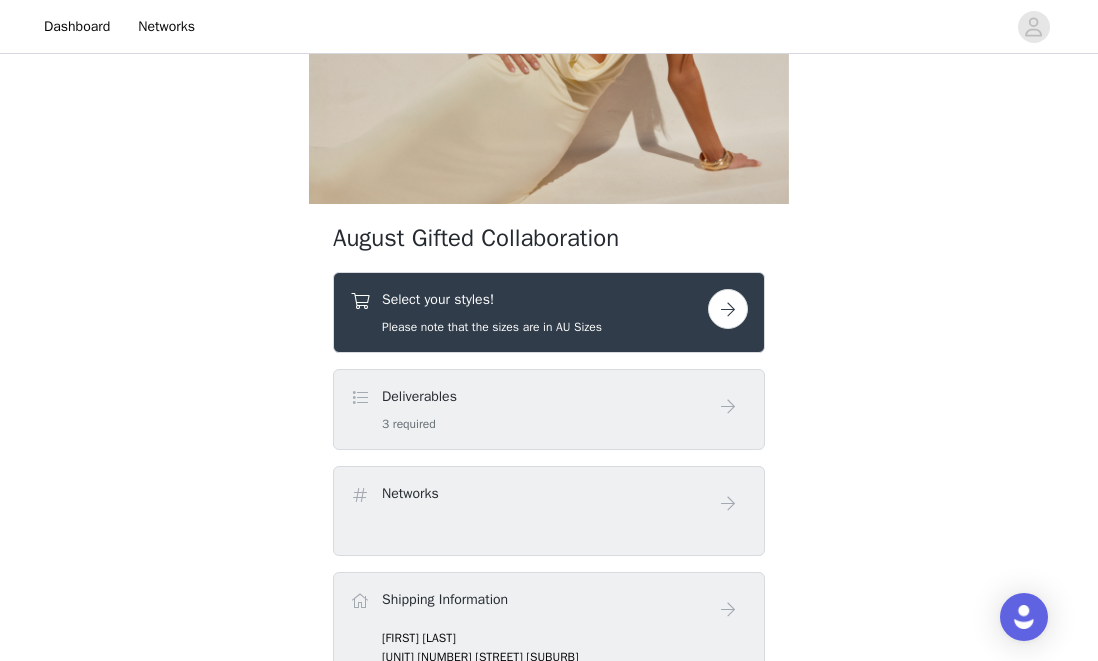 click at bounding box center [728, 309] 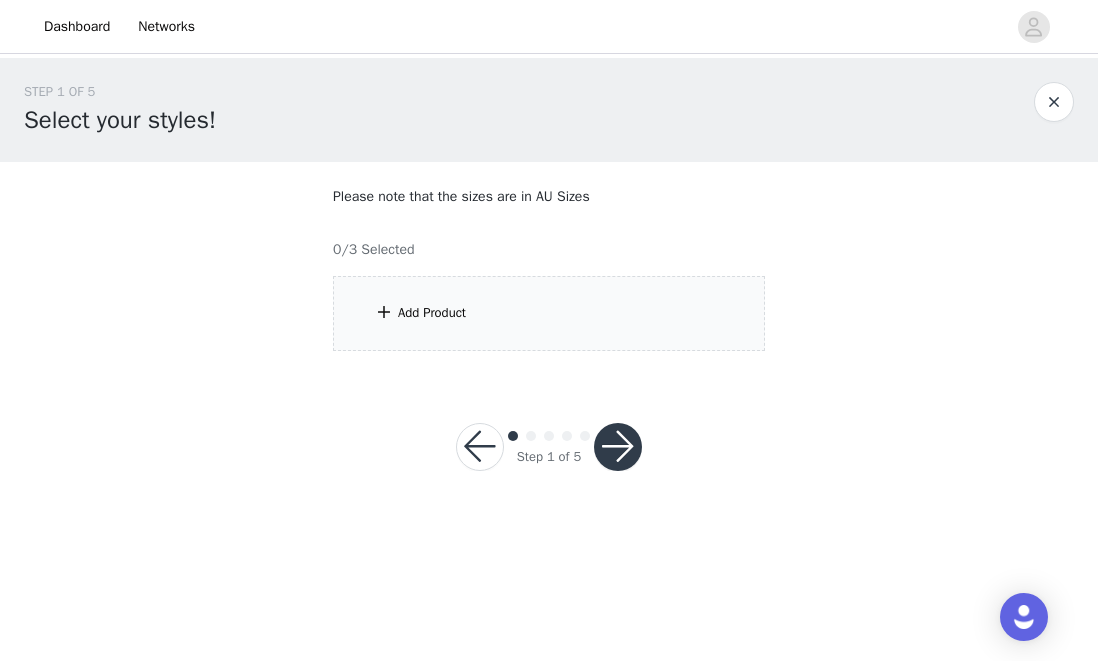 click on "Add Product" at bounding box center [549, 313] 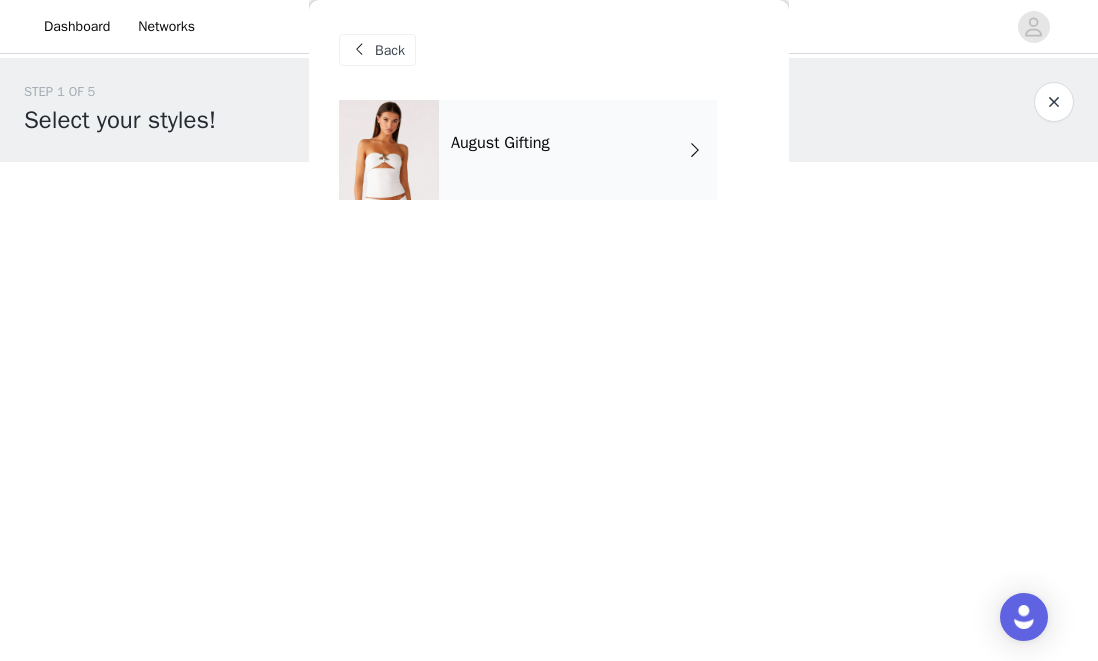 click on "August Gifting" at bounding box center (578, 150) 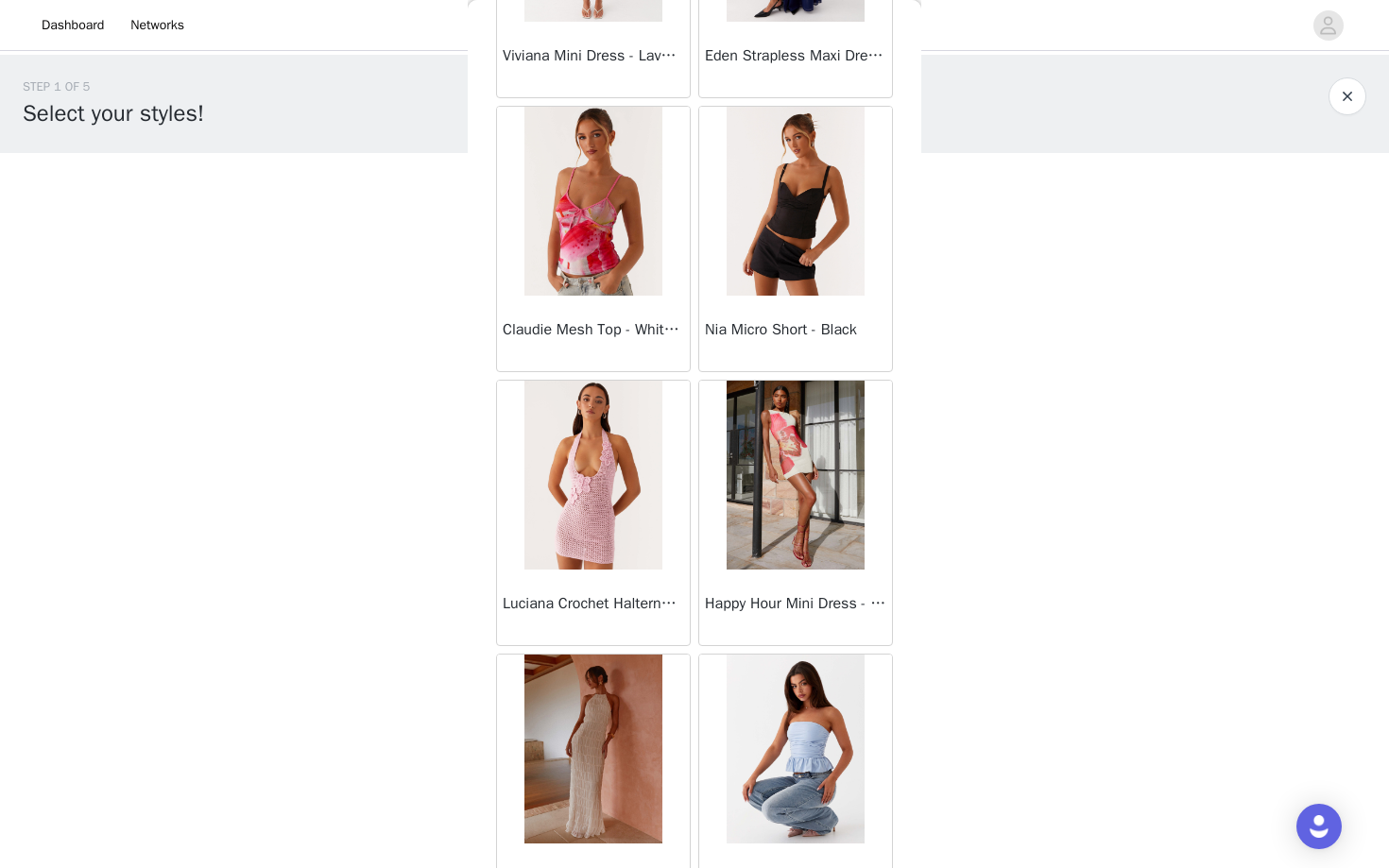 scroll, scrollTop: 2022, scrollLeft: 0, axis: vertical 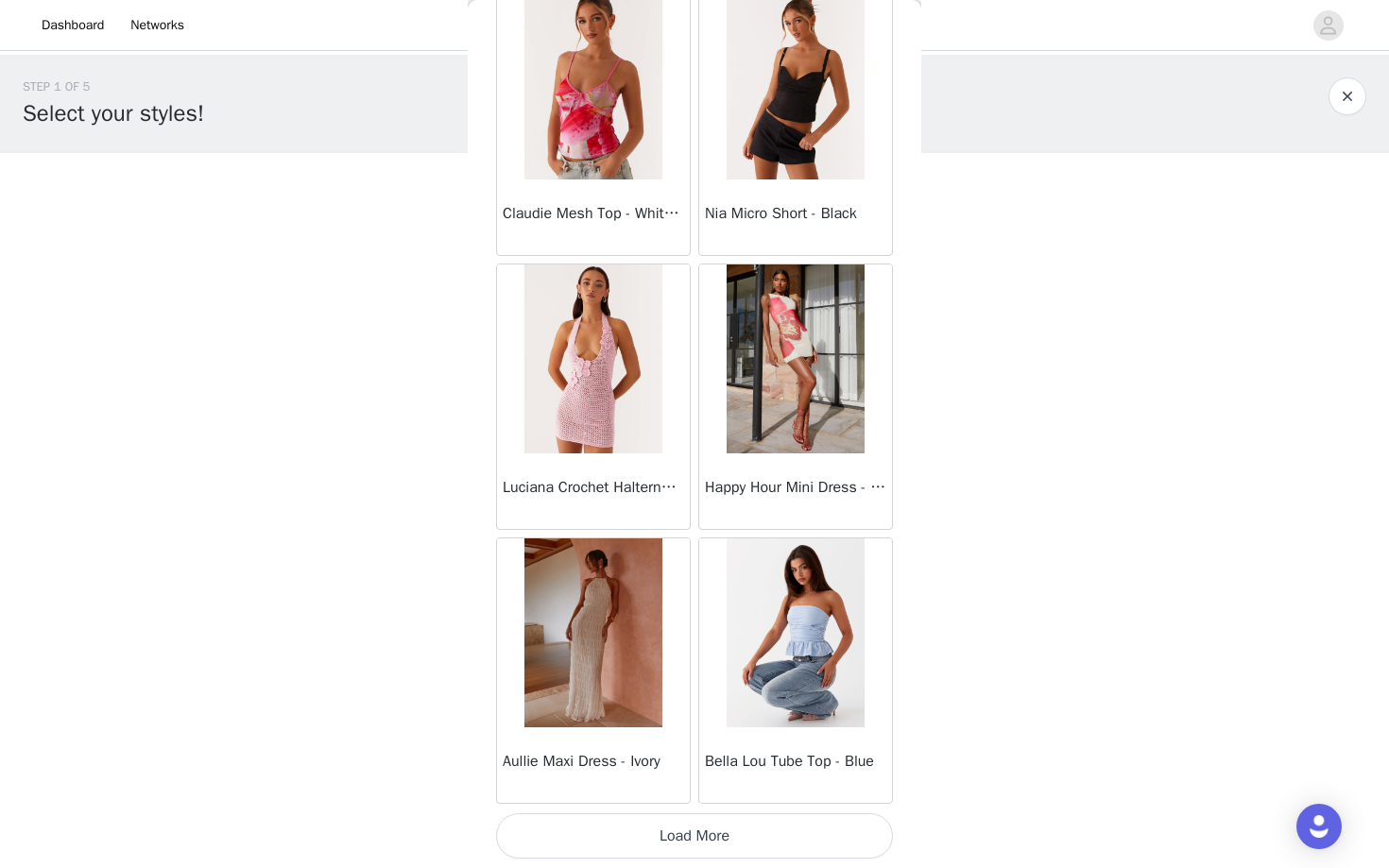 click on "Load More" at bounding box center [694, 836] 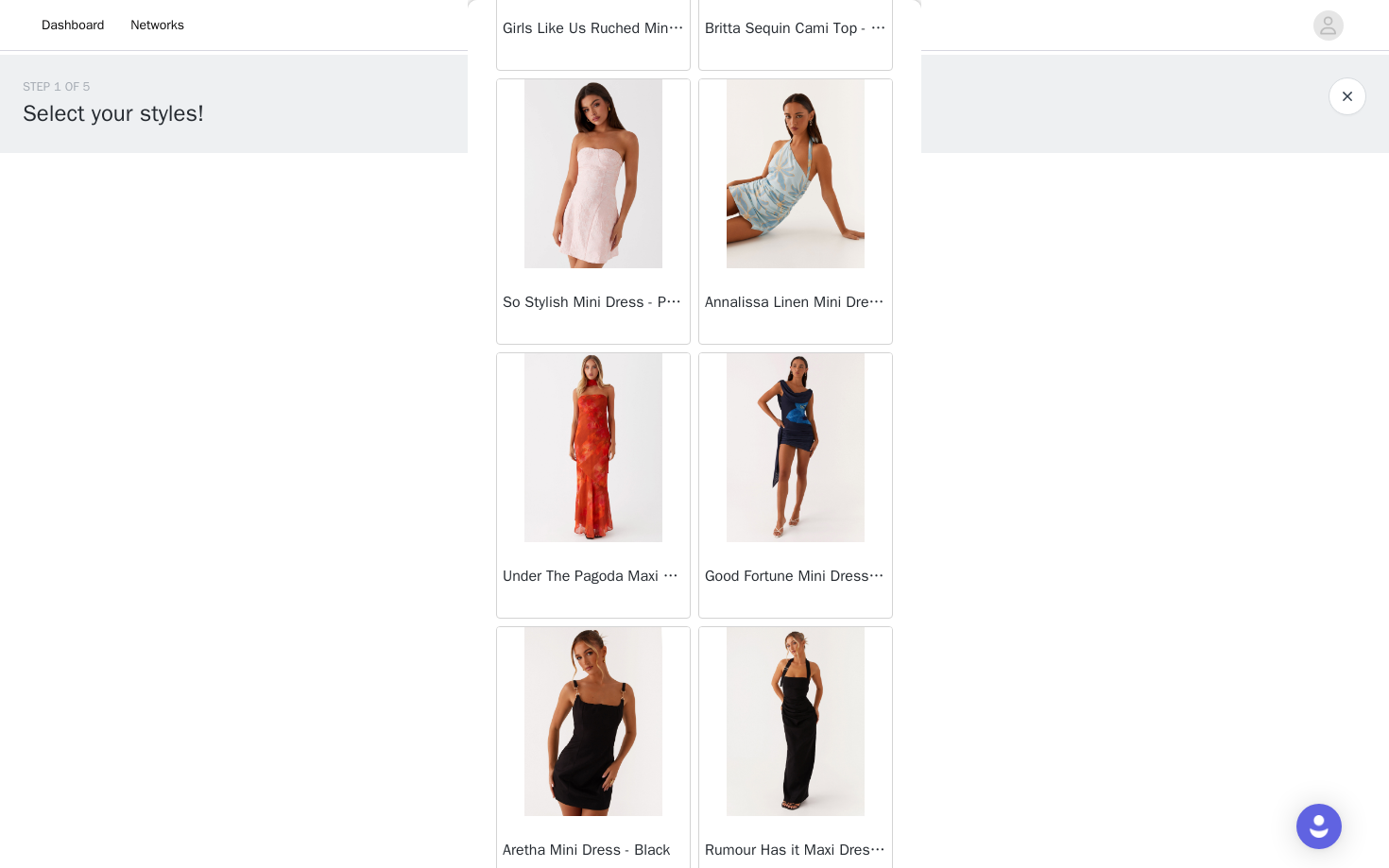 scroll, scrollTop: 4761, scrollLeft: 0, axis: vertical 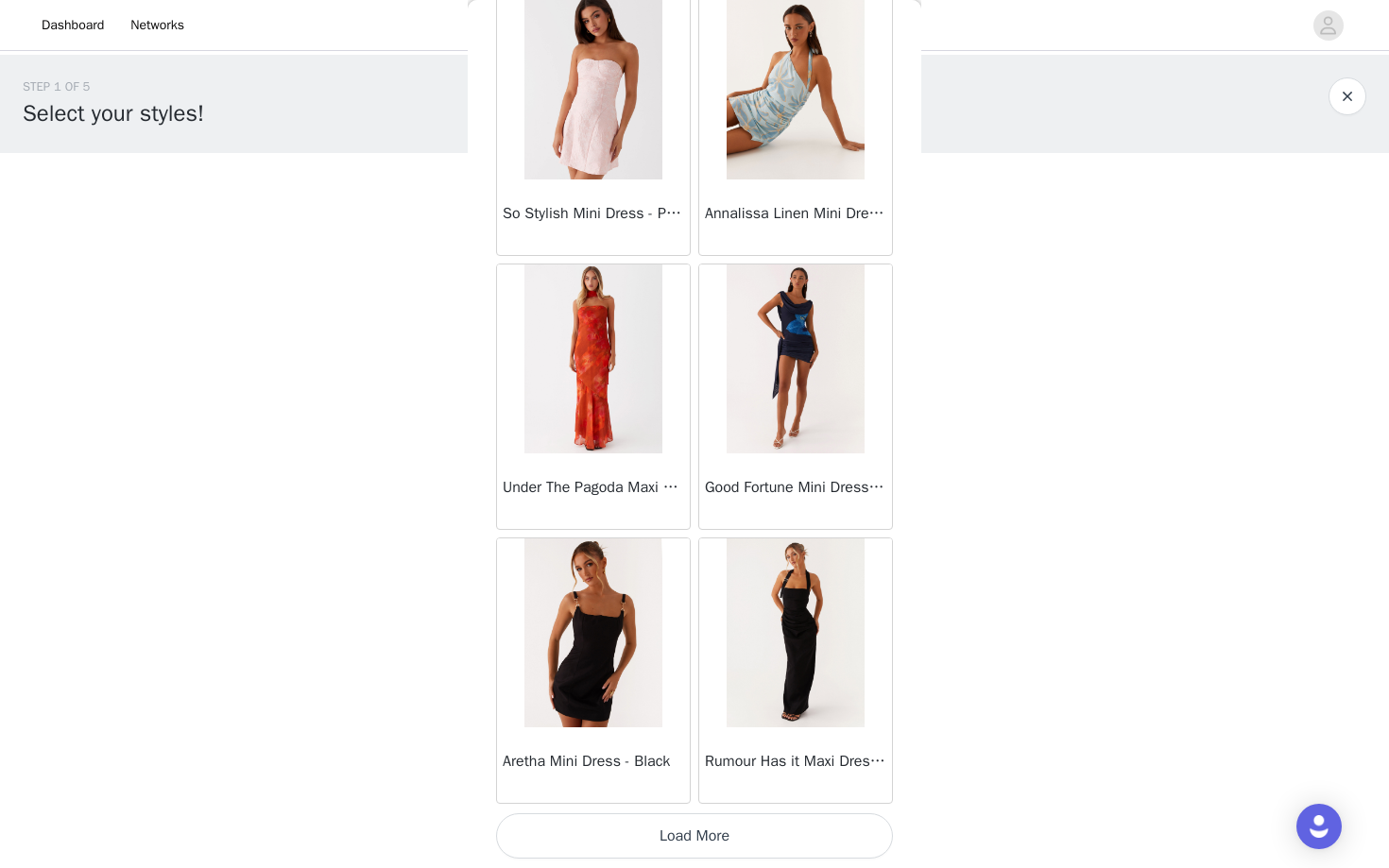 click on "Load More" at bounding box center (694, 836) 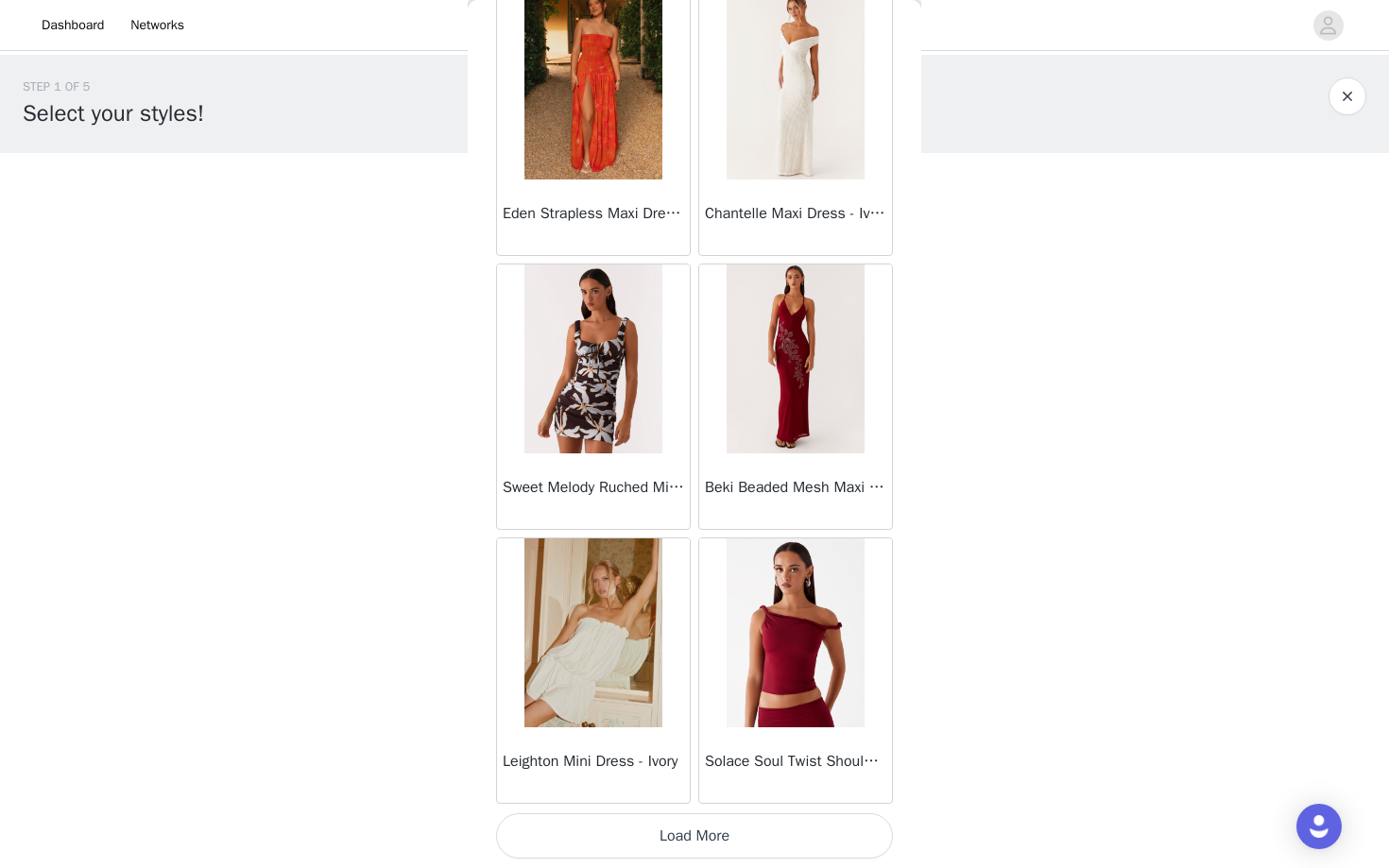 click on "Load More" at bounding box center [694, 836] 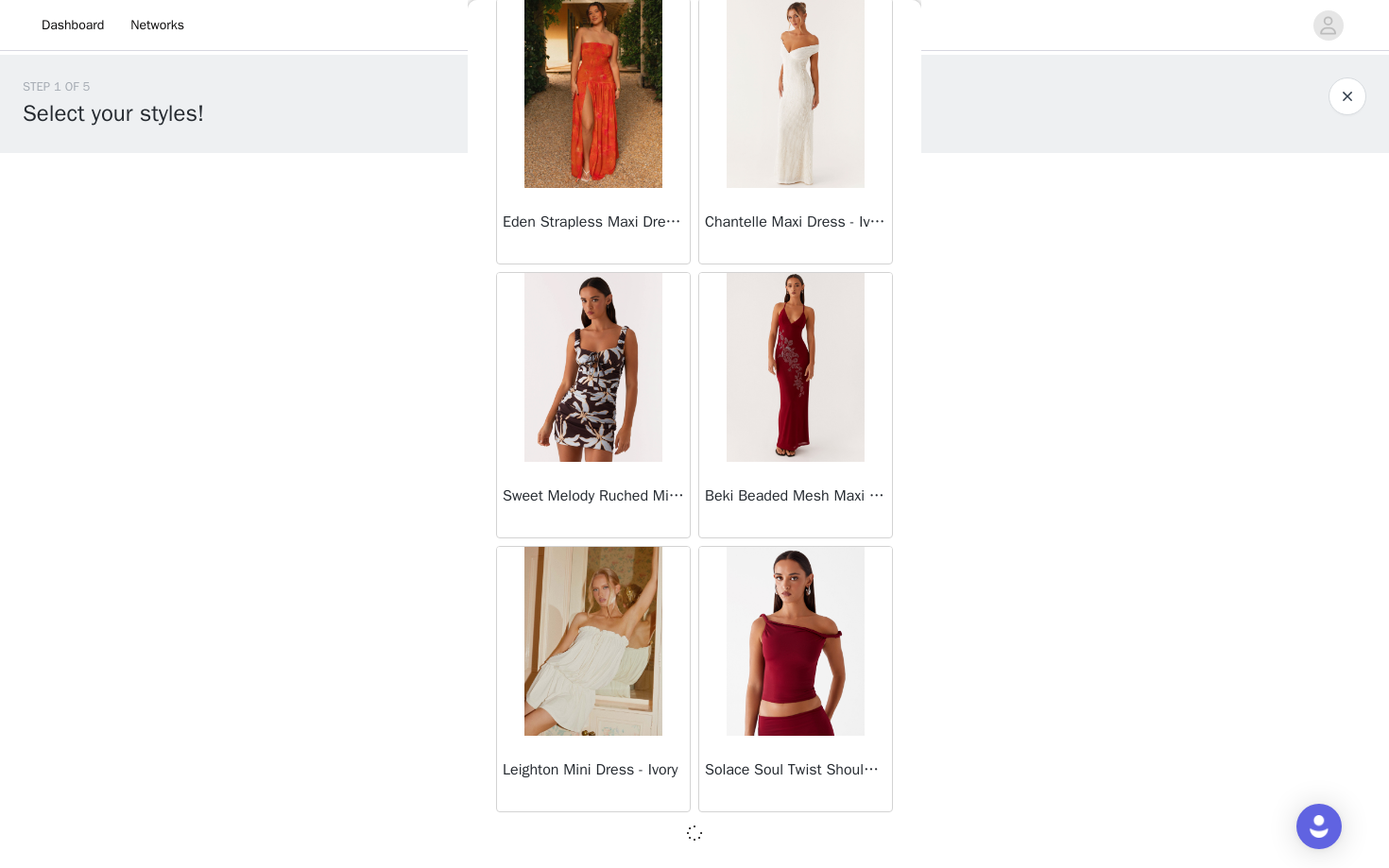 scroll, scrollTop: 7492, scrollLeft: 0, axis: vertical 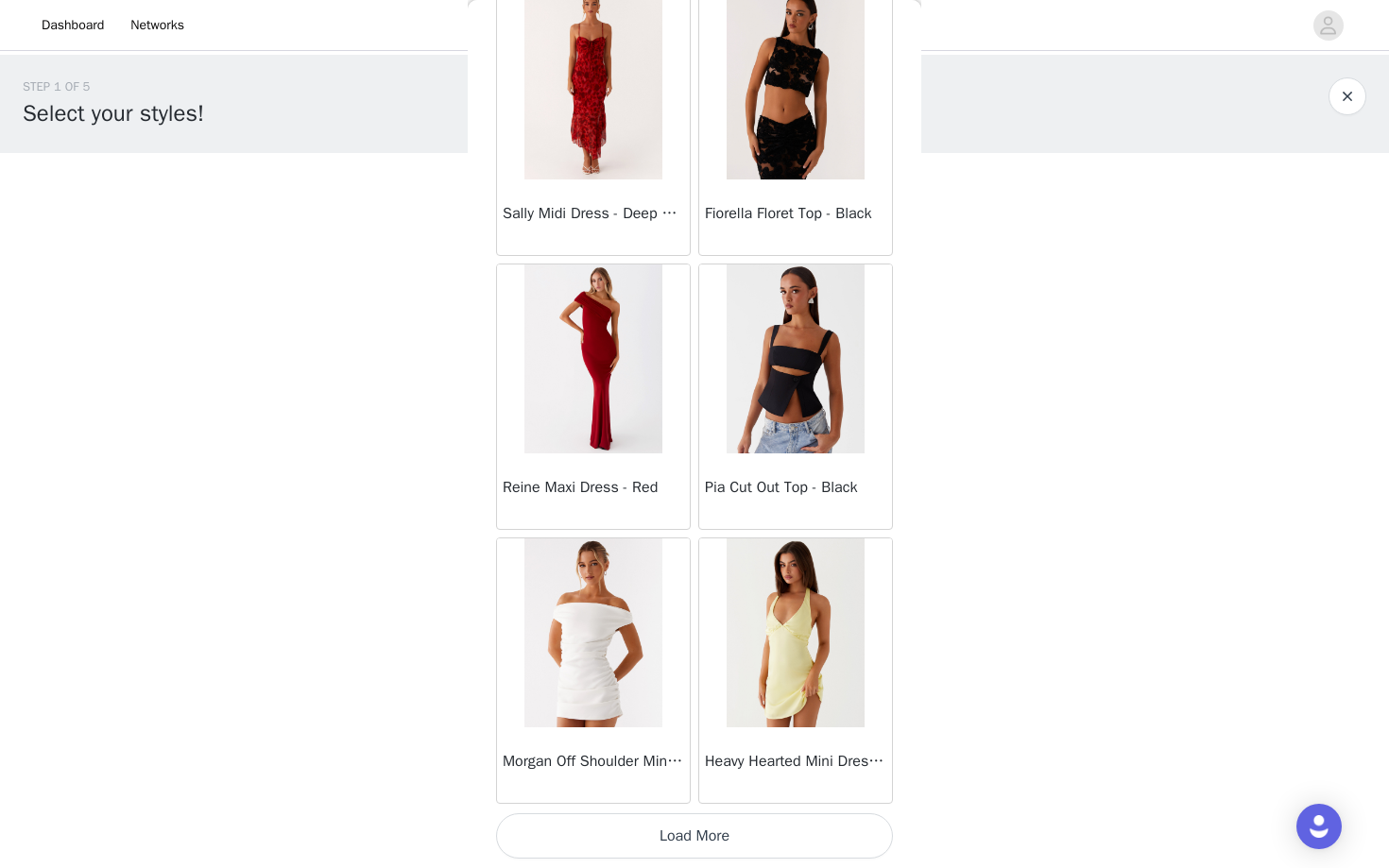 click on "Load More" at bounding box center [694, 836] 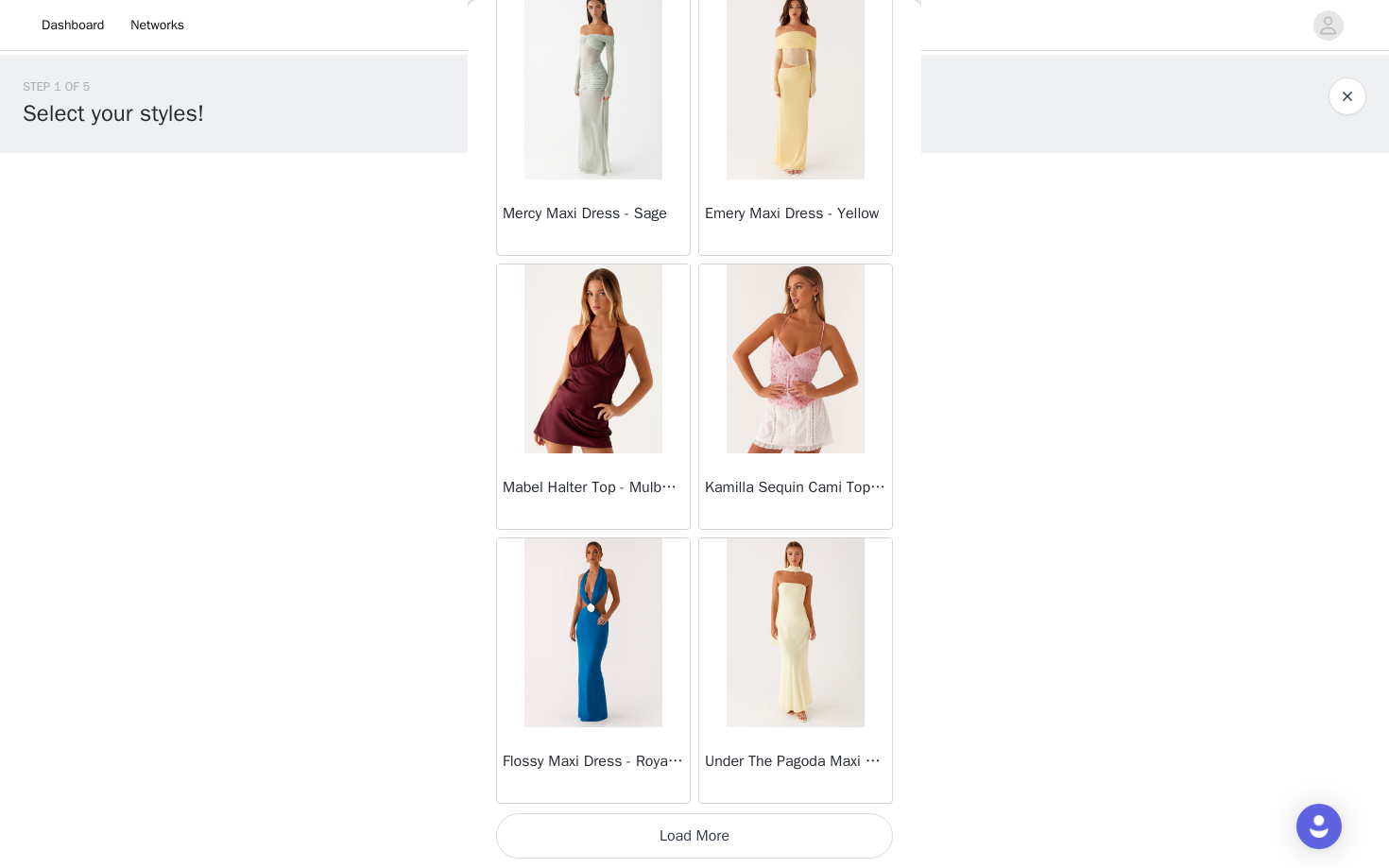 click on "Load More" at bounding box center (694, 836) 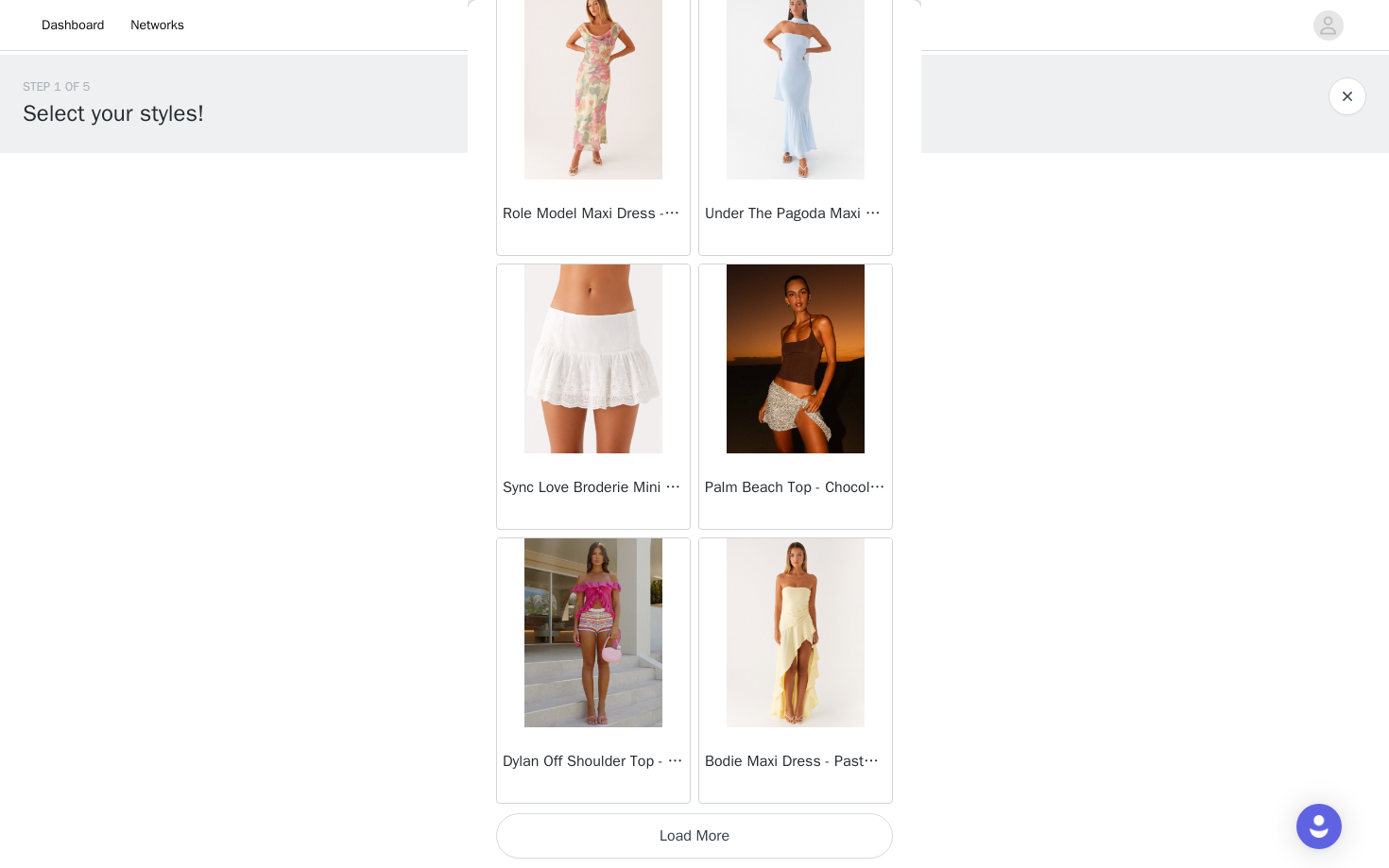 click on "Load More" at bounding box center (694, 836) 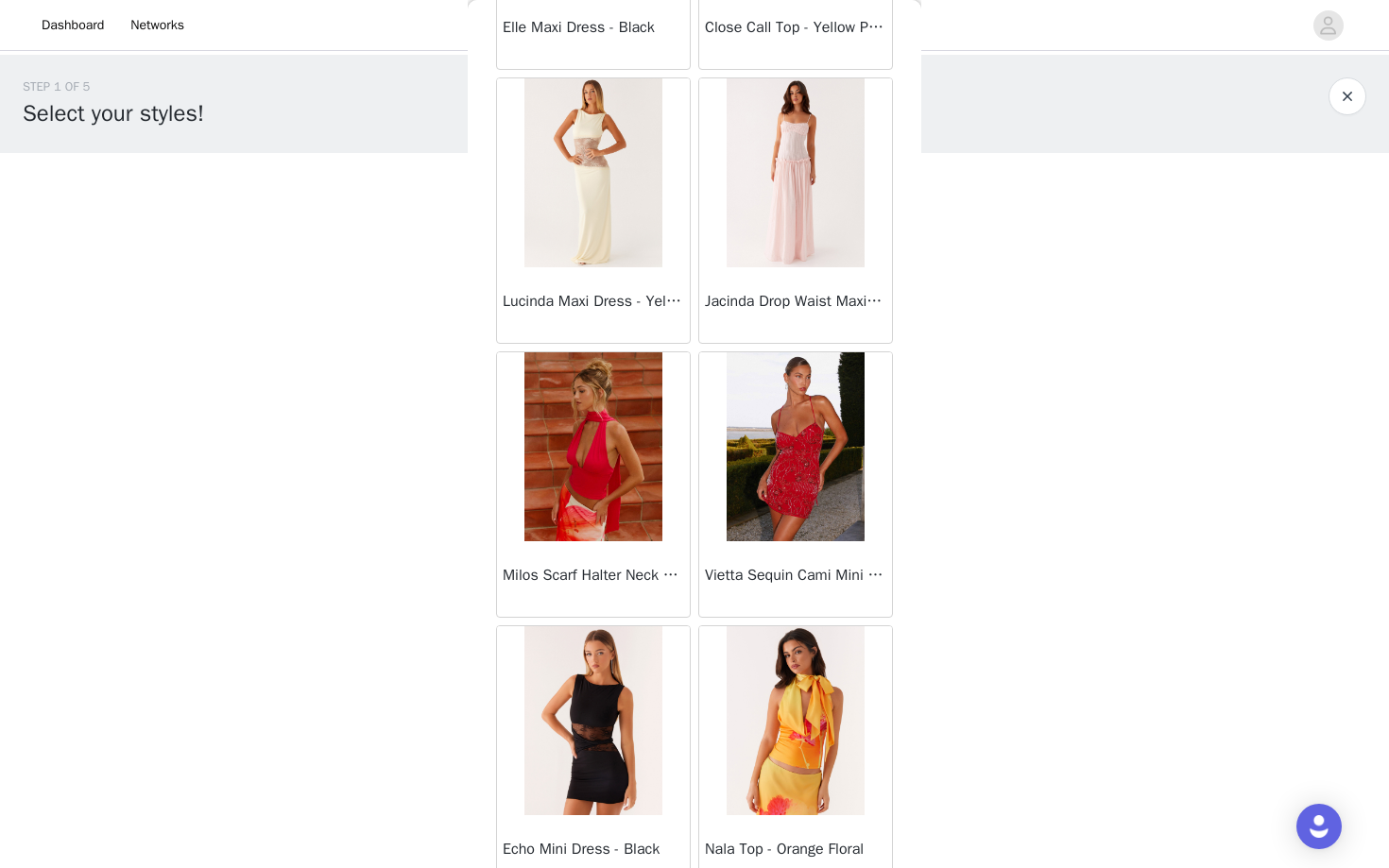 scroll, scrollTop: 18014, scrollLeft: 0, axis: vertical 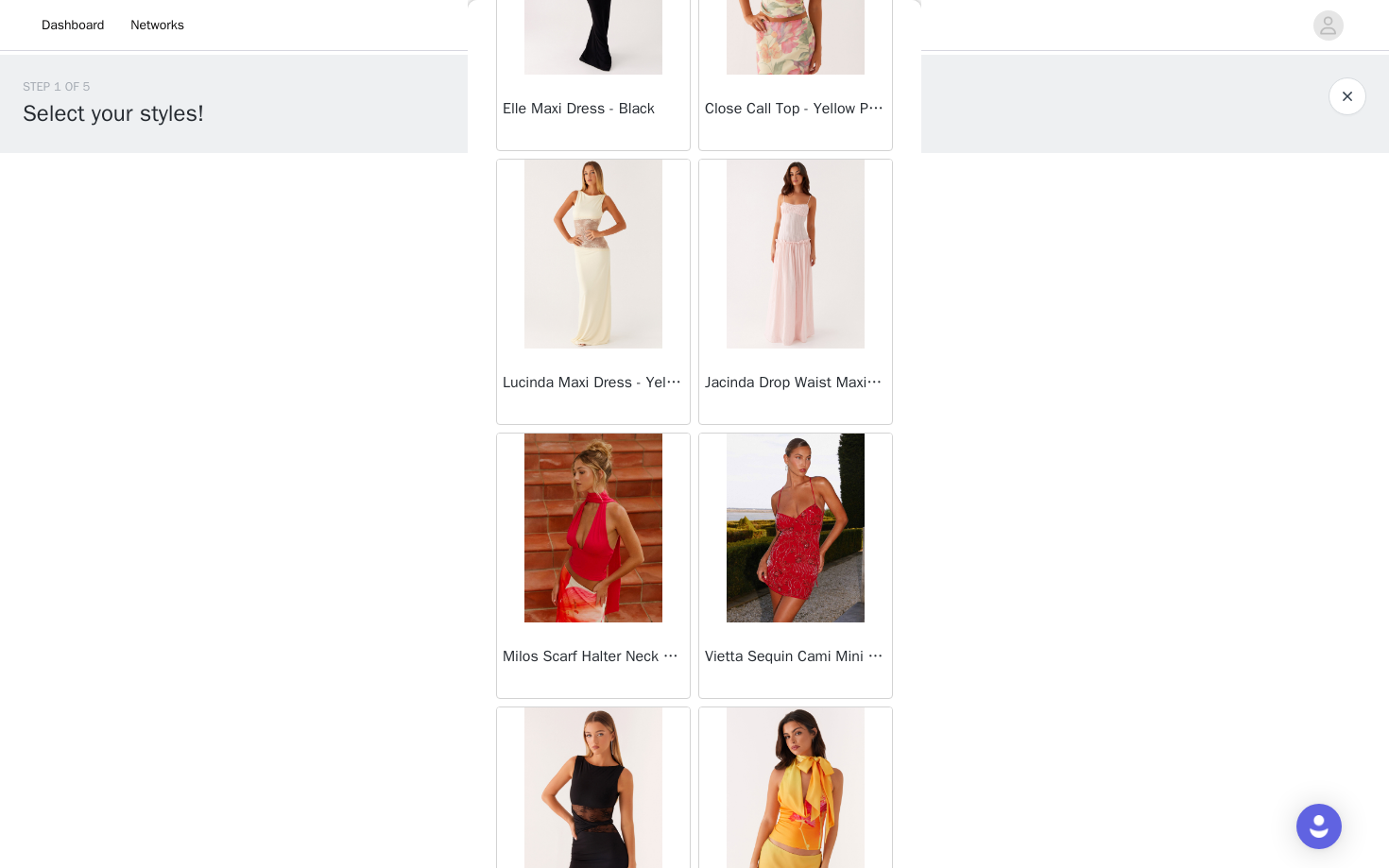 click at bounding box center (795, 254) 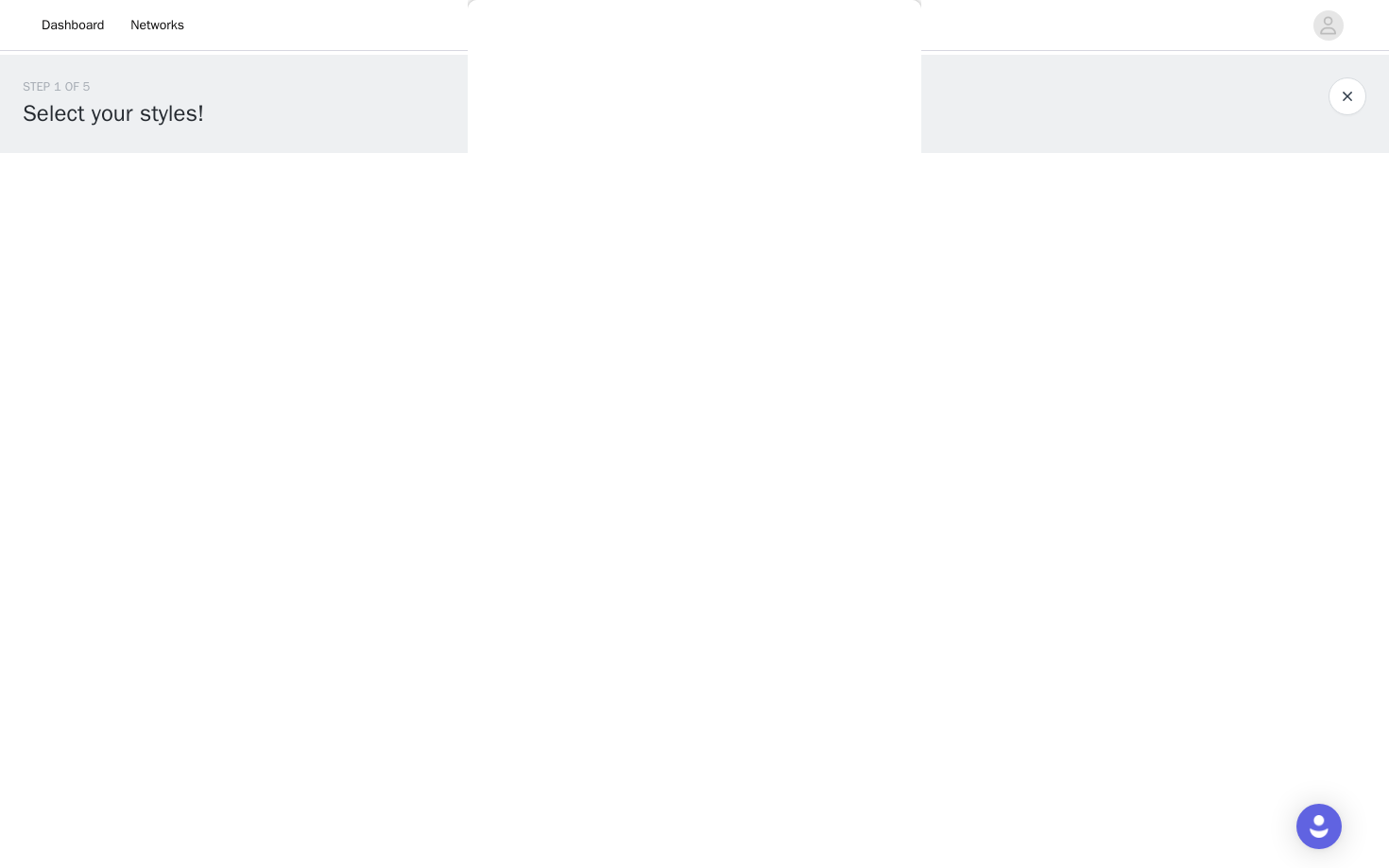 scroll, scrollTop: 0, scrollLeft: 0, axis: both 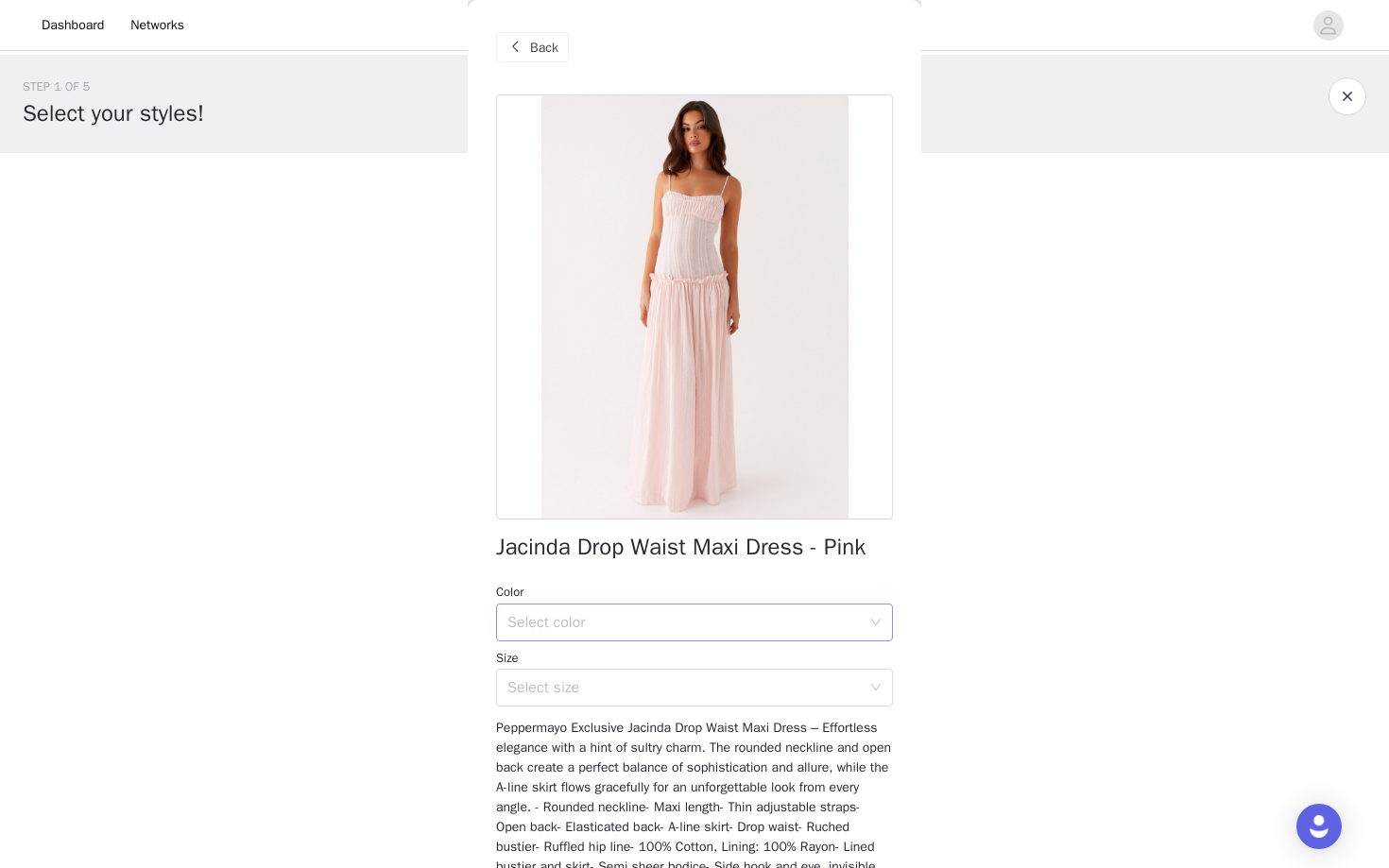 click on "Select color" at bounding box center [684, 622] 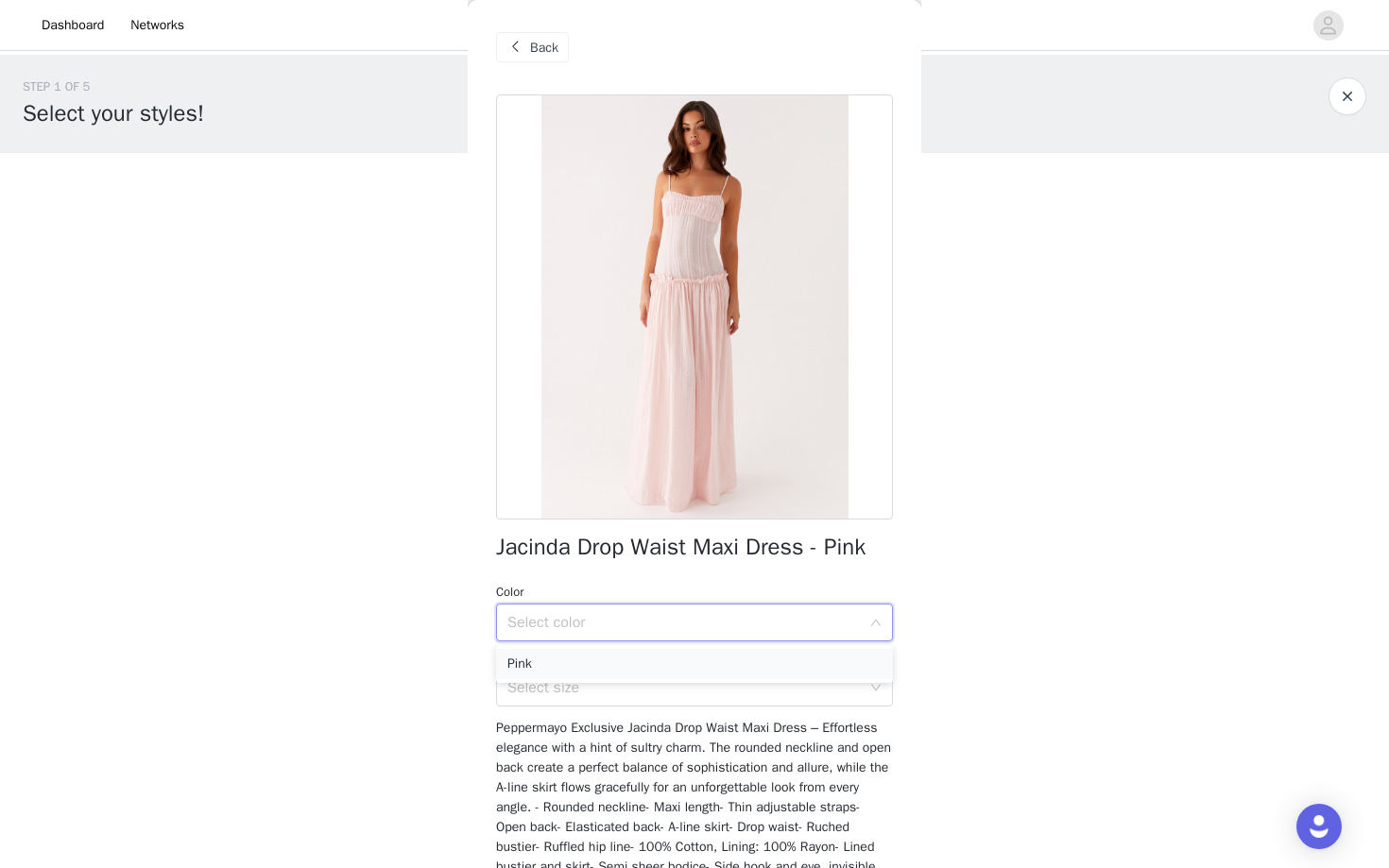 click on "Pink" at bounding box center (694, 664) 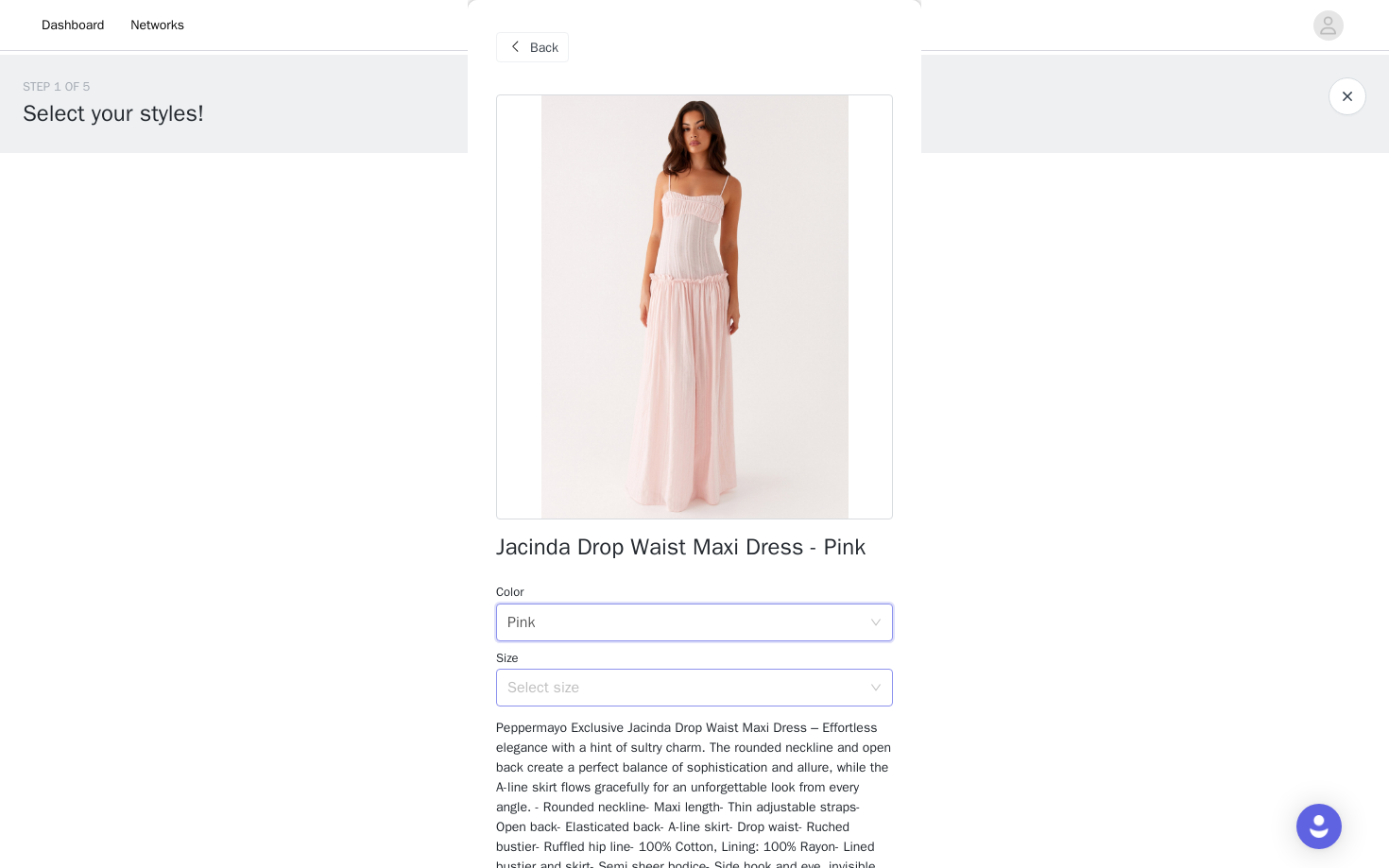 click on "Select size" at bounding box center (684, 688) 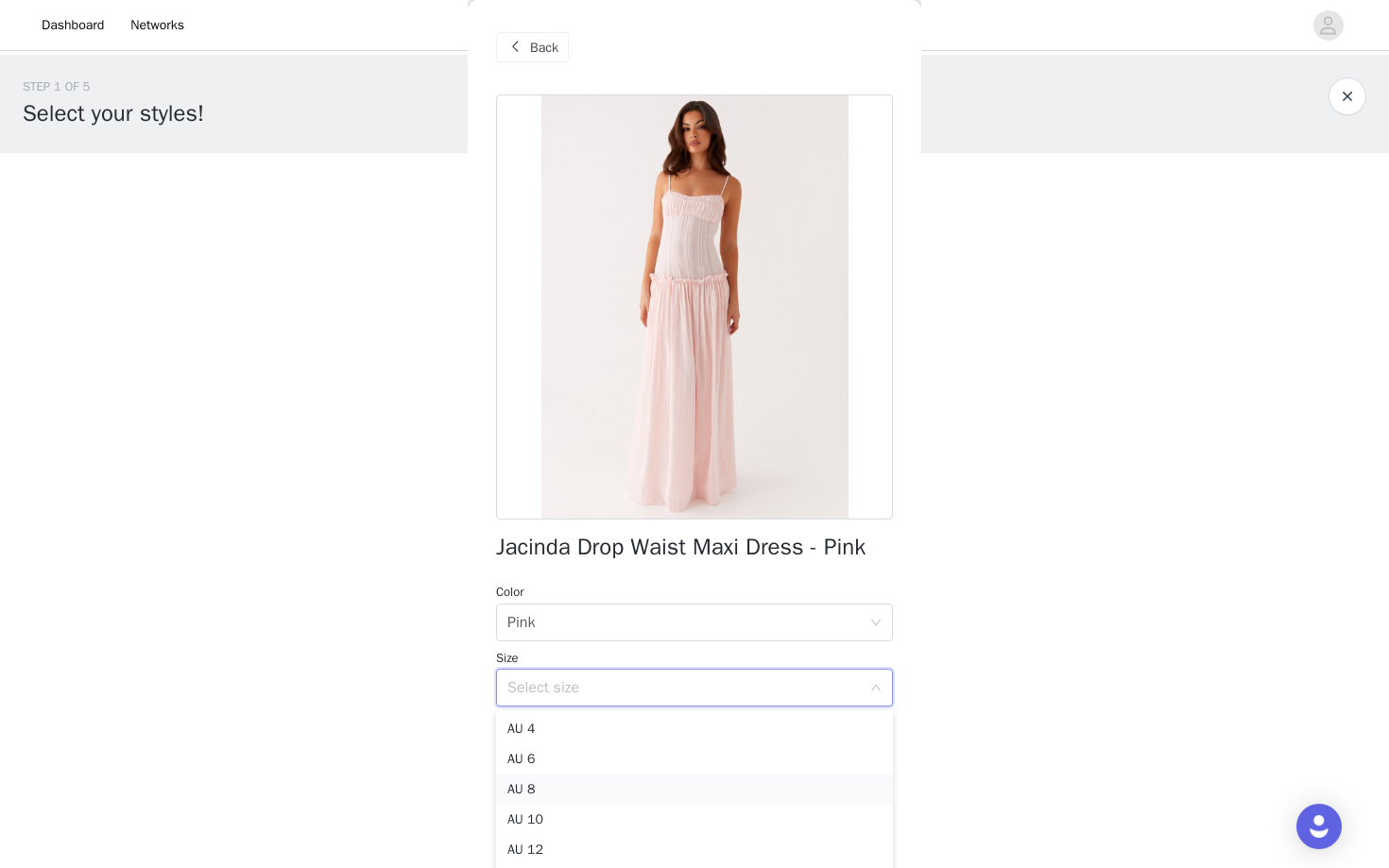 click on "AU 8" at bounding box center [694, 790] 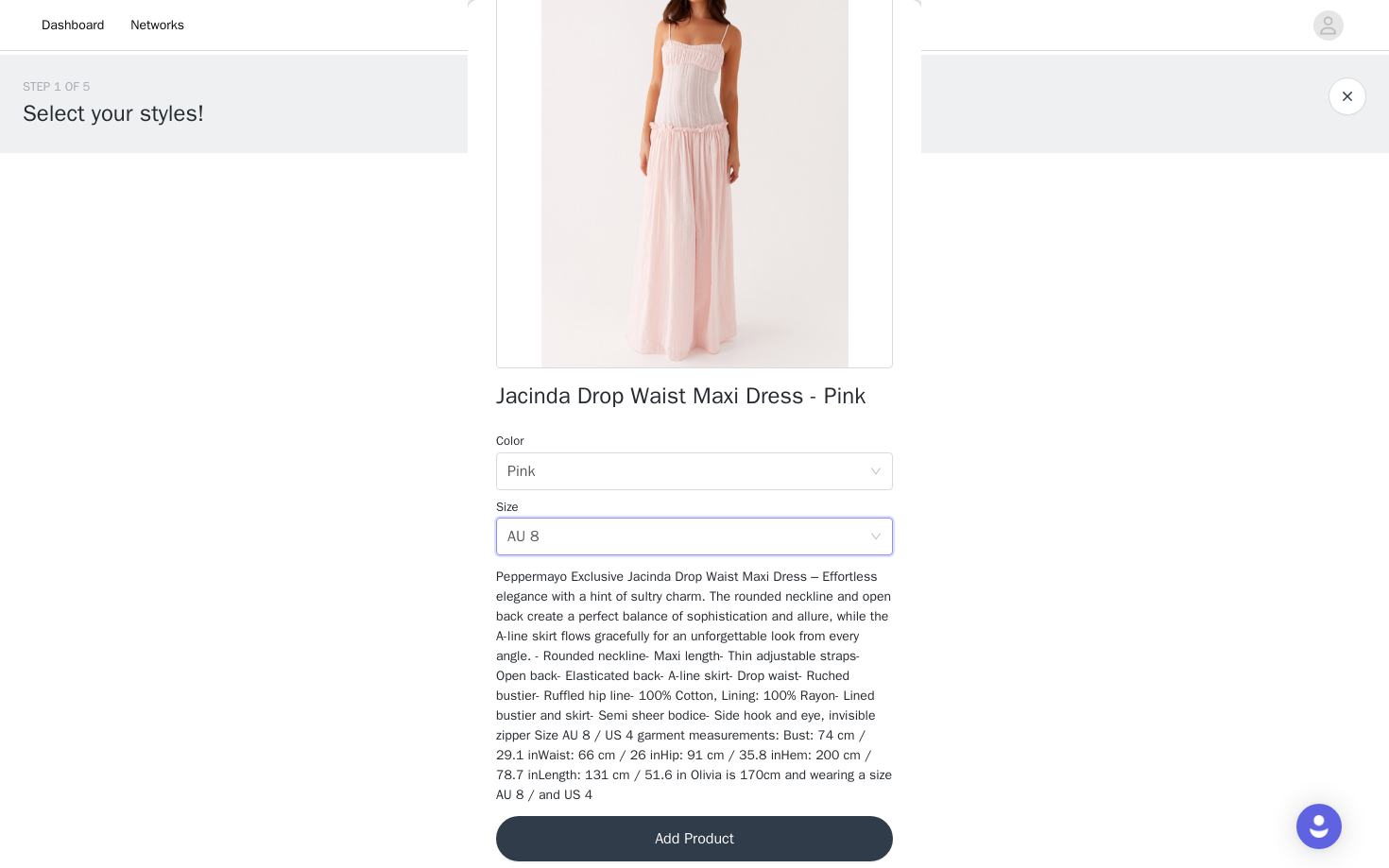 scroll, scrollTop: 167, scrollLeft: 0, axis: vertical 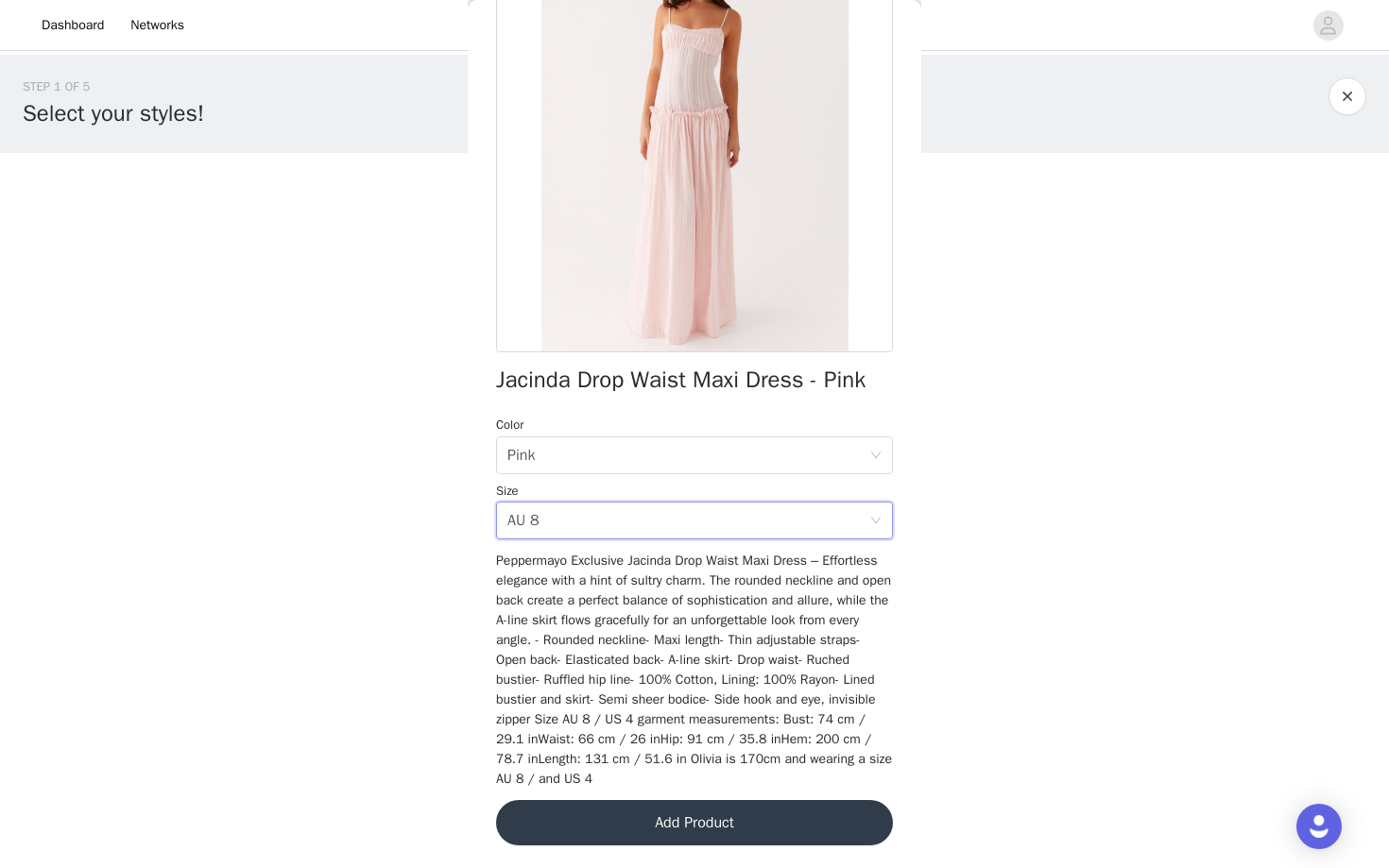 click on "Add Product" at bounding box center (694, 823) 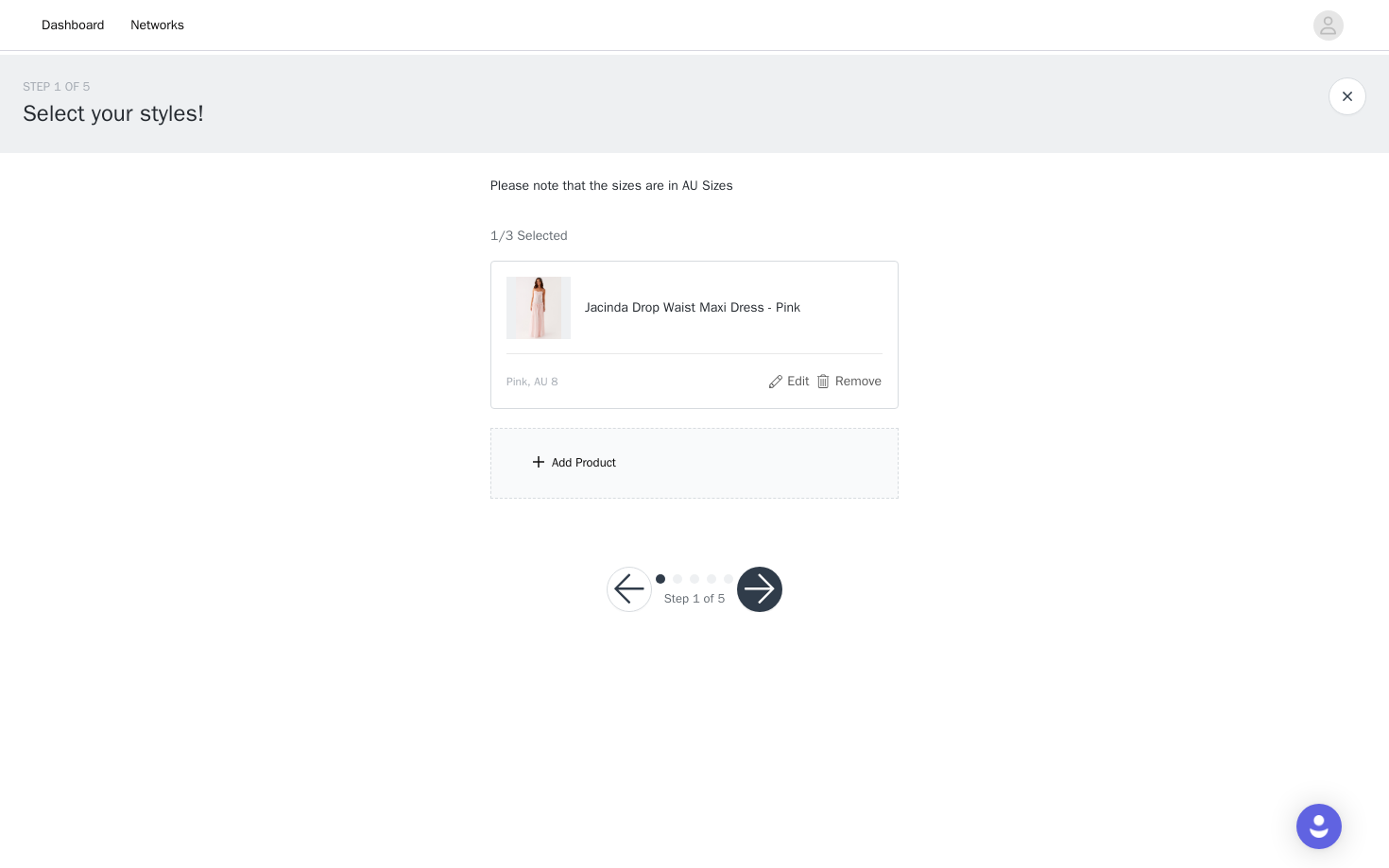 click on "Please note that the sizes are in AU Sizes       1/3 Selected           Jacinda Drop Waist Maxi Dress - Pink           Pink, AU 8       Edit   Remove     Add Product" at bounding box center [694, 337] 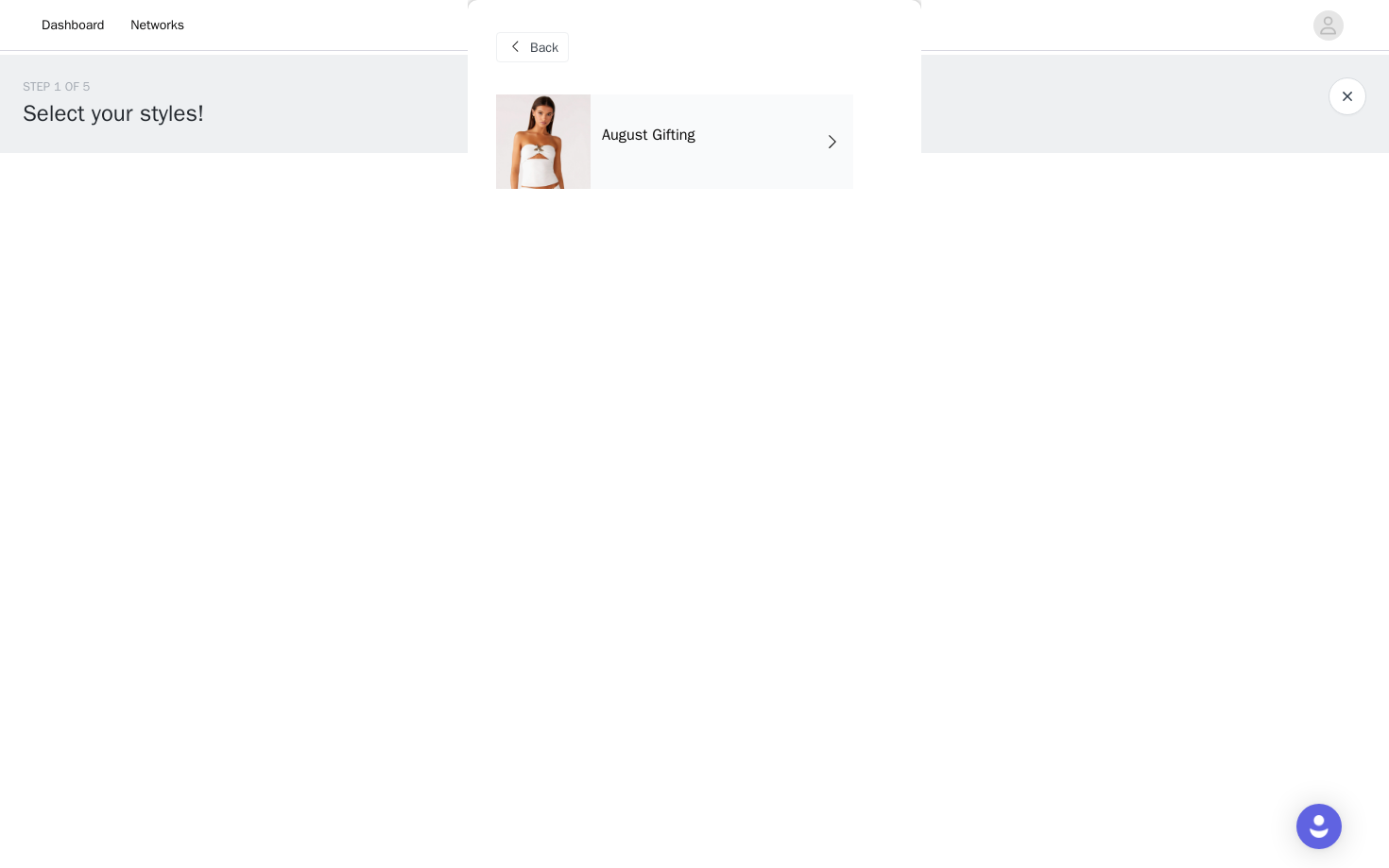 click on "August Gifting" at bounding box center (722, 142) 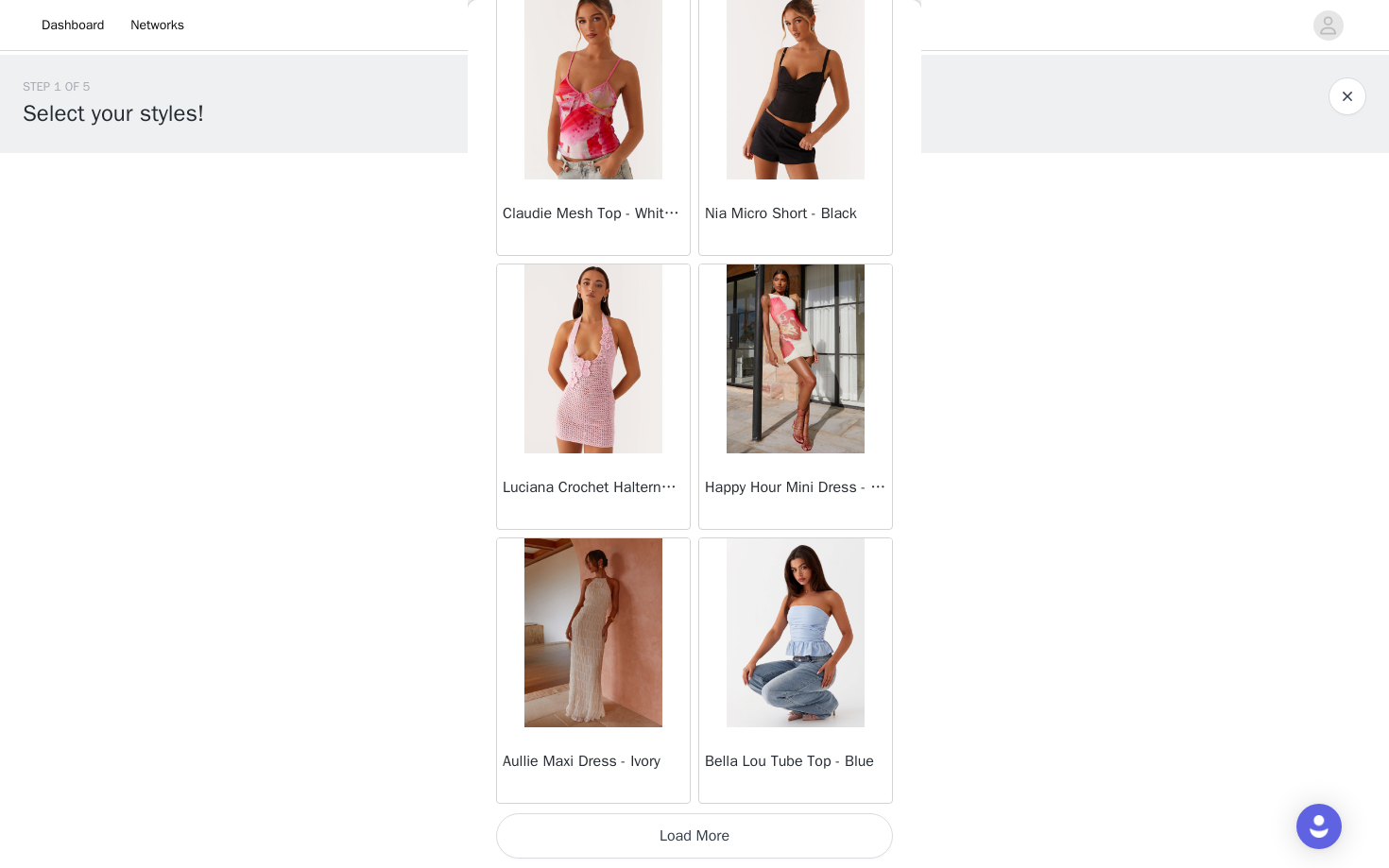 click on "Load More" at bounding box center (694, 836) 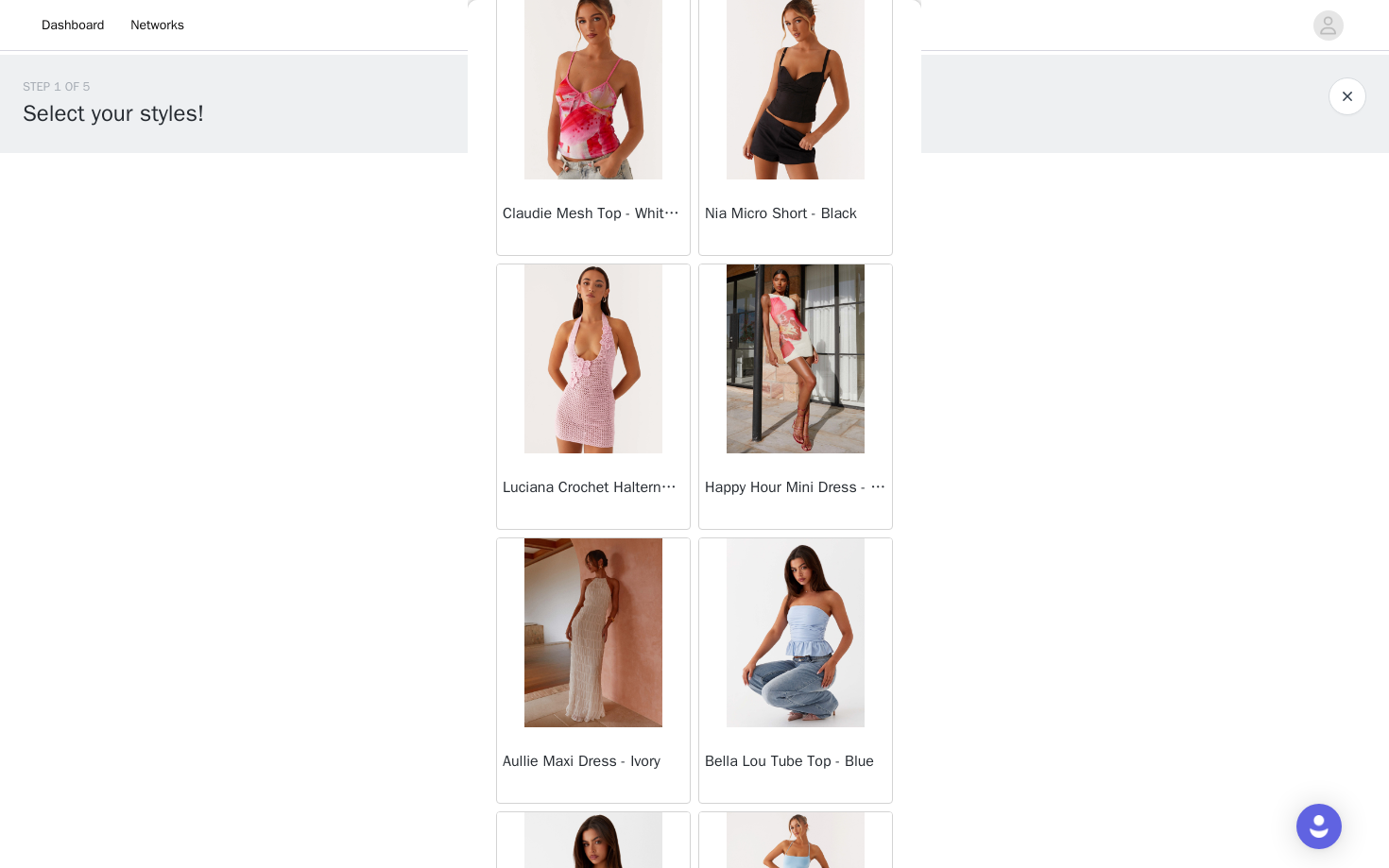 scroll, scrollTop: 4761, scrollLeft: 0, axis: vertical 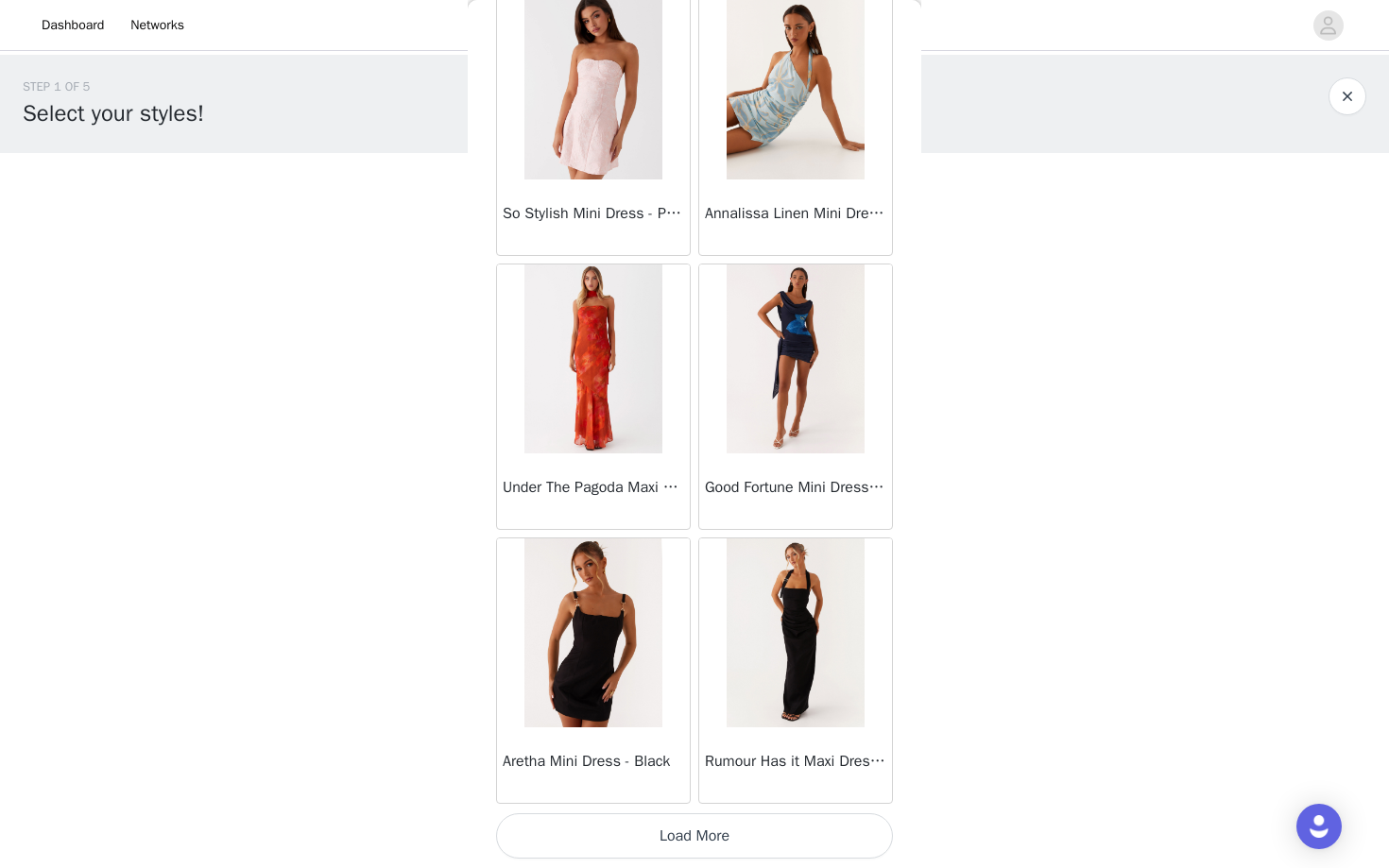 click on "Load More" at bounding box center (694, 836) 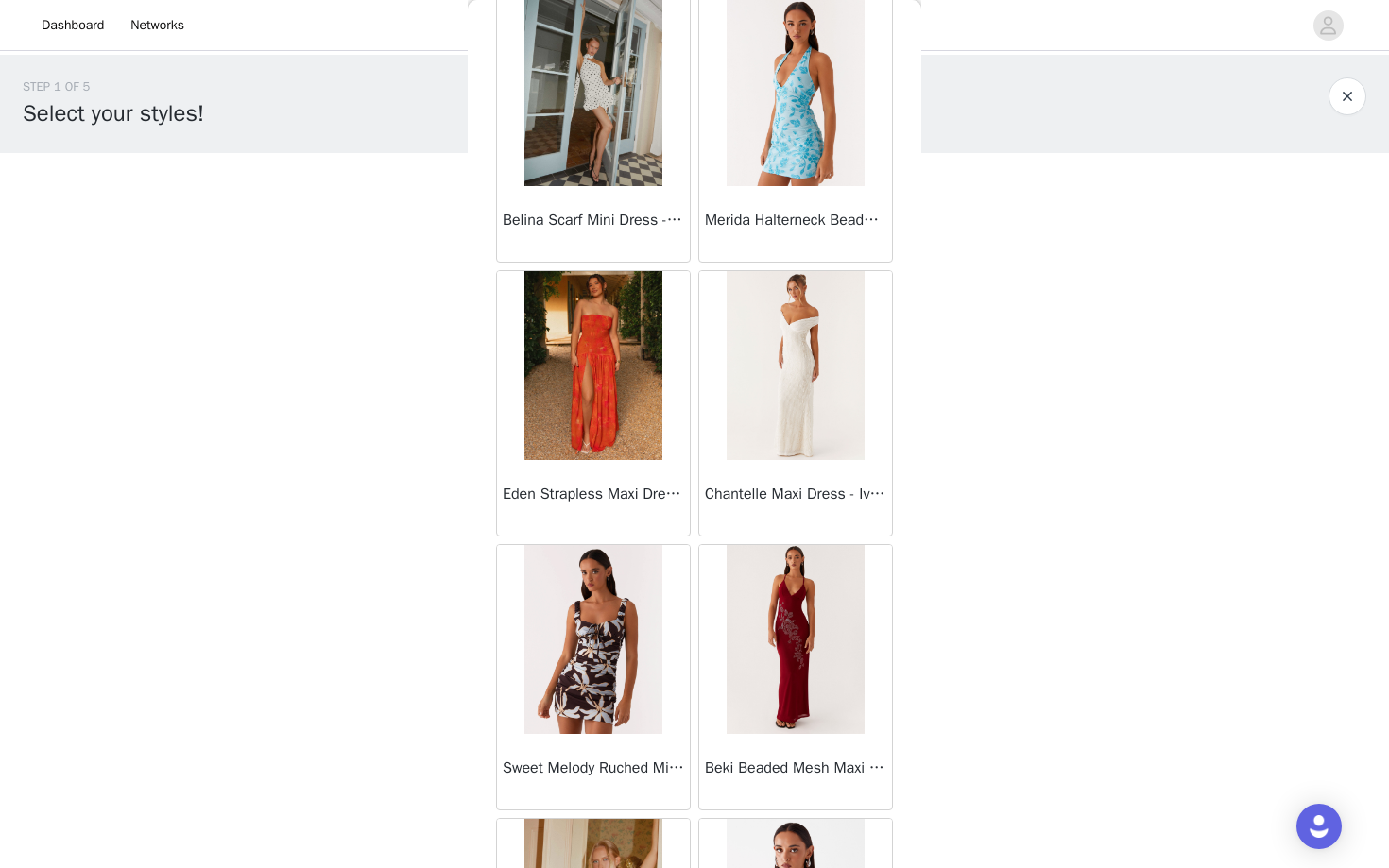 scroll, scrollTop: 7500, scrollLeft: 0, axis: vertical 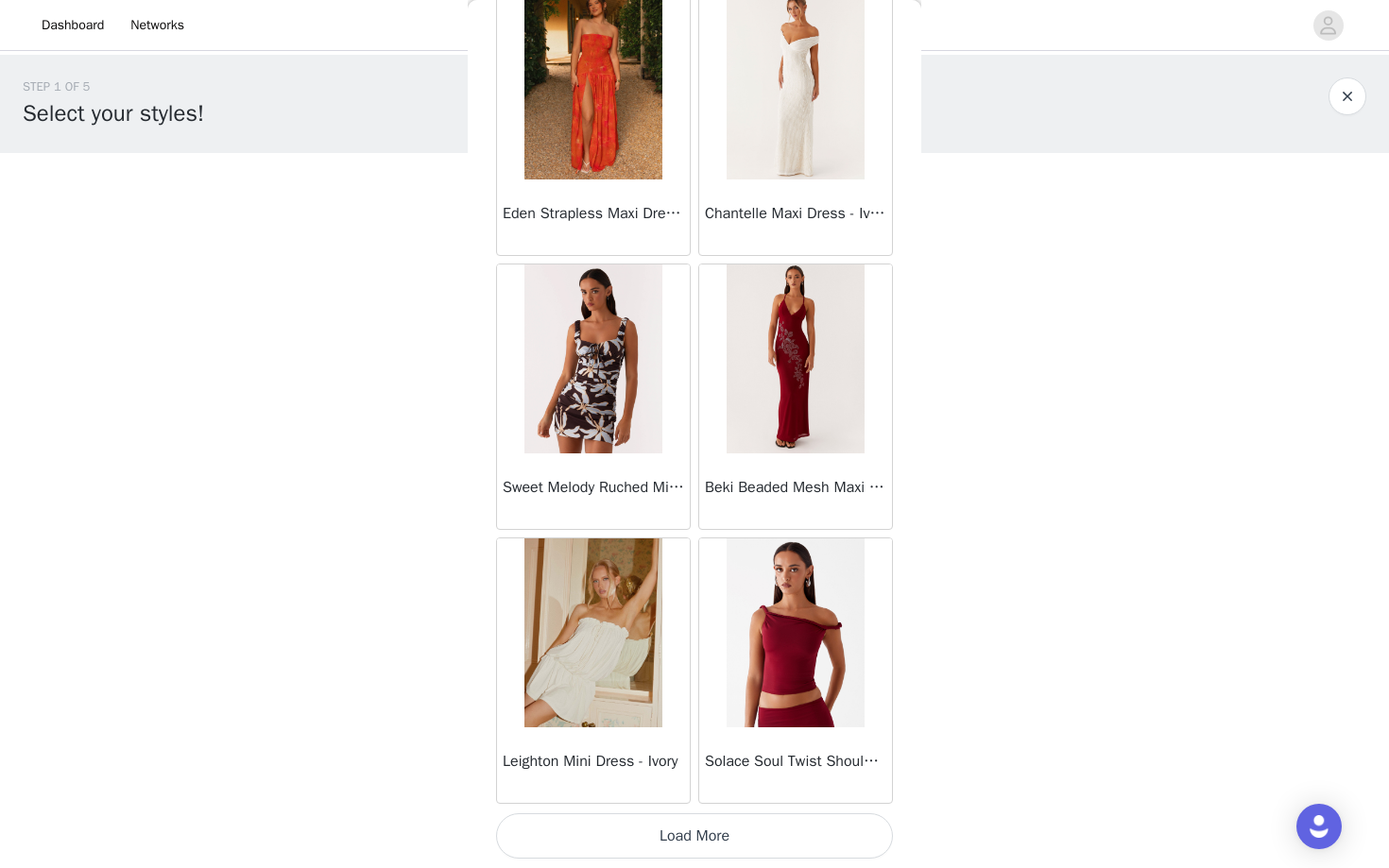 click on "Load More" at bounding box center (694, 836) 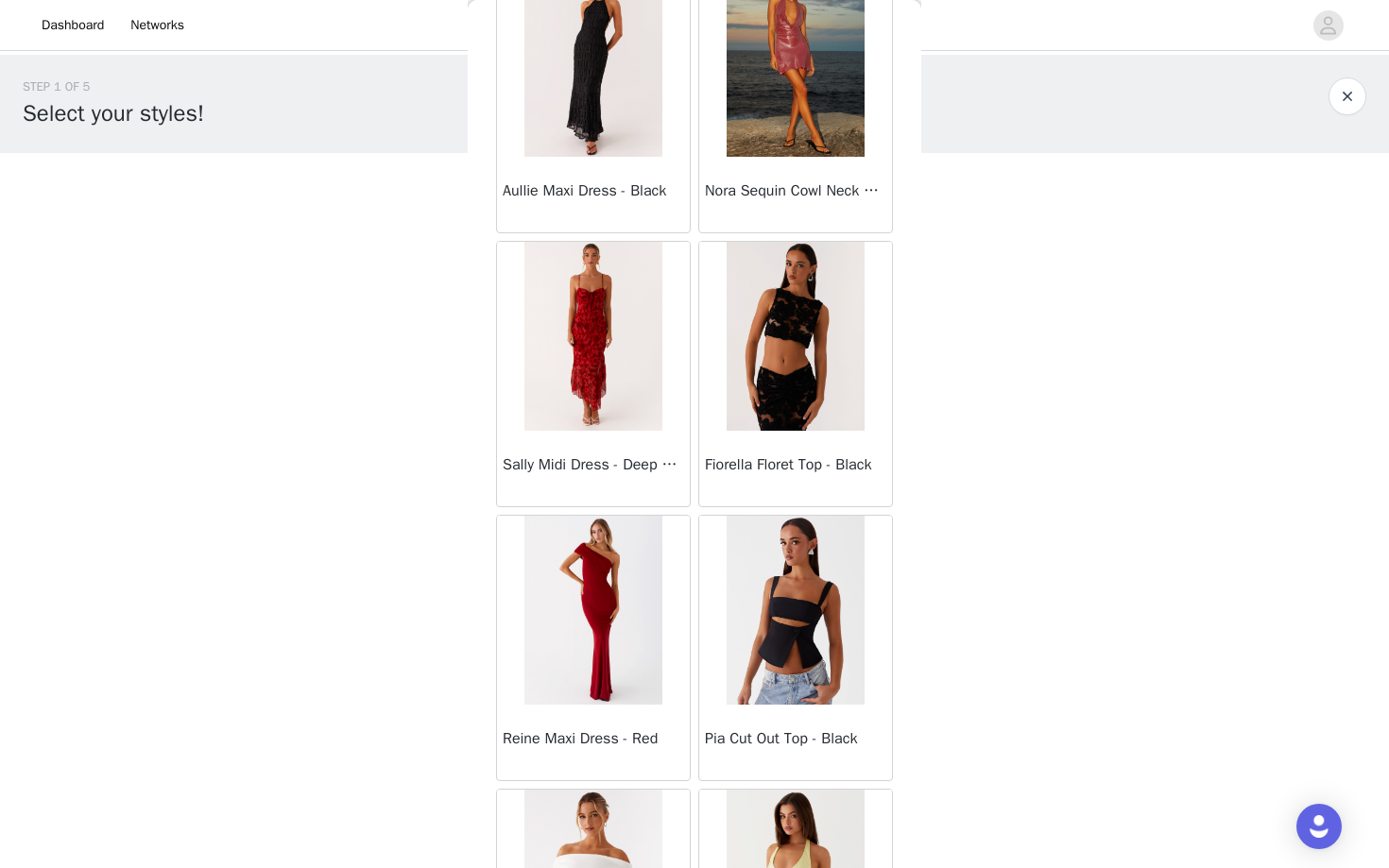 scroll, scrollTop: 10239, scrollLeft: 0, axis: vertical 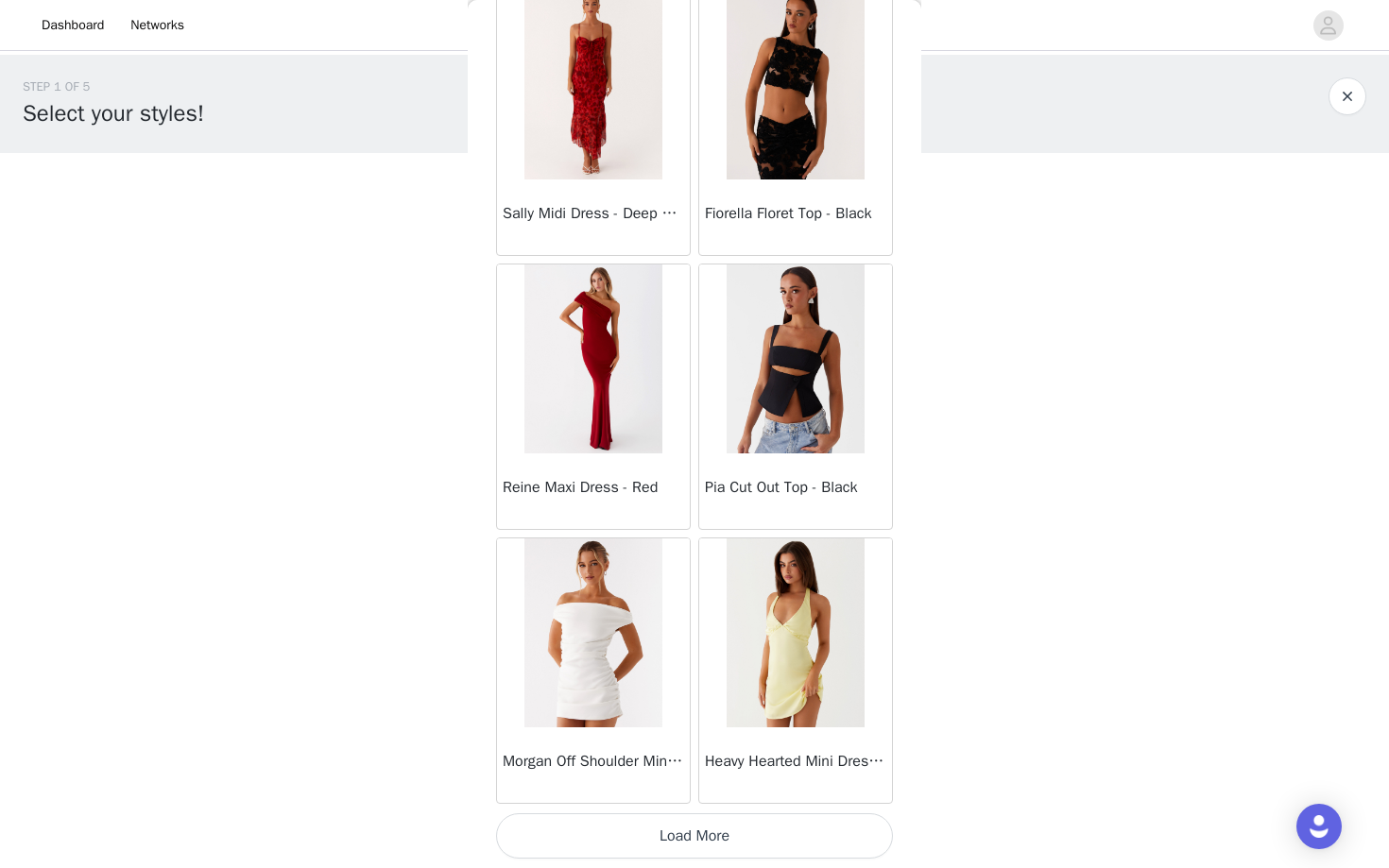 click on "Load More" at bounding box center [694, 836] 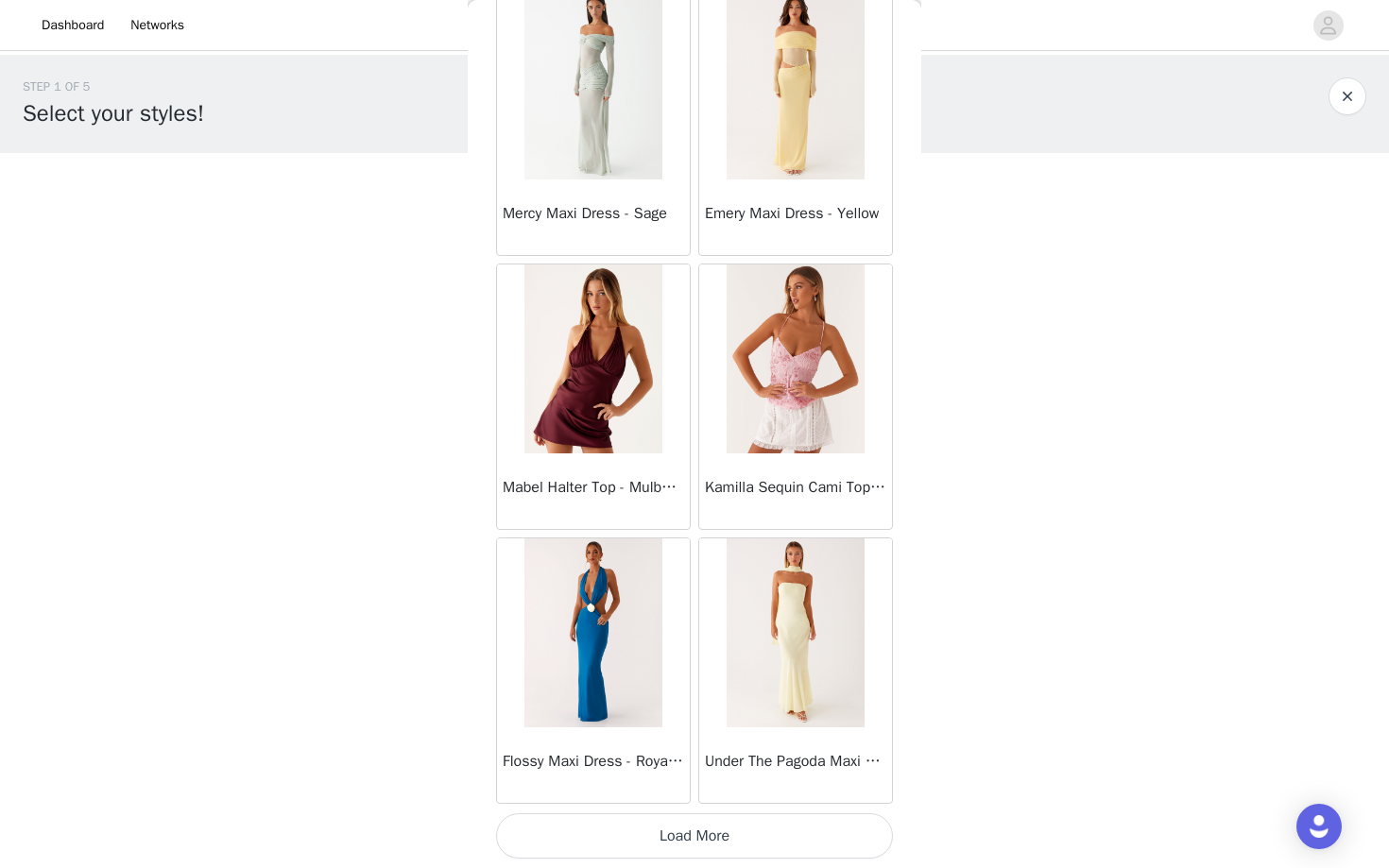 click on "Load More" at bounding box center (694, 836) 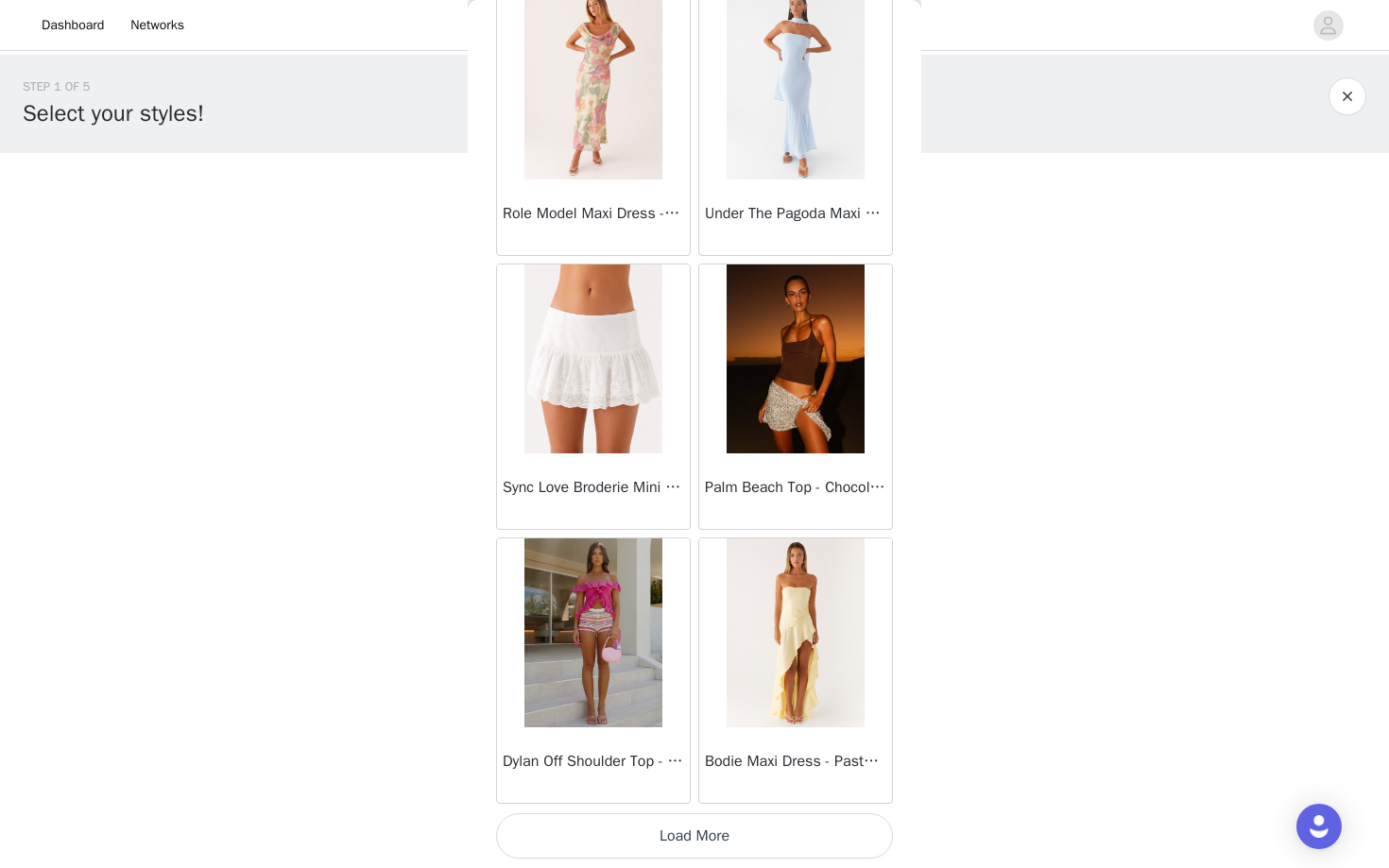 click on "Load More" at bounding box center (694, 836) 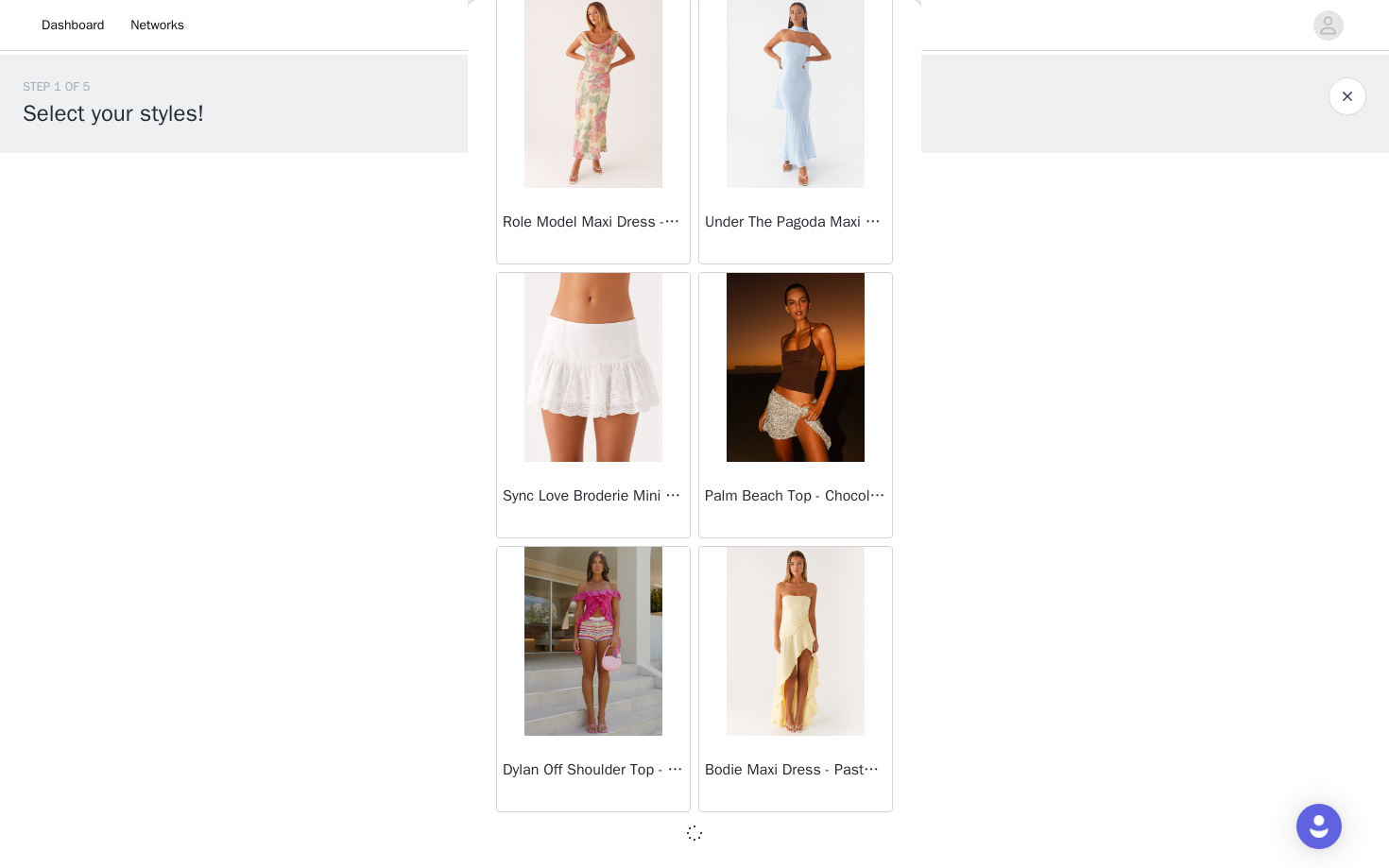 scroll, scrollTop: 15709, scrollLeft: 0, axis: vertical 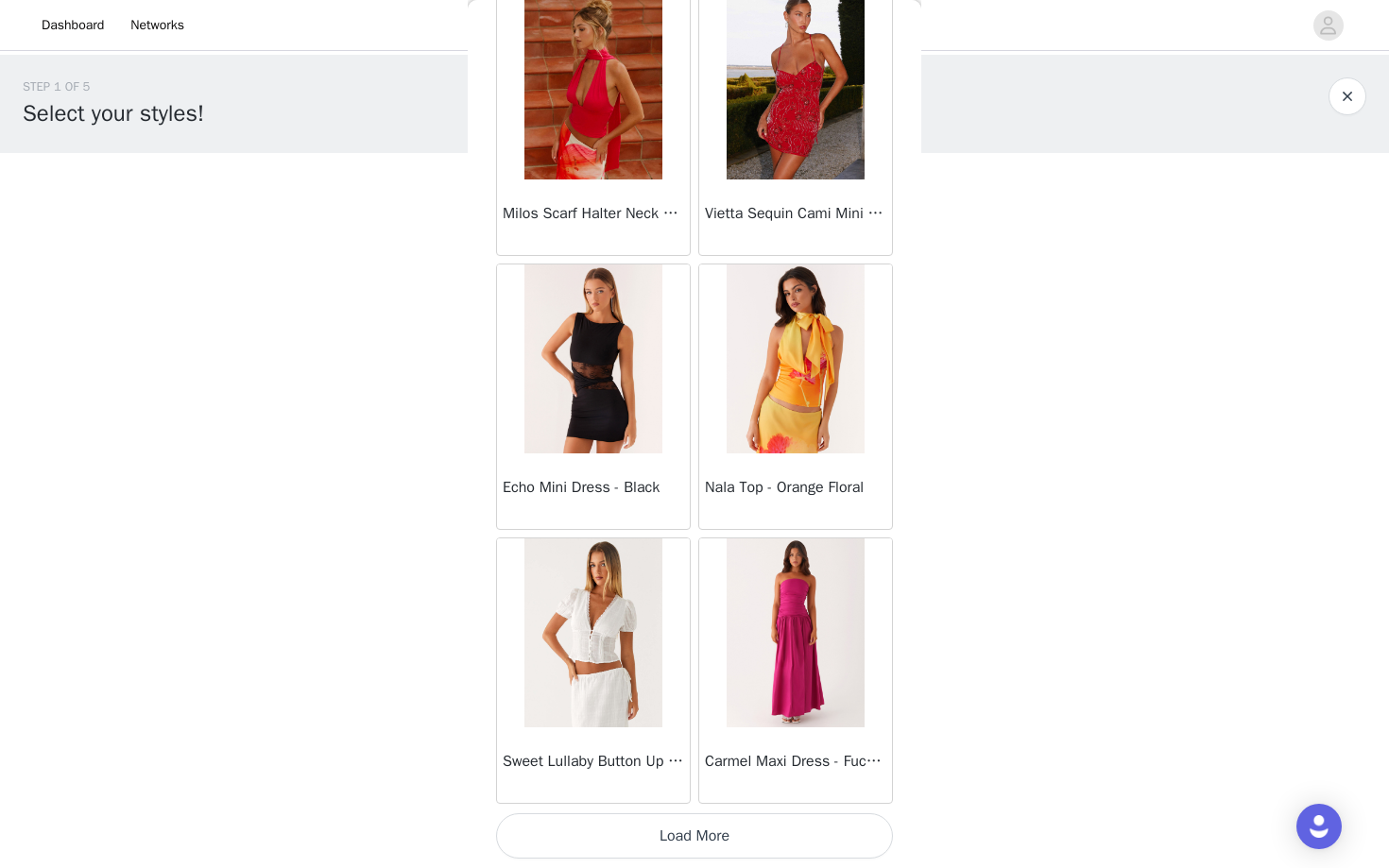 click on "Load More" at bounding box center [694, 836] 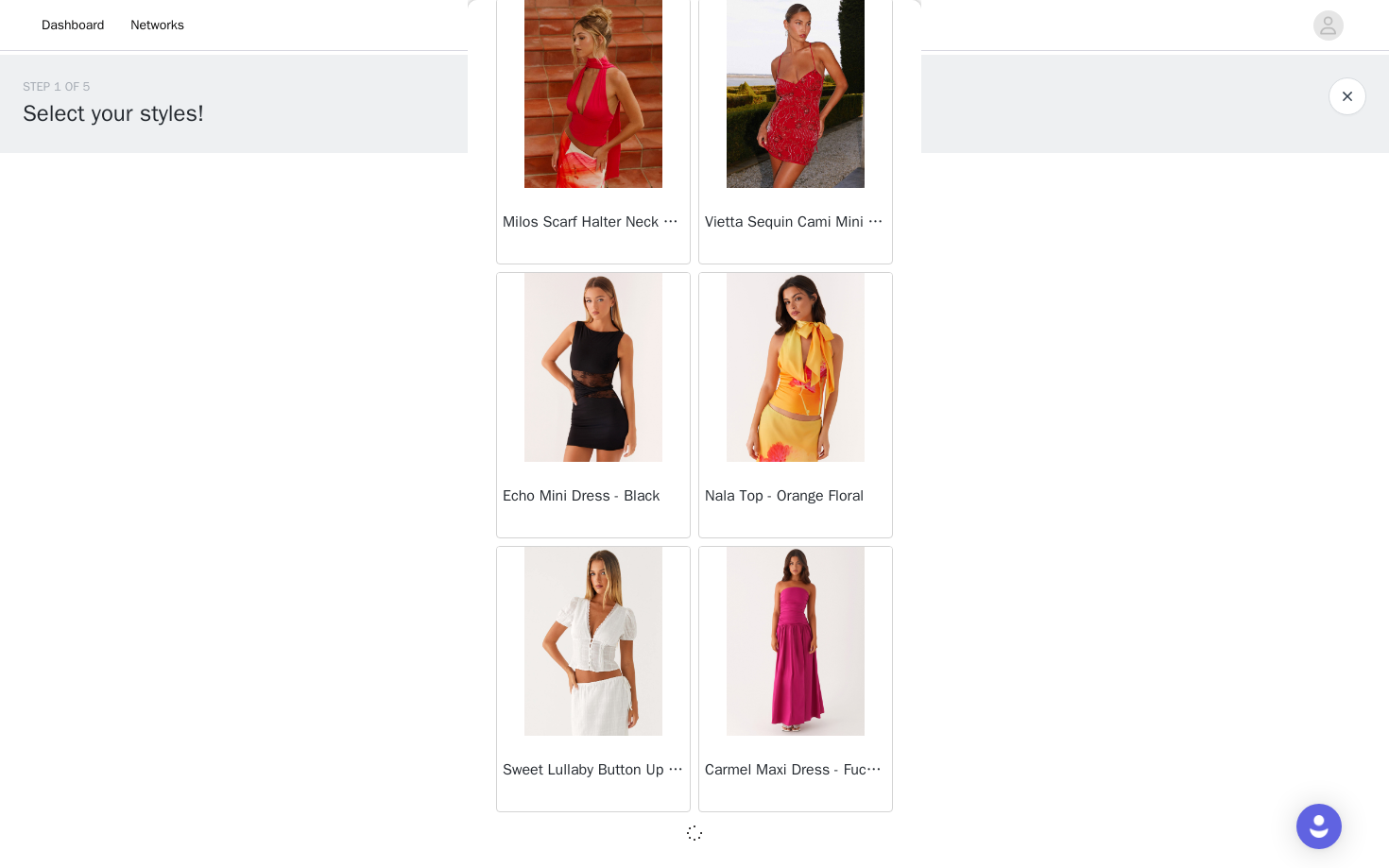 scroll, scrollTop: 18448, scrollLeft: 0, axis: vertical 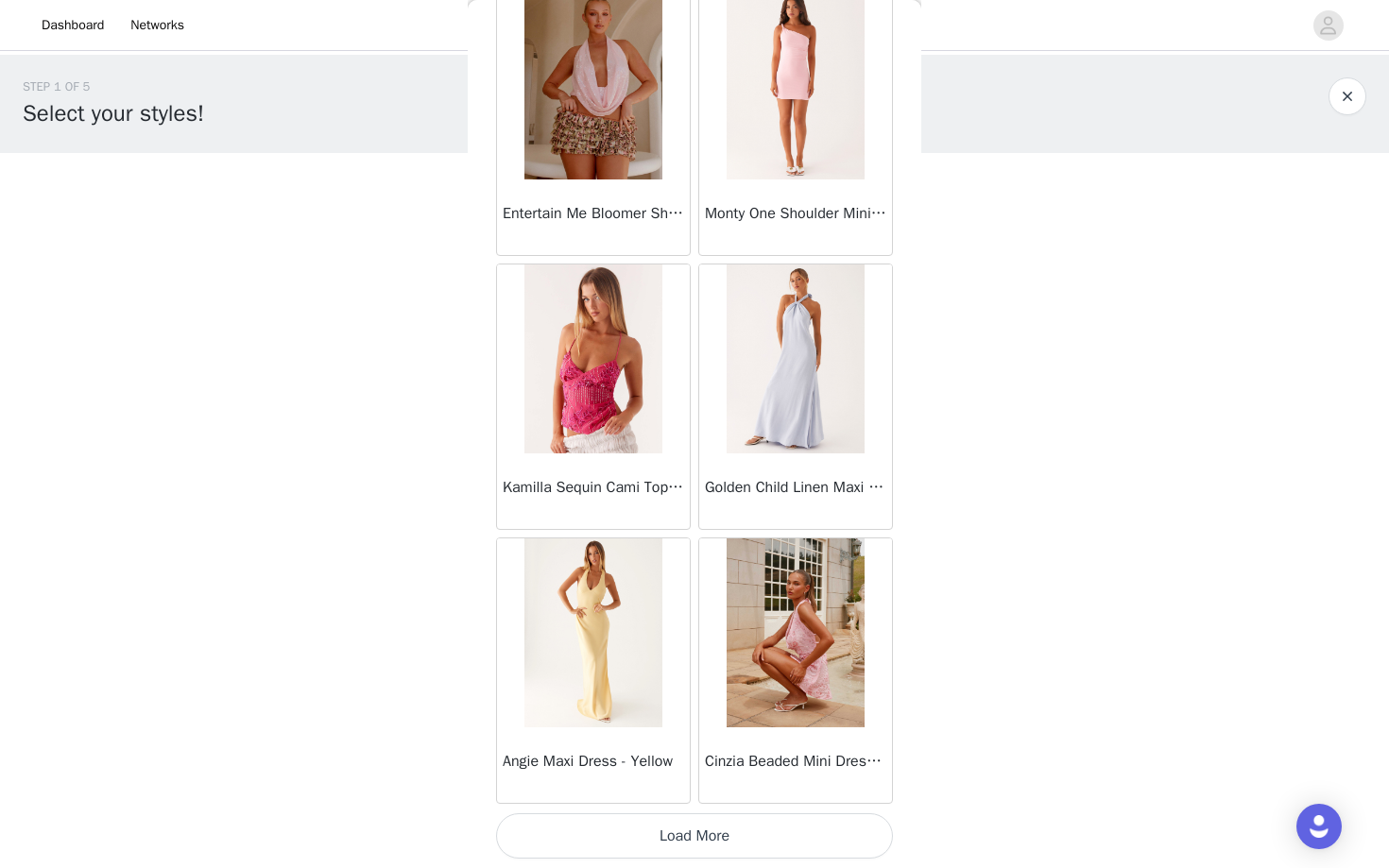 click on "Load More" at bounding box center [694, 836] 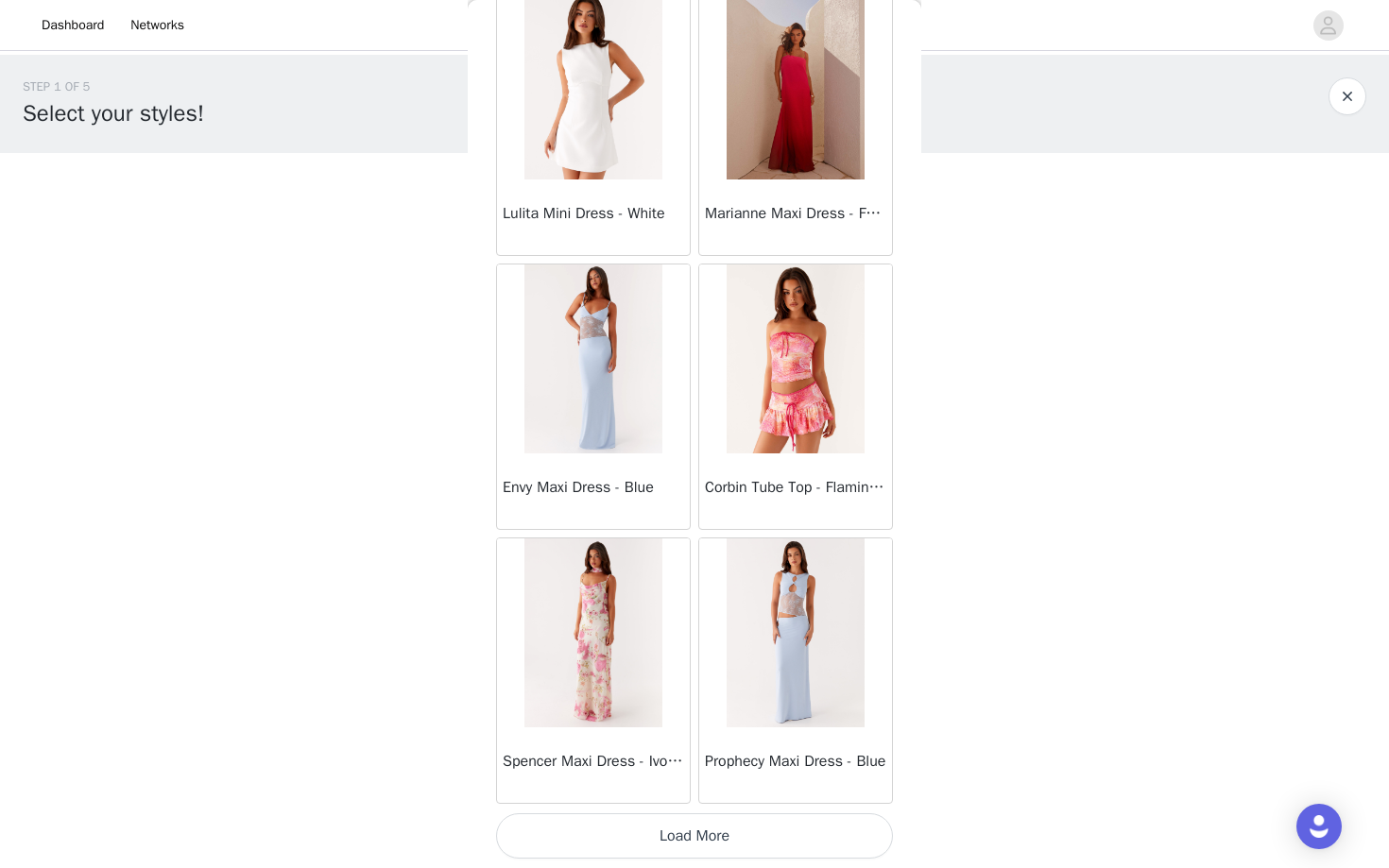 click on "Load More" at bounding box center (694, 836) 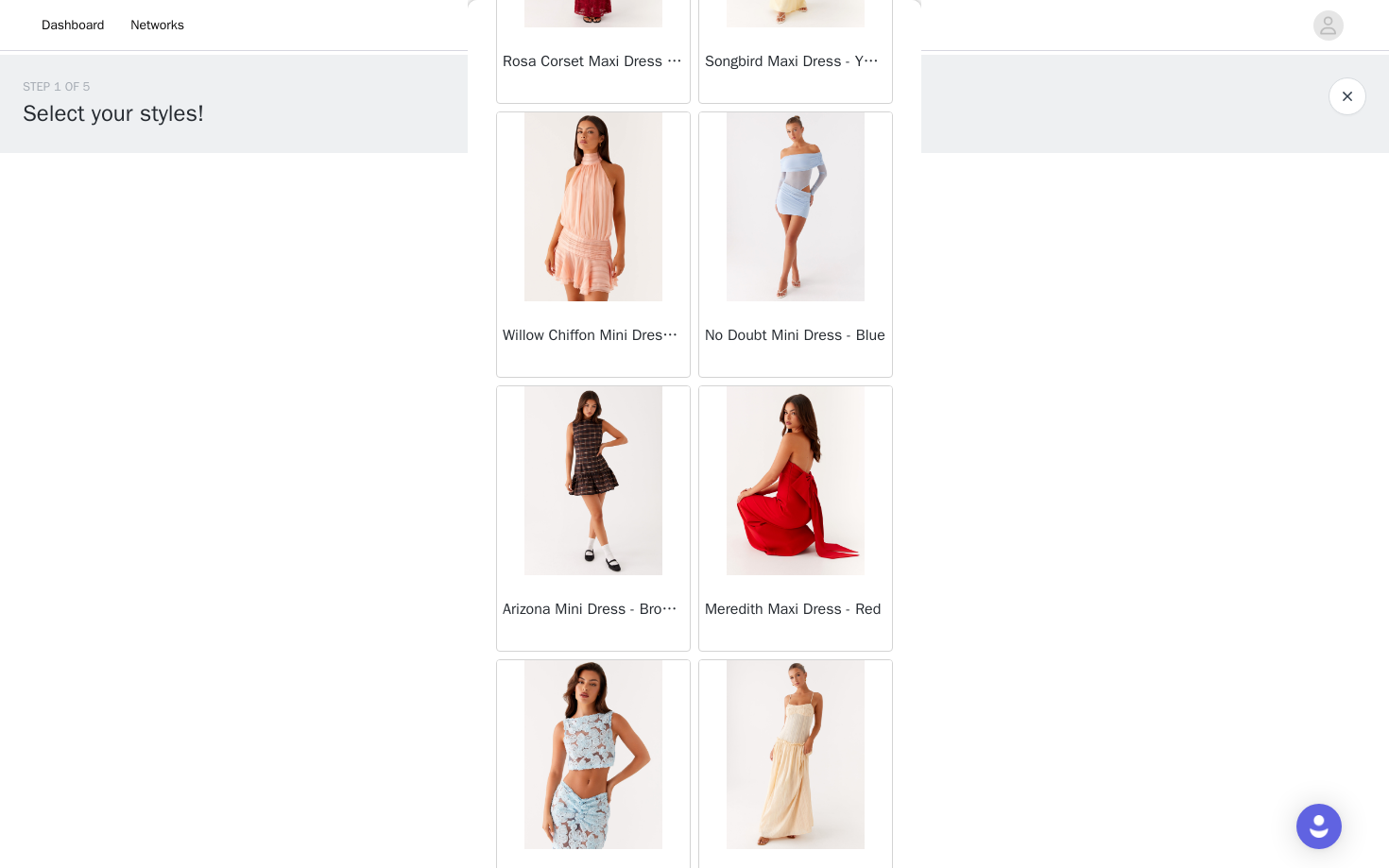 scroll, scrollTop: 26674, scrollLeft: 0, axis: vertical 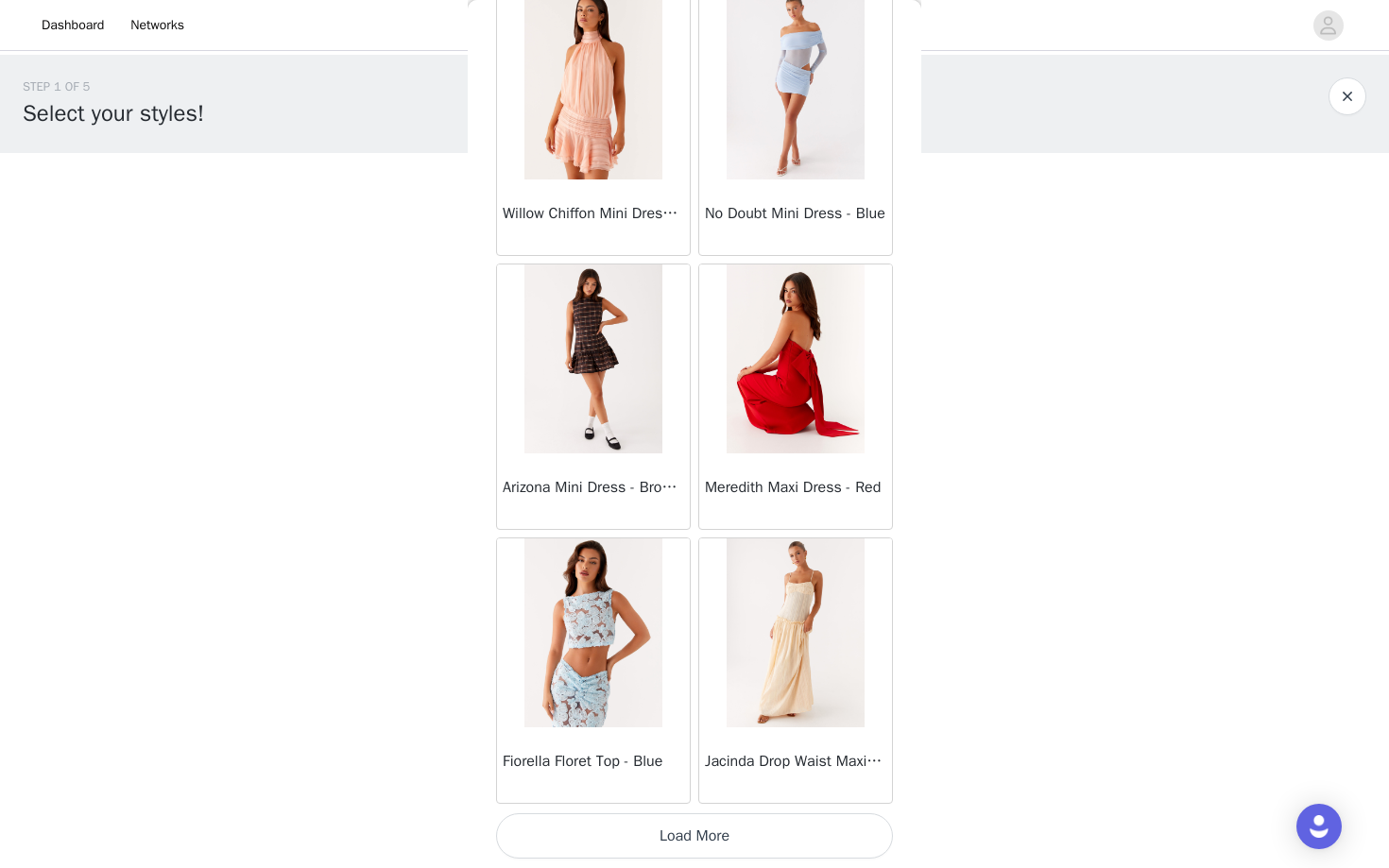 click on "Load More" at bounding box center (694, 836) 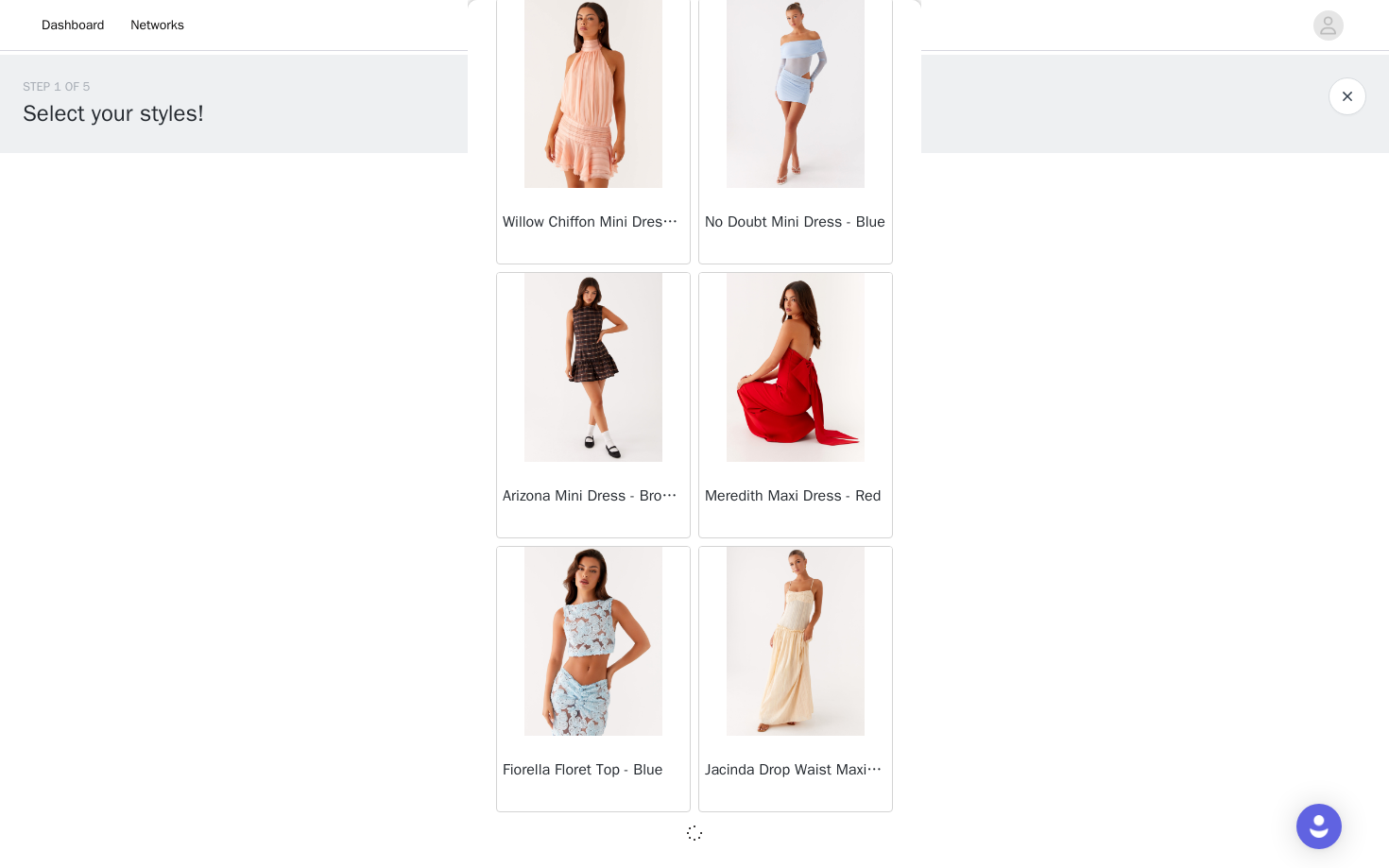 scroll, scrollTop: 26665, scrollLeft: 0, axis: vertical 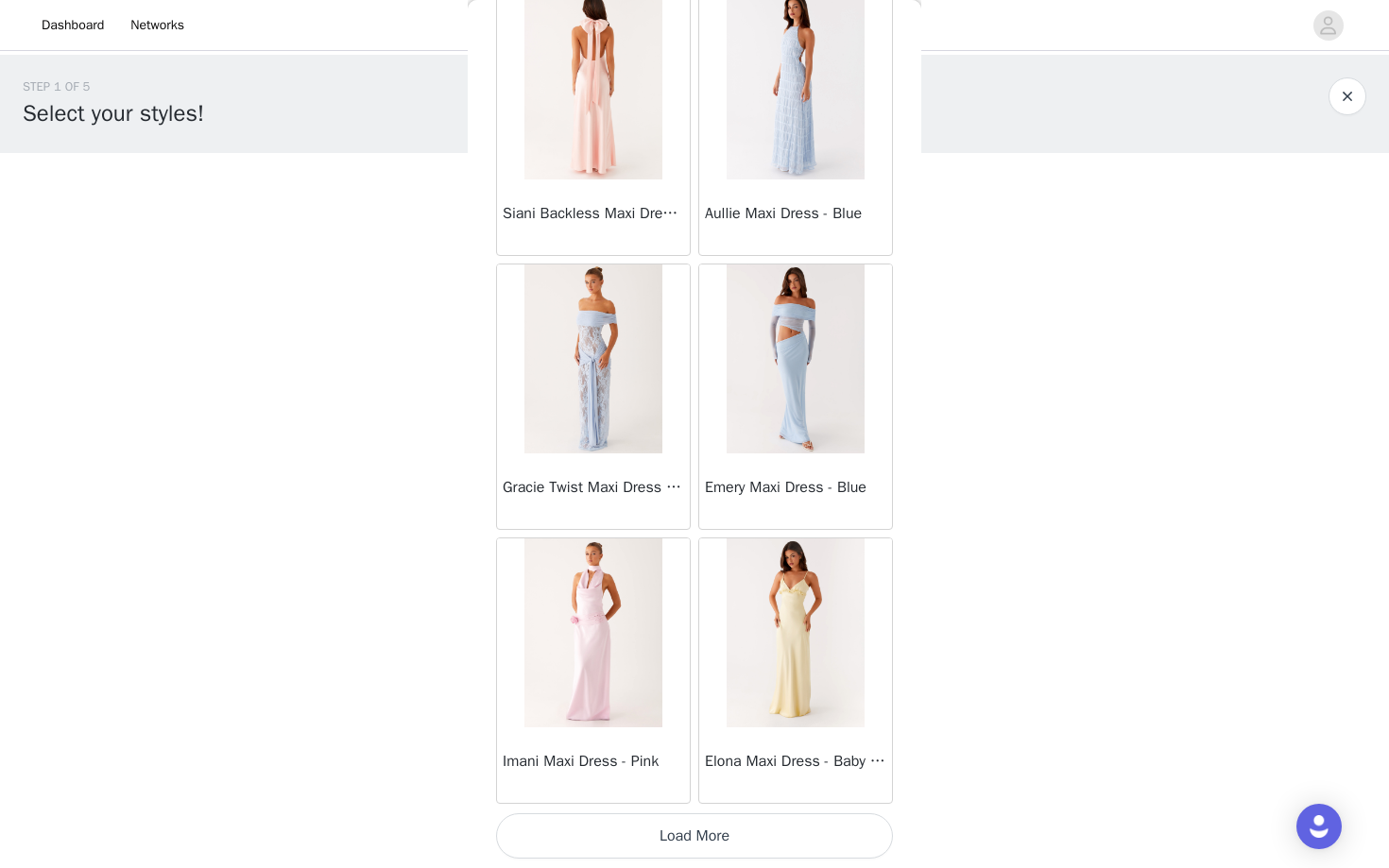 click on "Load More" at bounding box center [694, 836] 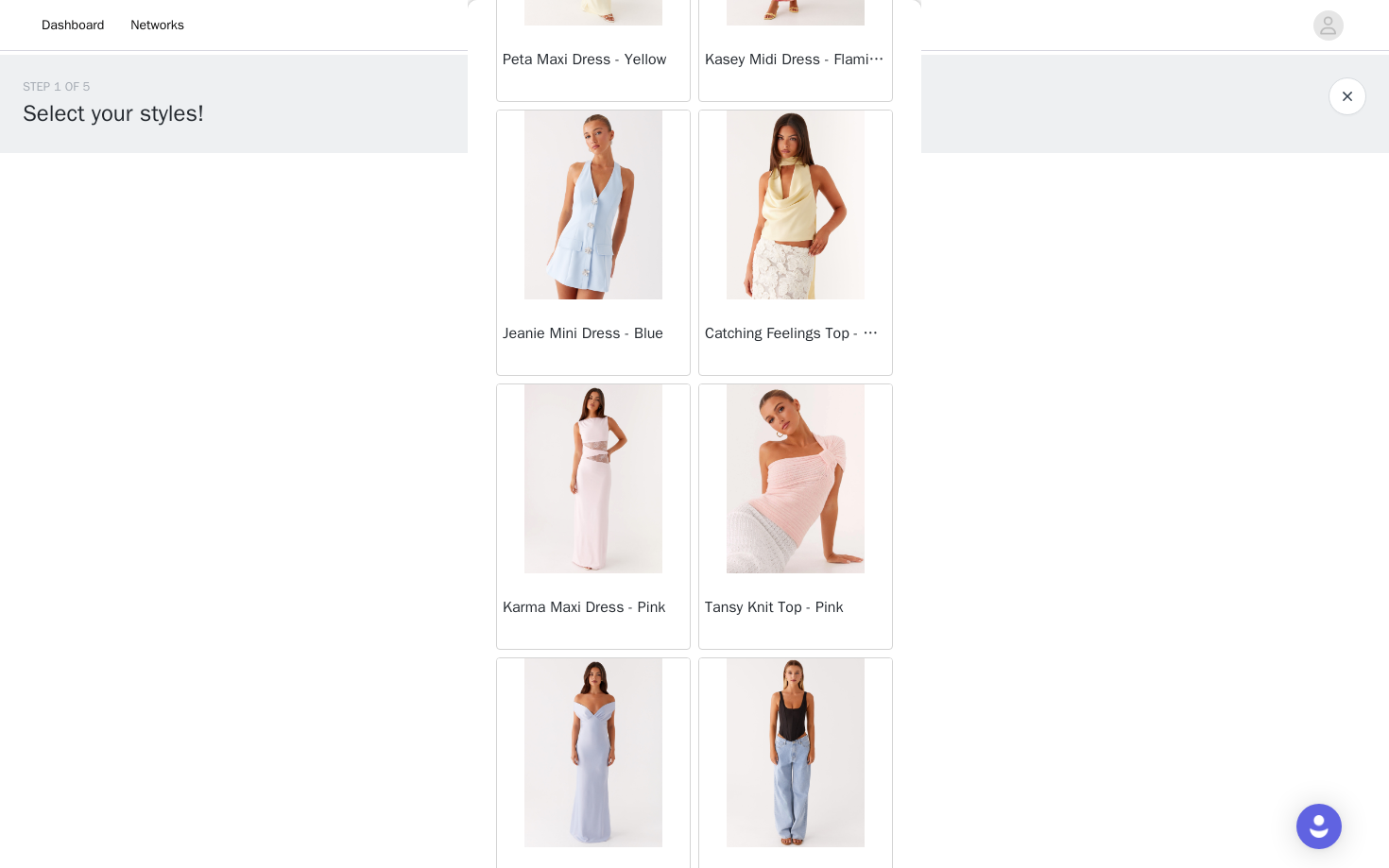 scroll, scrollTop: 31129, scrollLeft: 0, axis: vertical 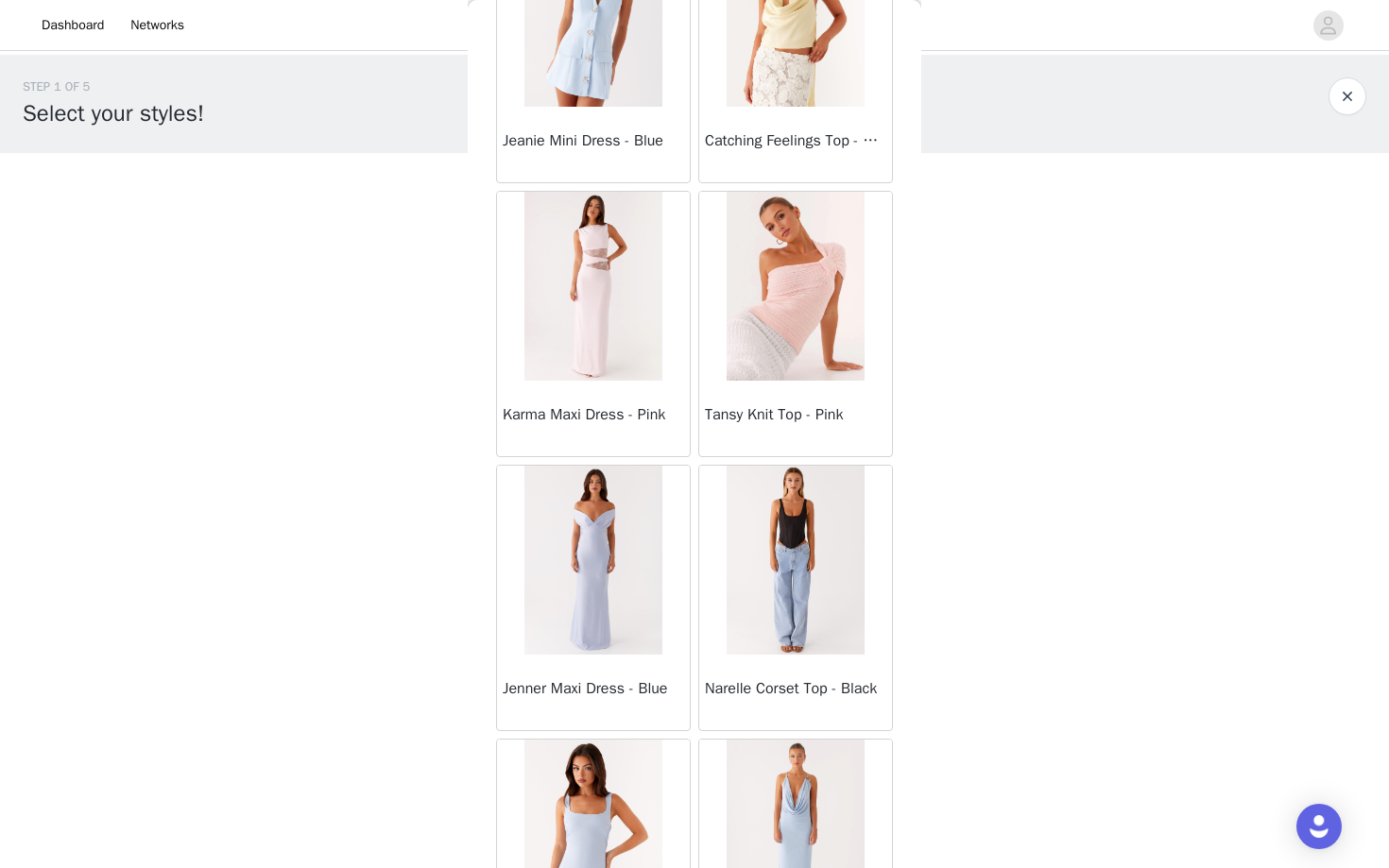 click at bounding box center (795, 286) 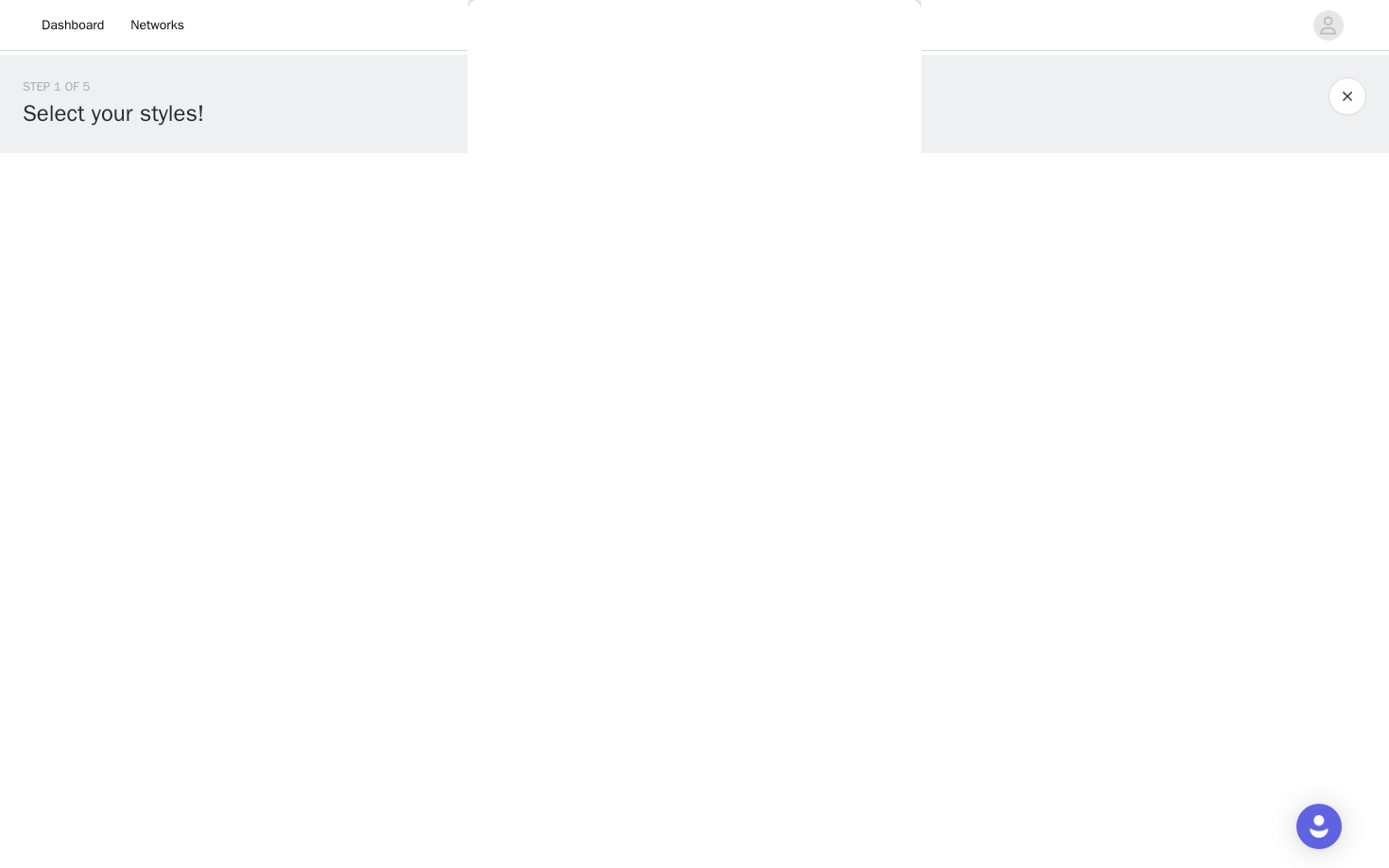 scroll, scrollTop: 0, scrollLeft: 0, axis: both 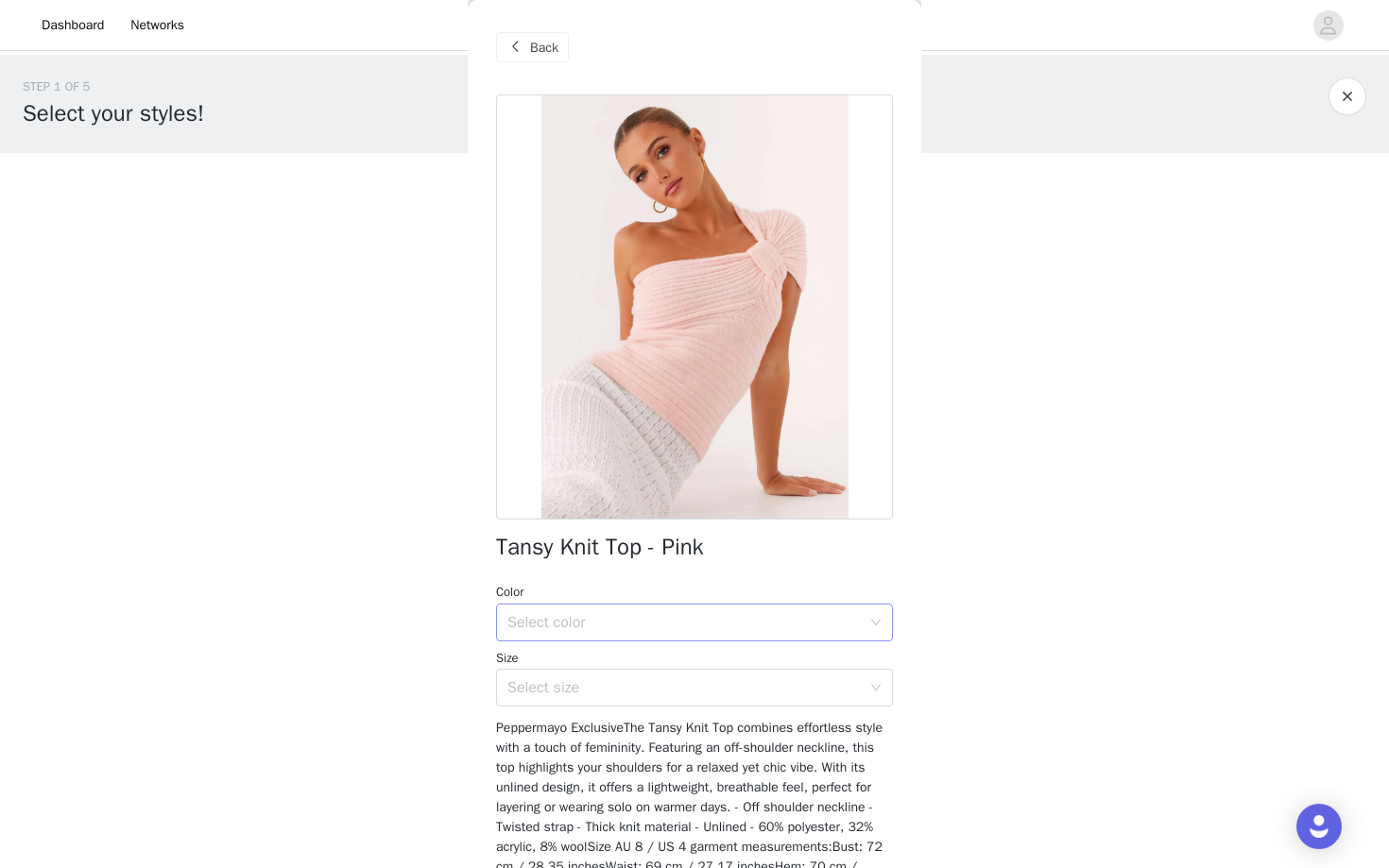 click on "Select color" at bounding box center (684, 622) 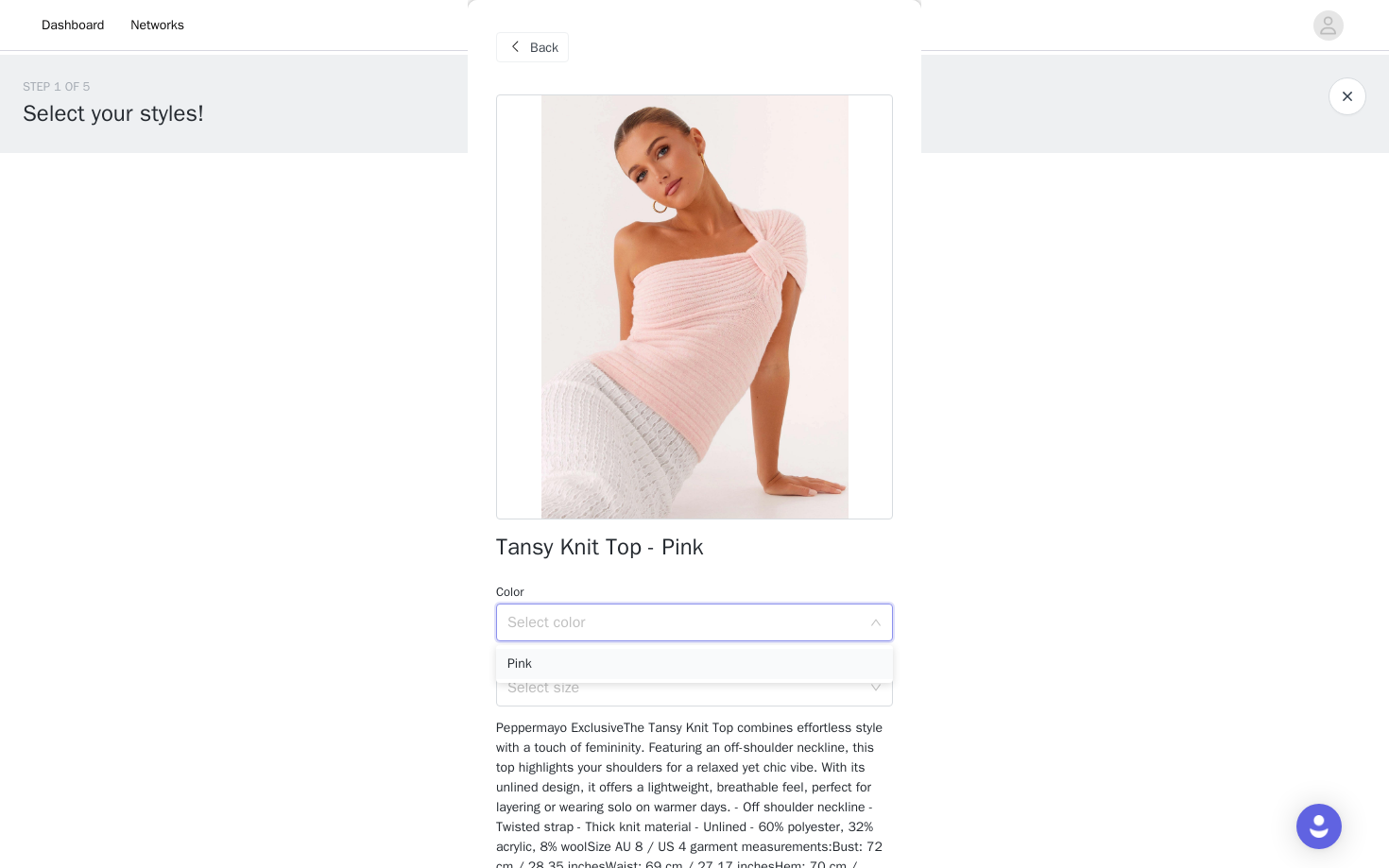click on "Pink" at bounding box center [694, 664] 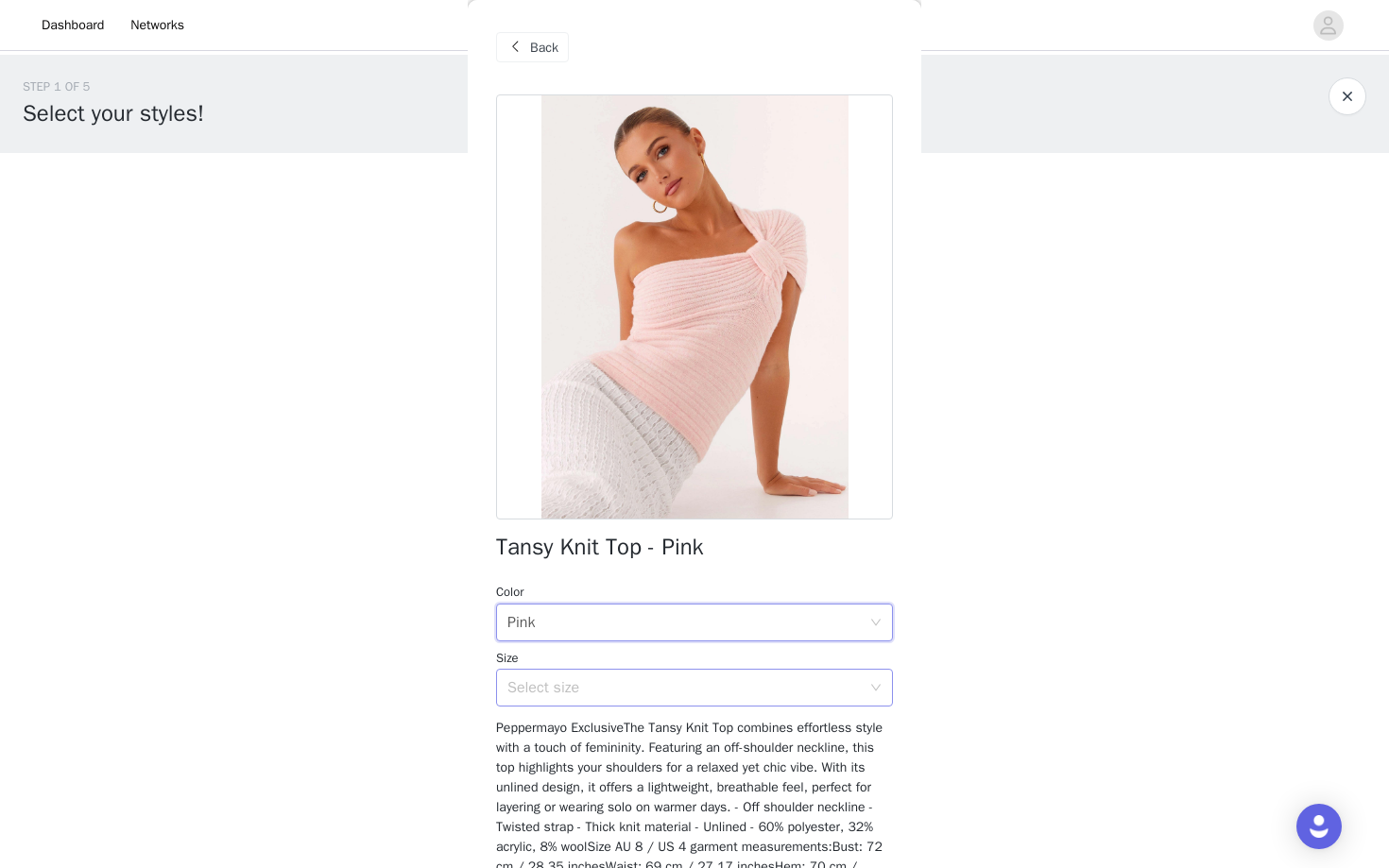 click on "Select size" at bounding box center [688, 688] 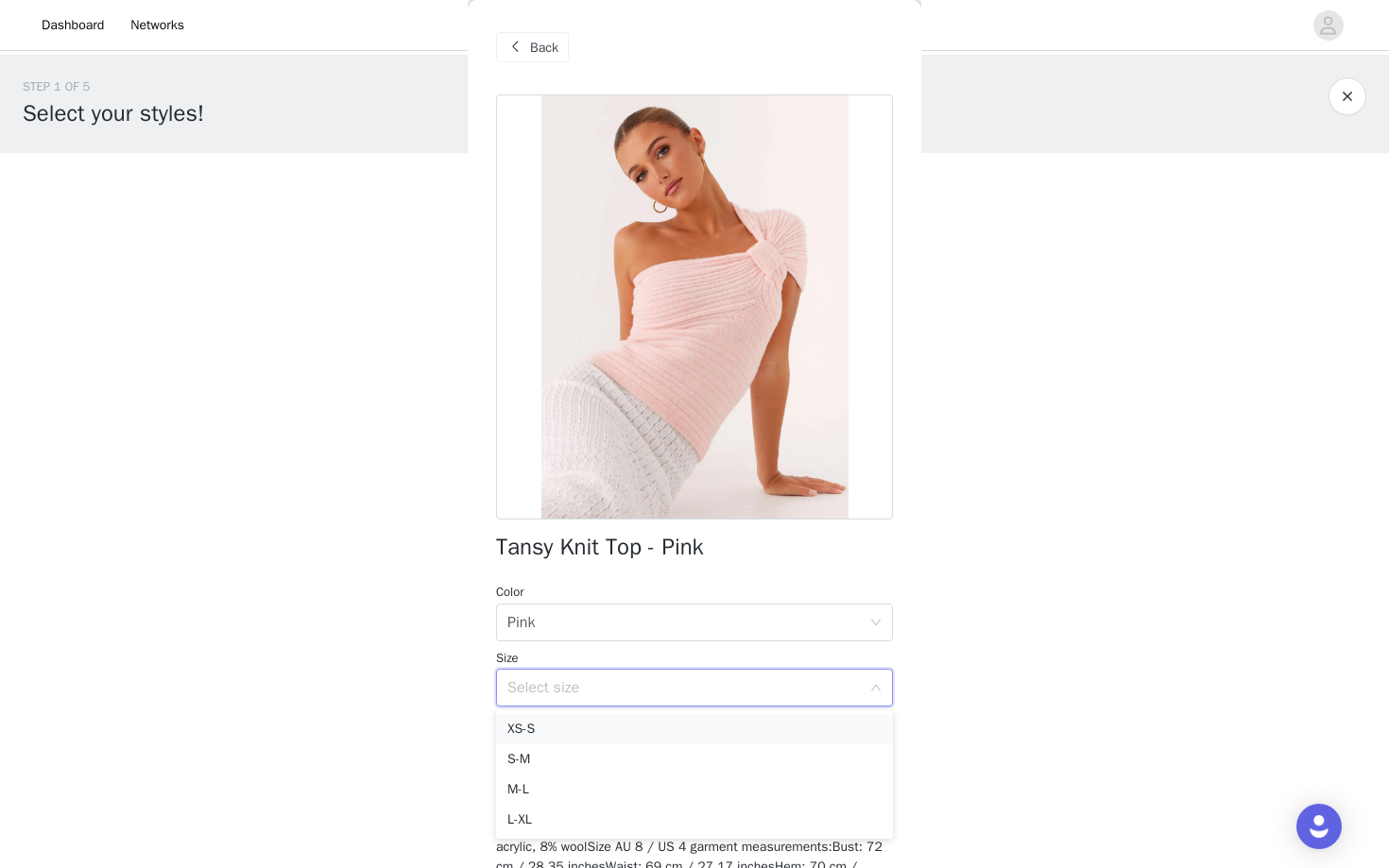 click on "XS-S" at bounding box center [694, 729] 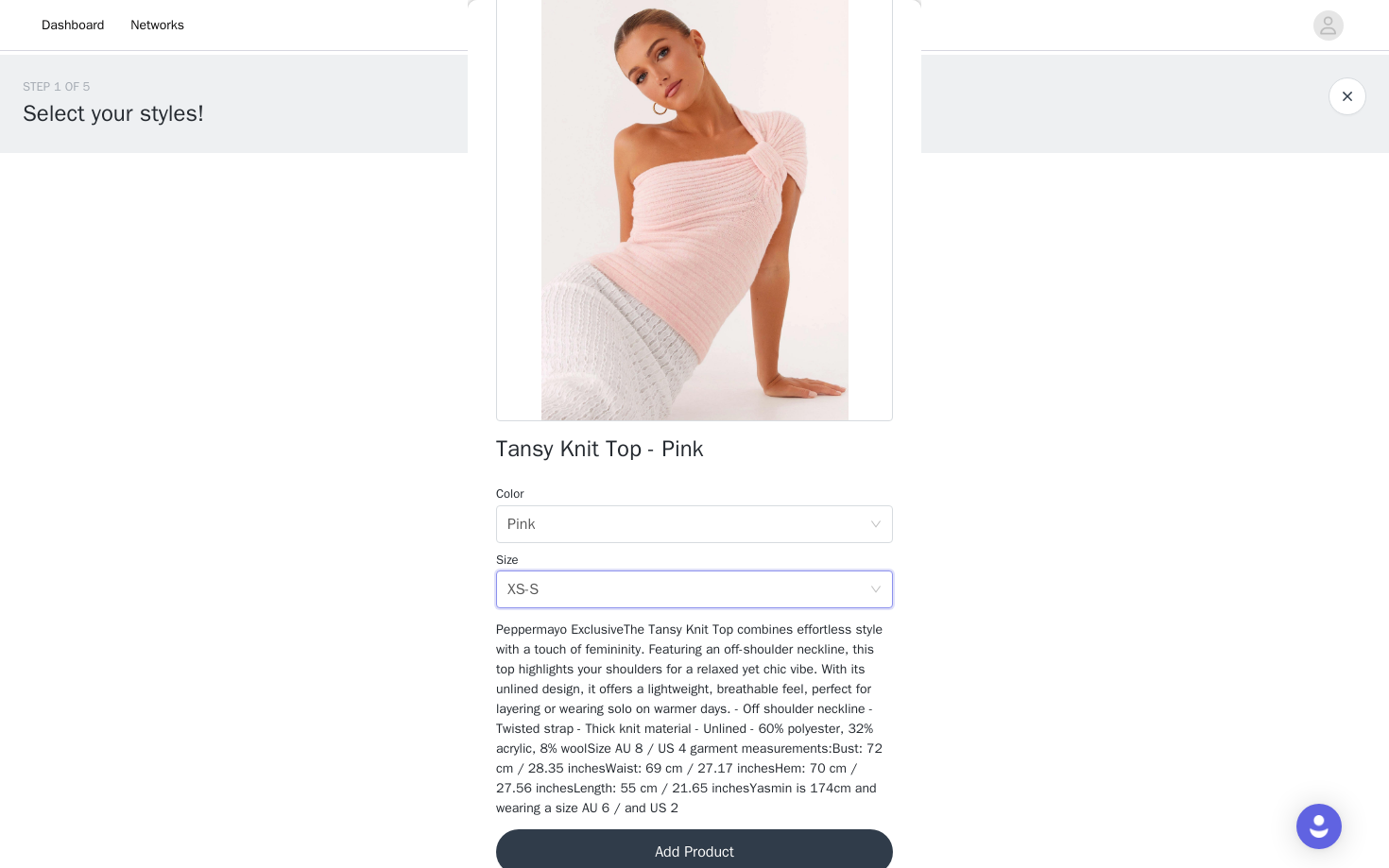 scroll, scrollTop: 128, scrollLeft: 0, axis: vertical 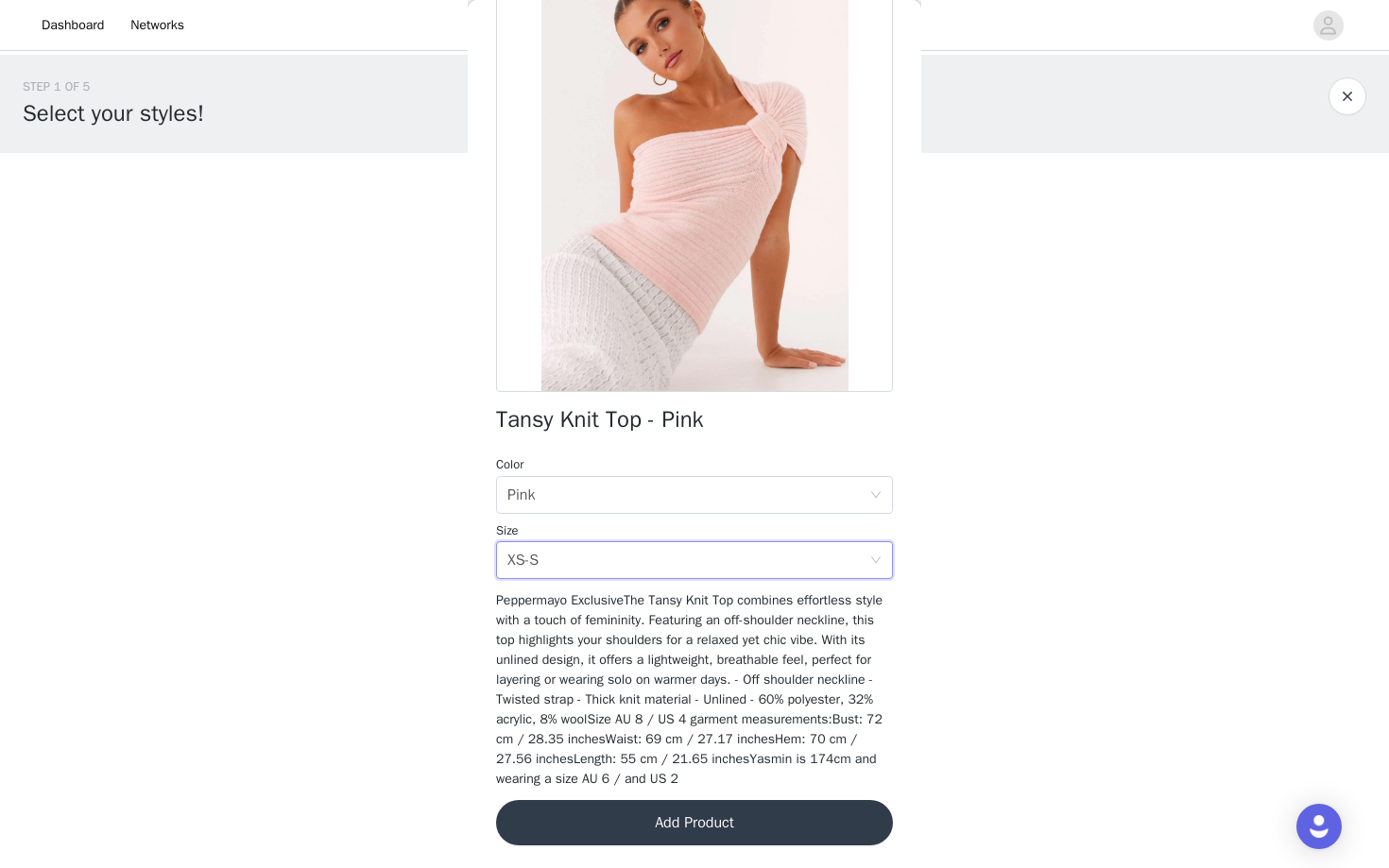 click on "Add Product" at bounding box center [694, 823] 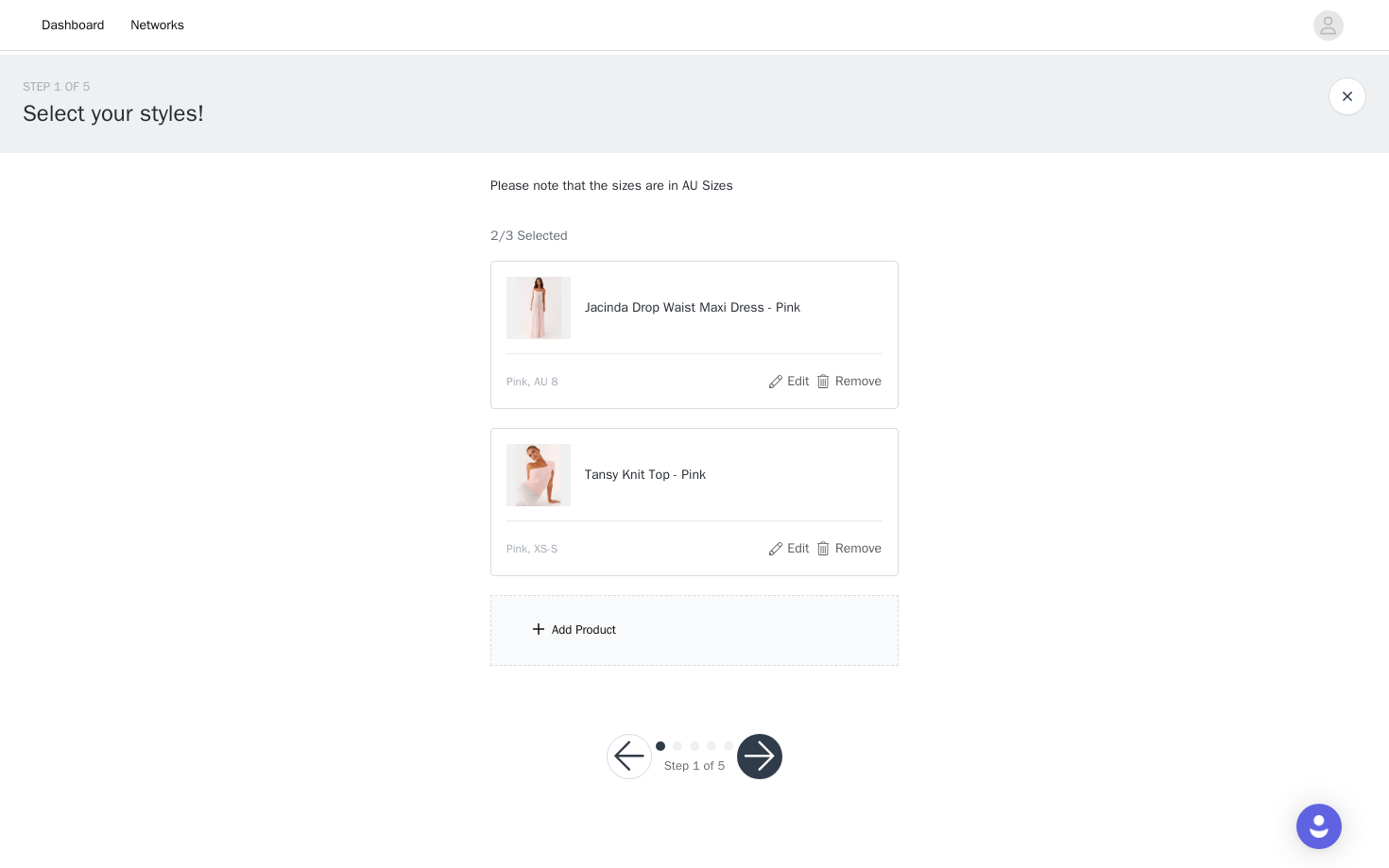 click on "Please note that the sizes are in AU Sizes       2/3 Selected           Jacinda Drop Waist Maxi Dress - Pink           Pink, AU 8       Edit   Remove     Tansy Knit Top - Pink           Pink, XS-S       Edit   Remove     Add Product" at bounding box center [694, 420] 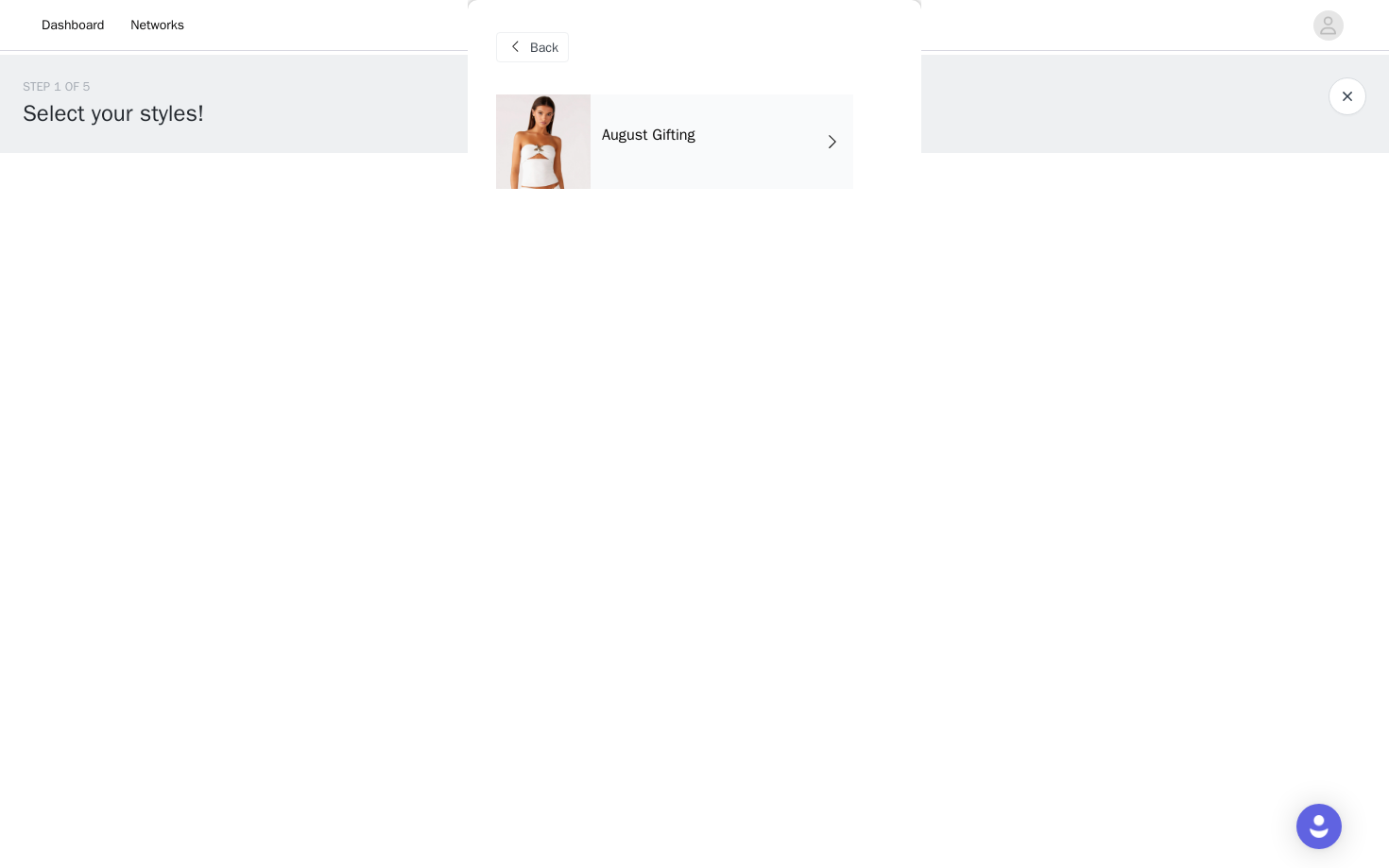 click on "August Gifting" at bounding box center [722, 142] 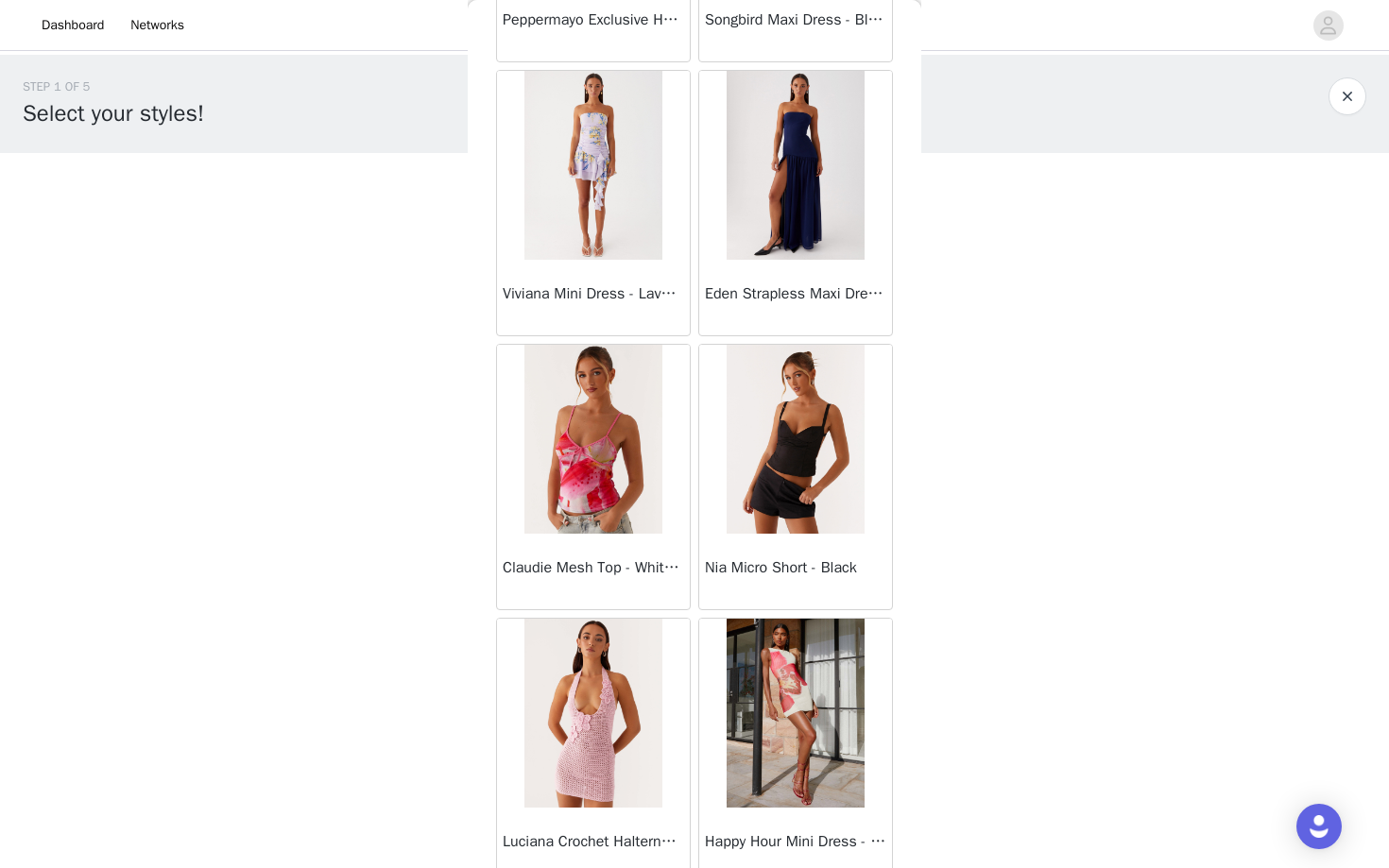 scroll, scrollTop: 2022, scrollLeft: 0, axis: vertical 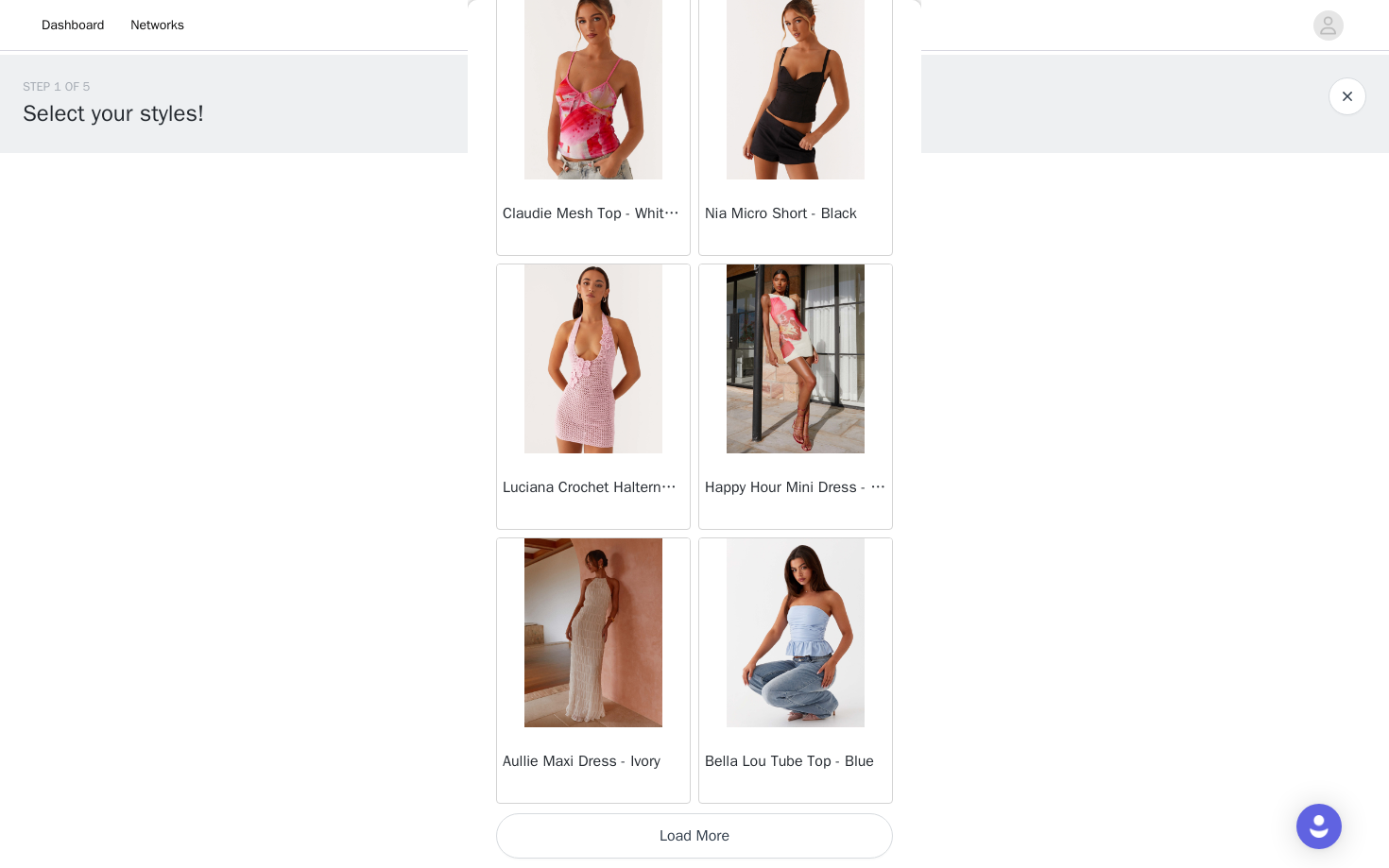 click on "Load More" at bounding box center (694, 836) 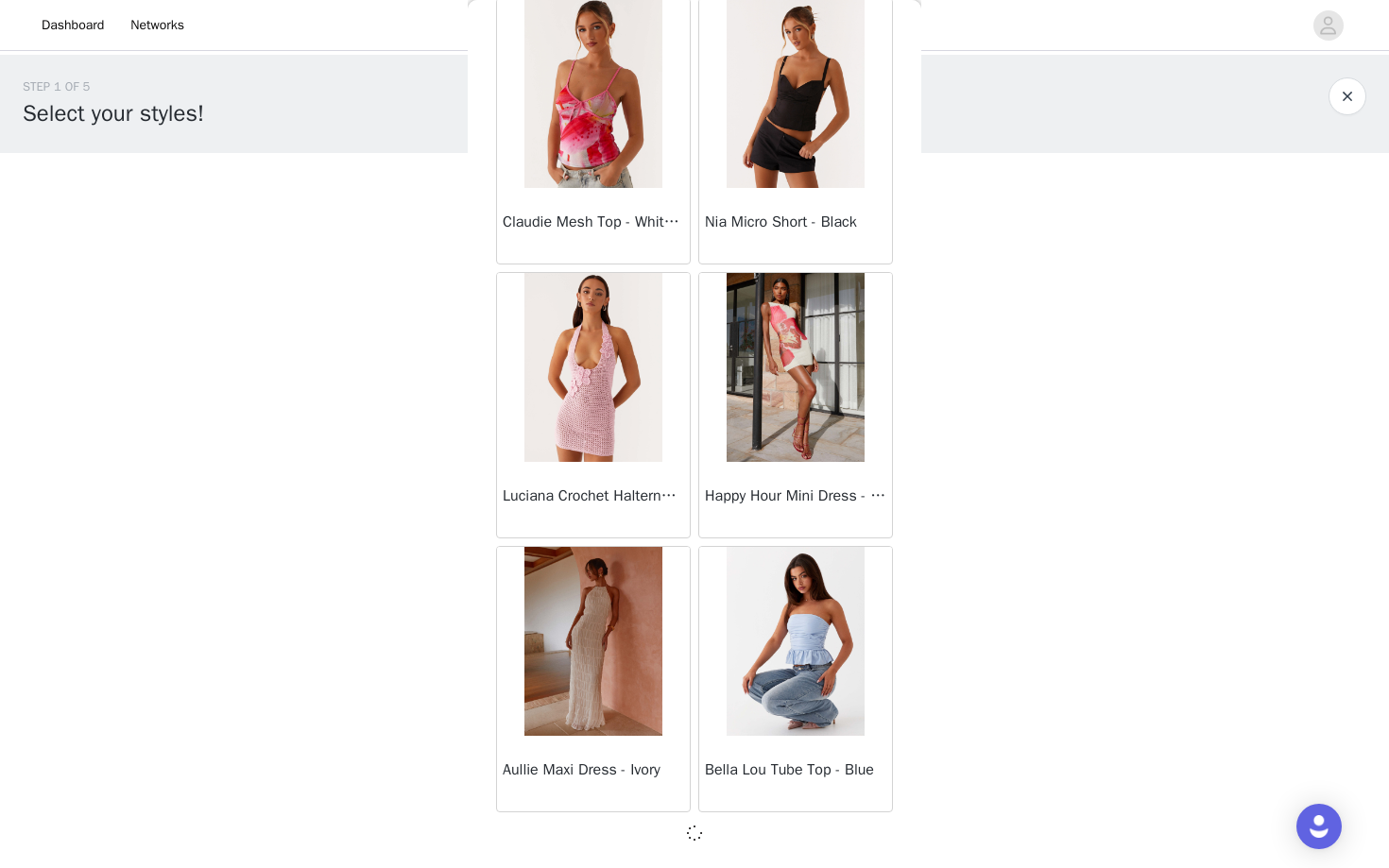 scroll, scrollTop: 2014, scrollLeft: 0, axis: vertical 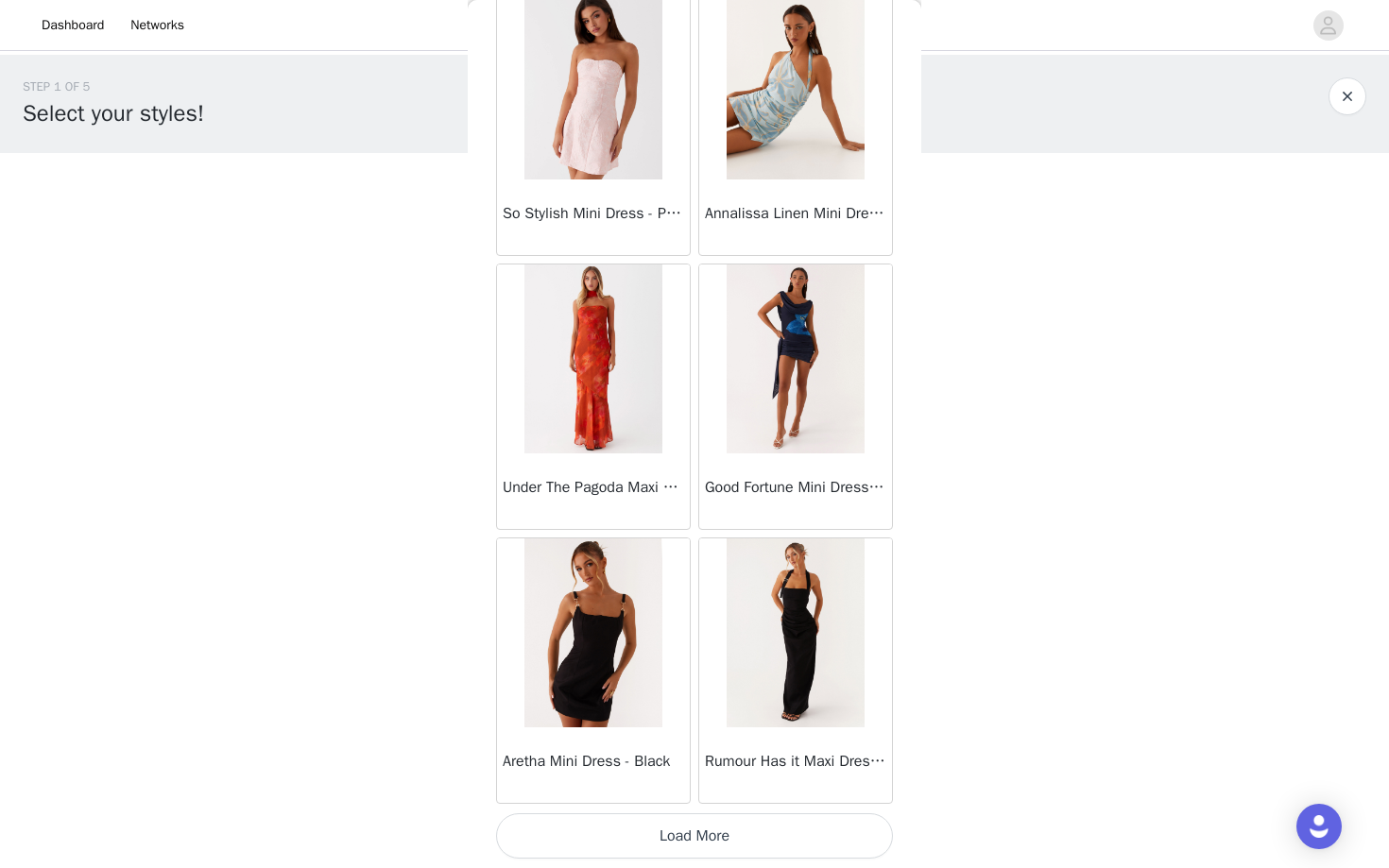 click on "Load More" at bounding box center (694, 836) 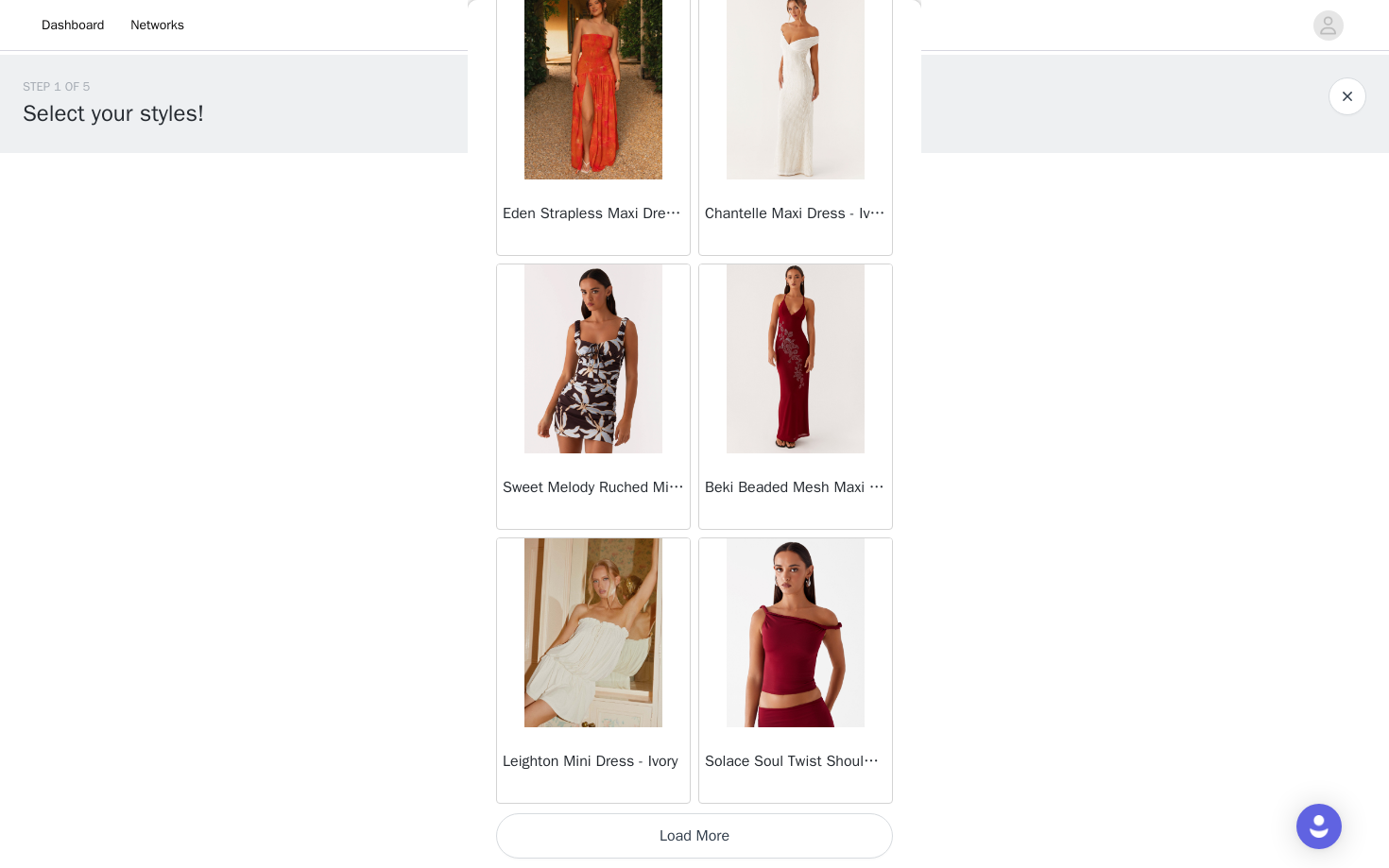 click on "Load More" at bounding box center (694, 836) 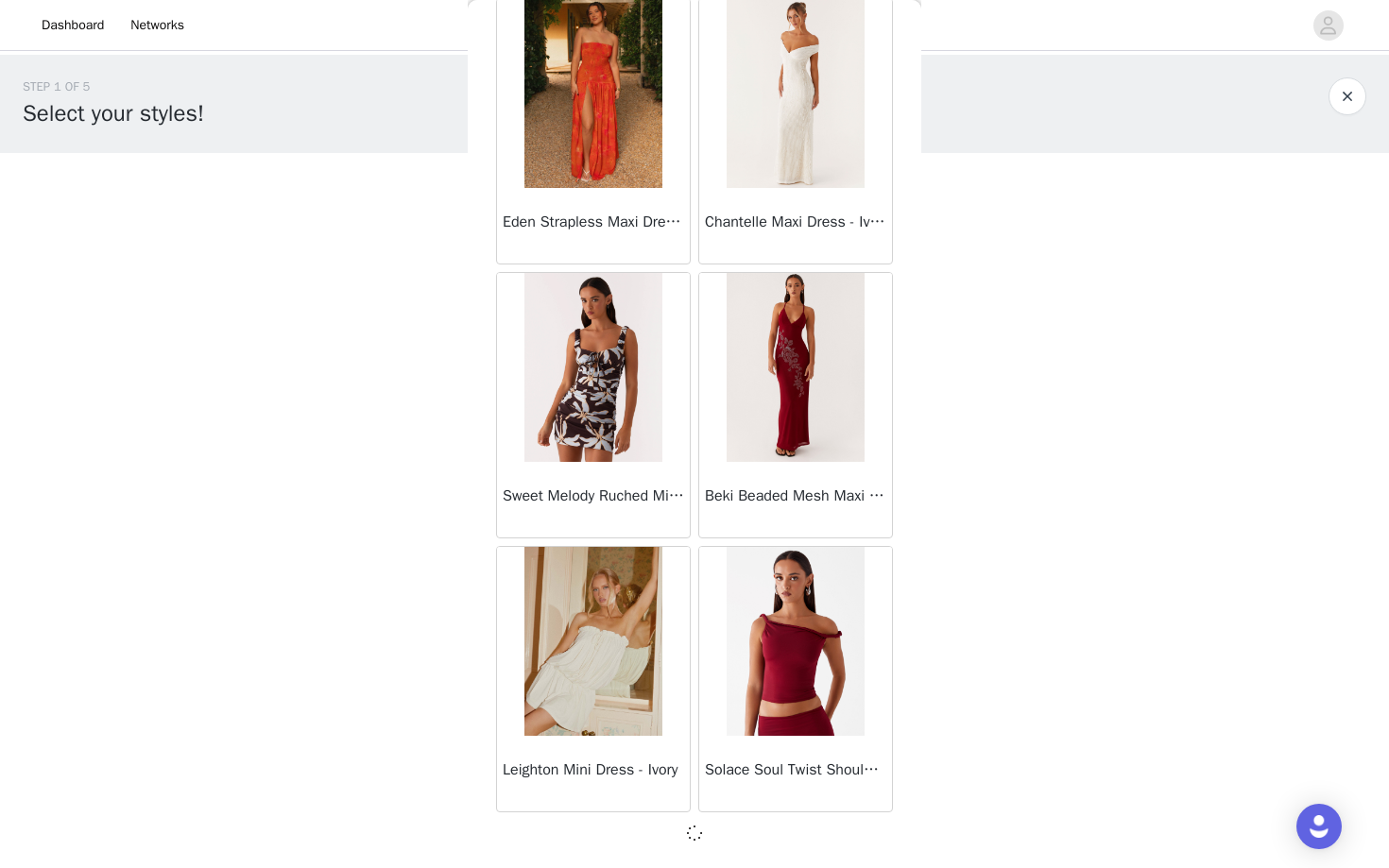scroll, scrollTop: 7492, scrollLeft: 0, axis: vertical 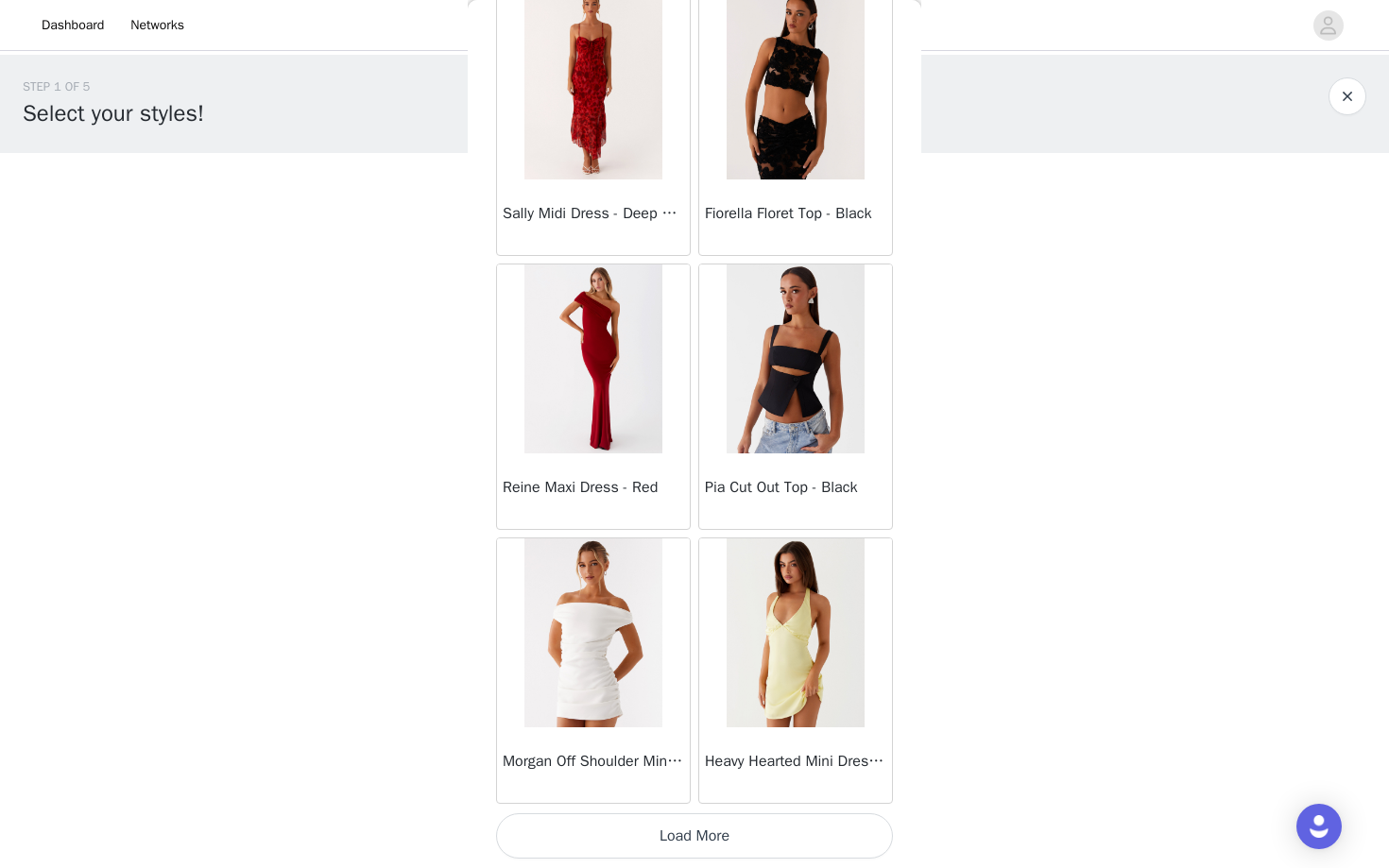 click on "Load More" at bounding box center (694, 836) 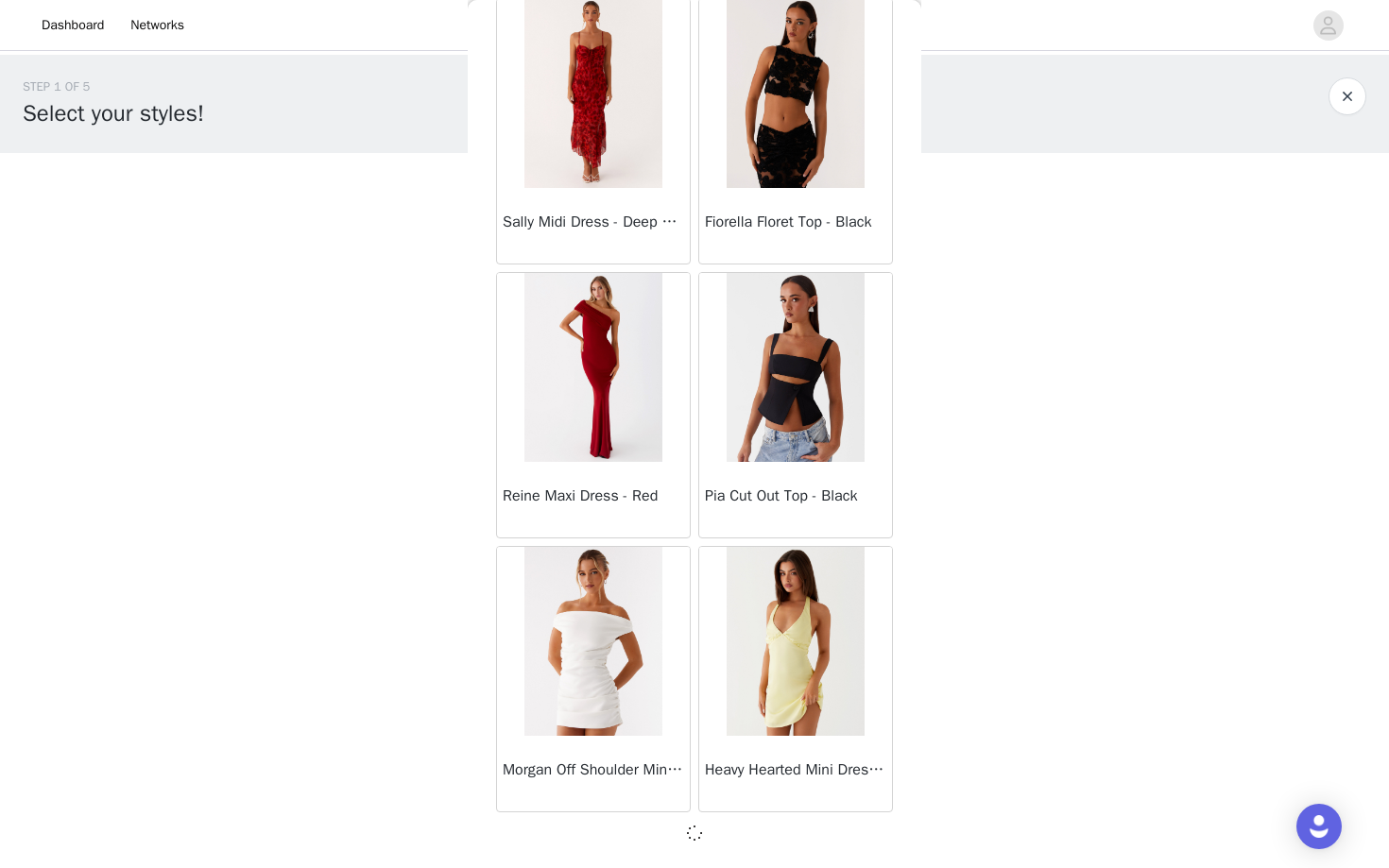 scroll, scrollTop: 10231, scrollLeft: 0, axis: vertical 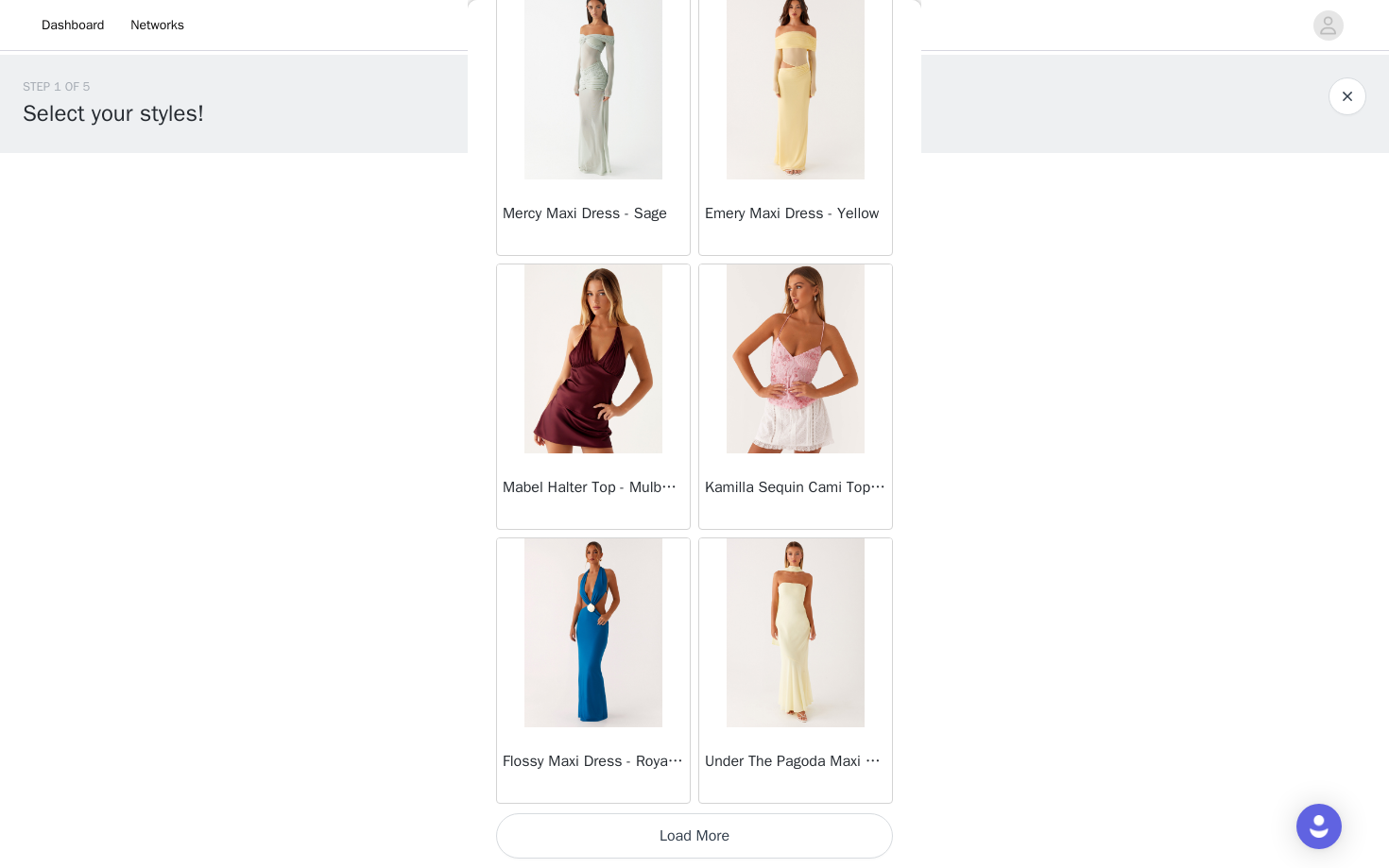 click on "Load More" at bounding box center (694, 836) 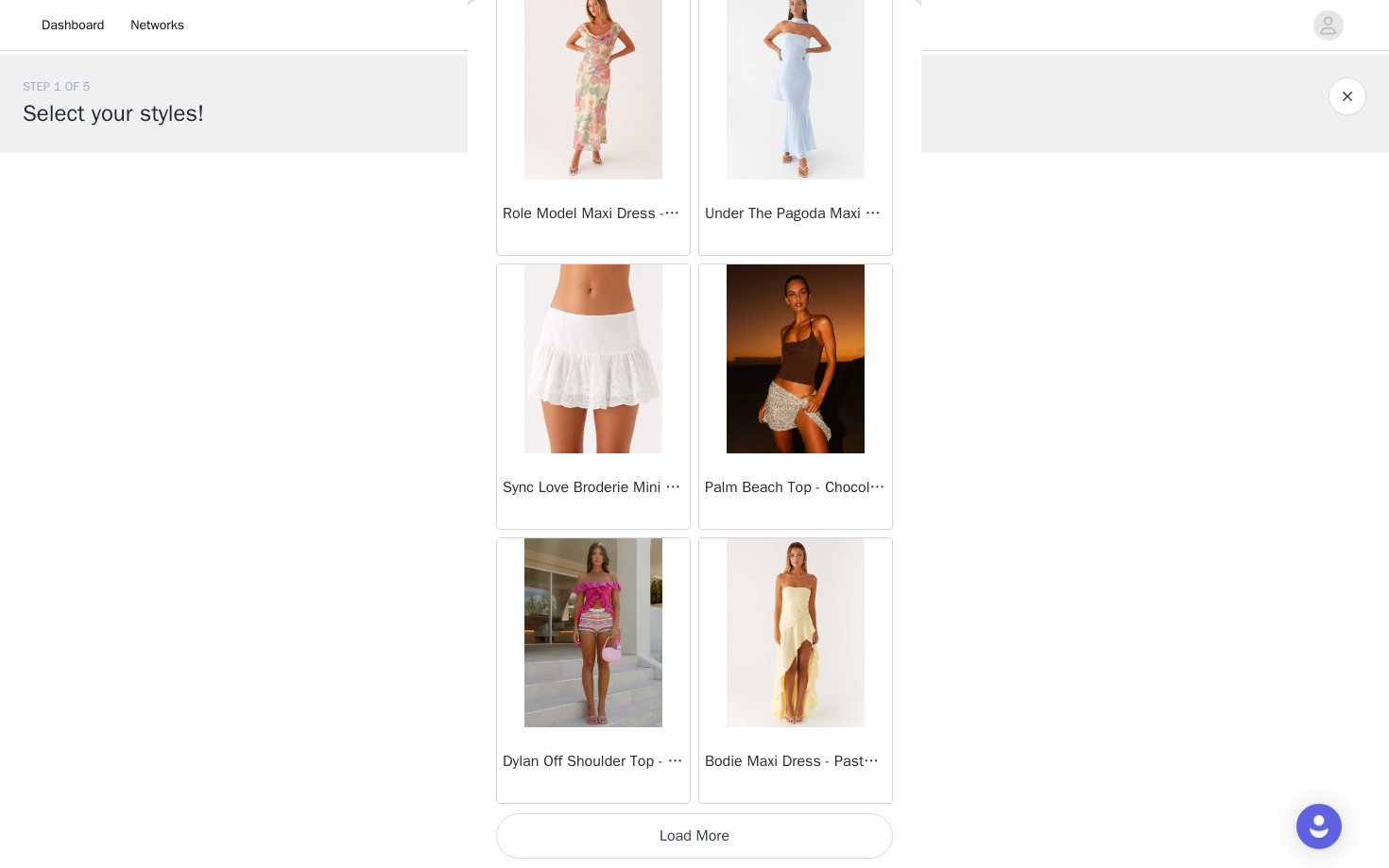 click on "Load More" at bounding box center [694, 836] 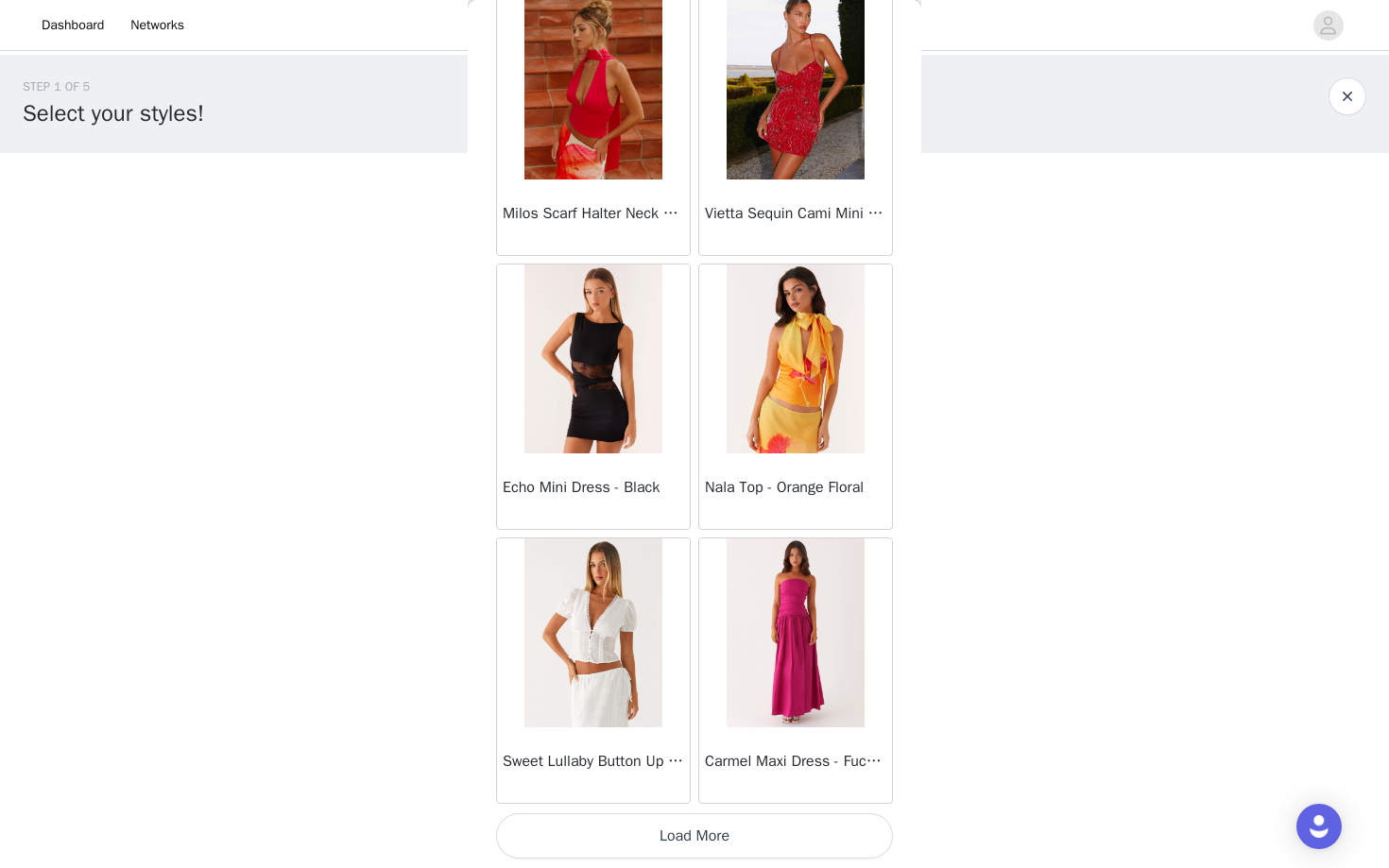 click on "Load More" at bounding box center (694, 836) 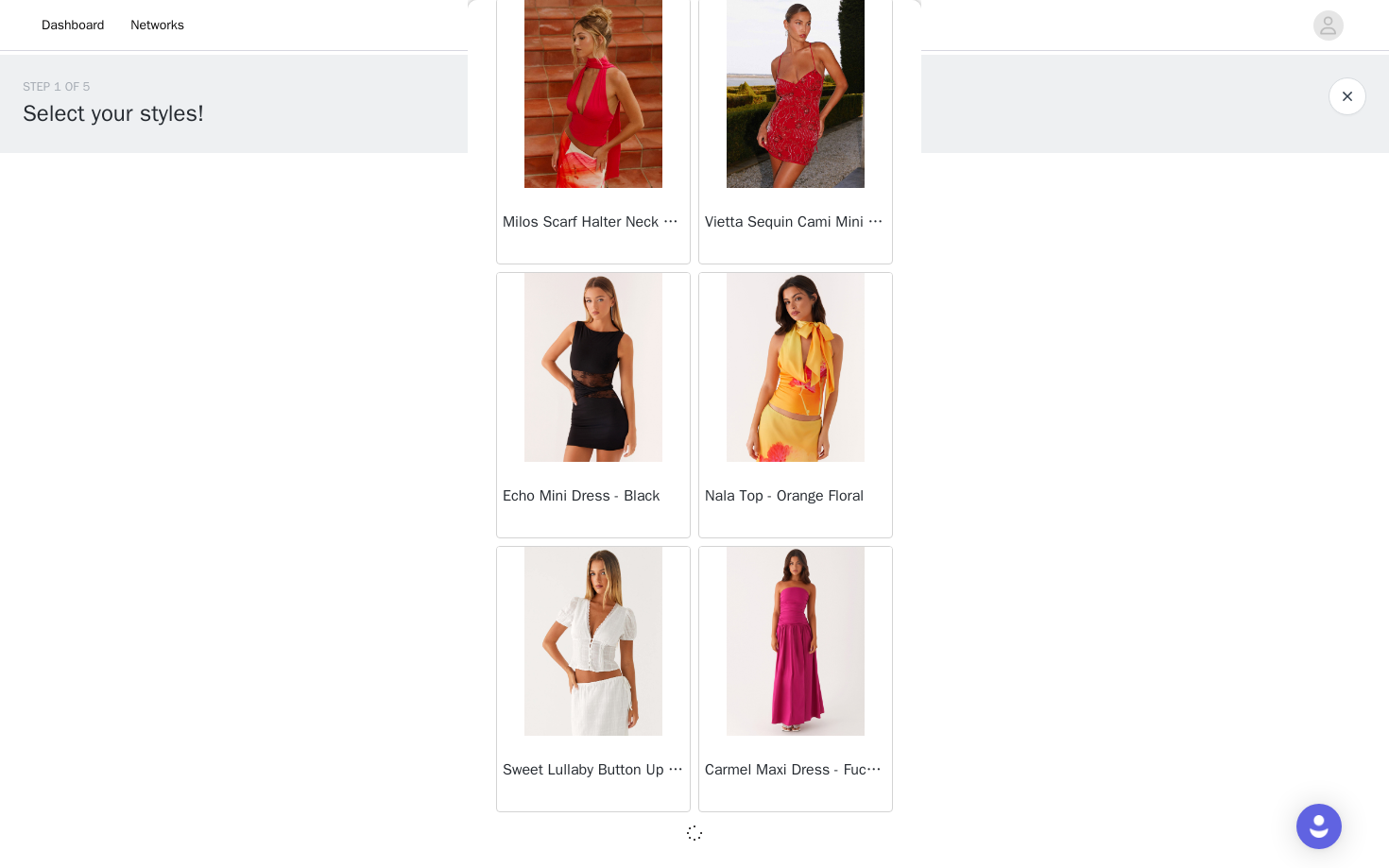 scroll, scrollTop: 18448, scrollLeft: 0, axis: vertical 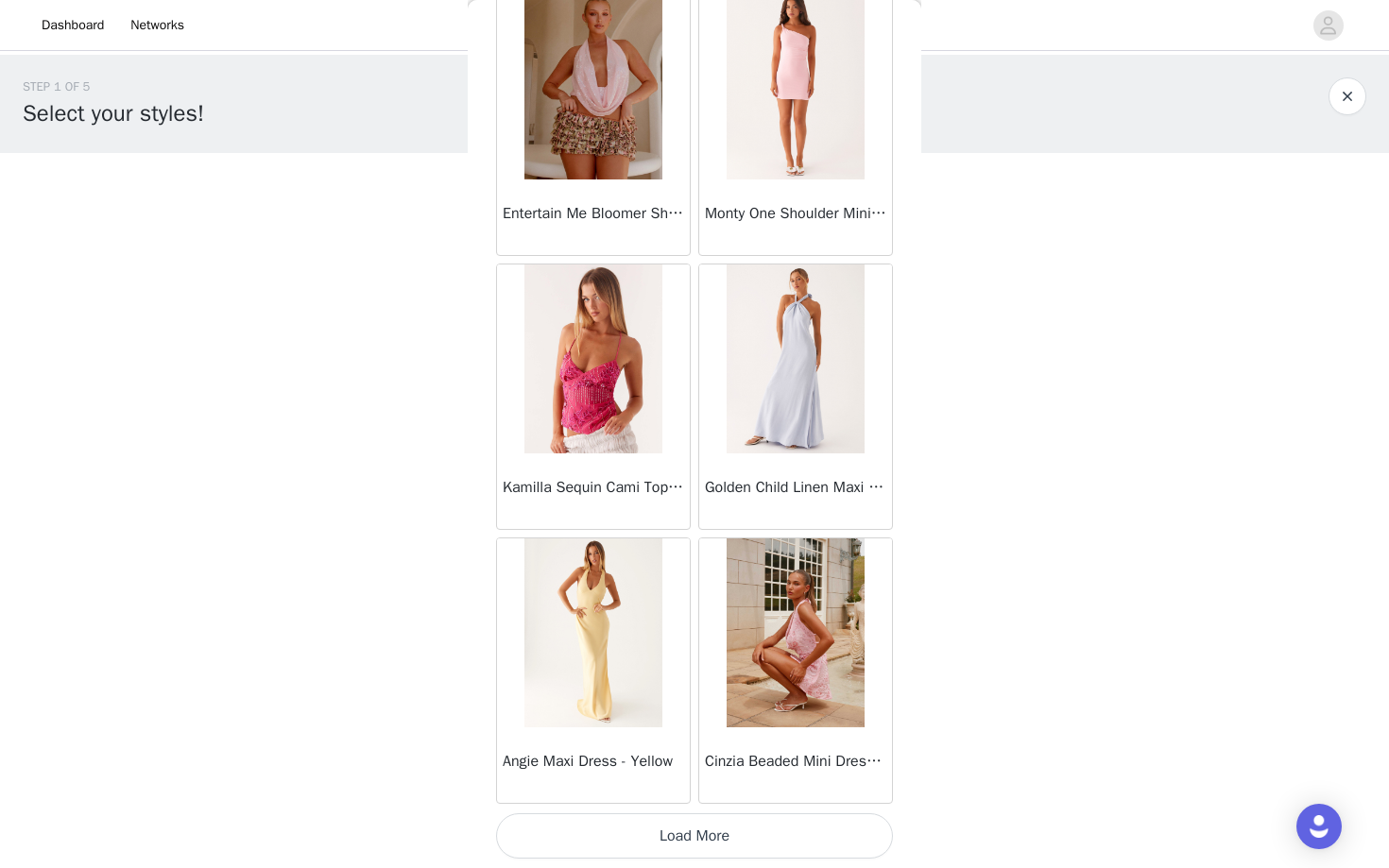 click on "Load More" at bounding box center [694, 836] 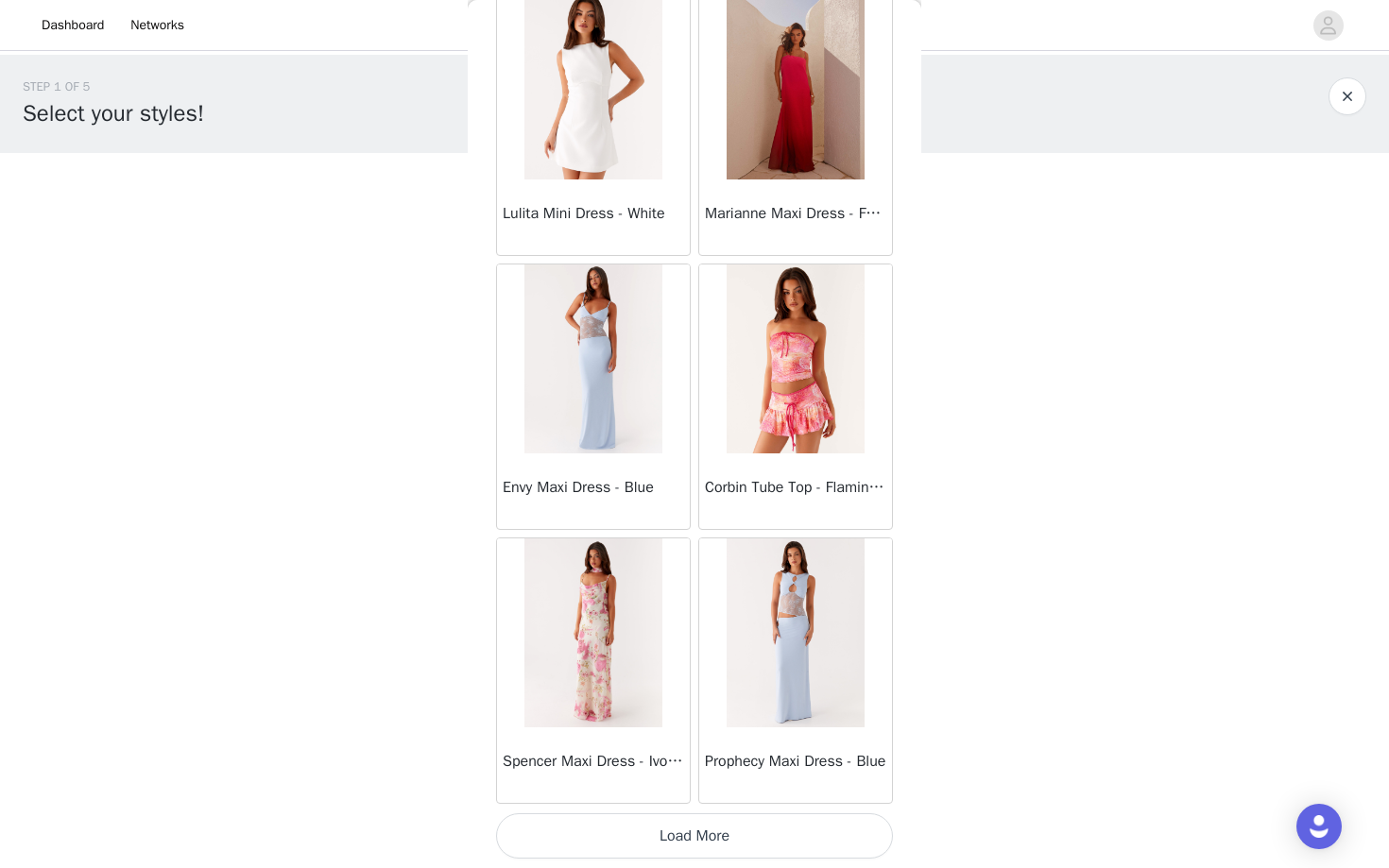 click on "Load More" at bounding box center [694, 836] 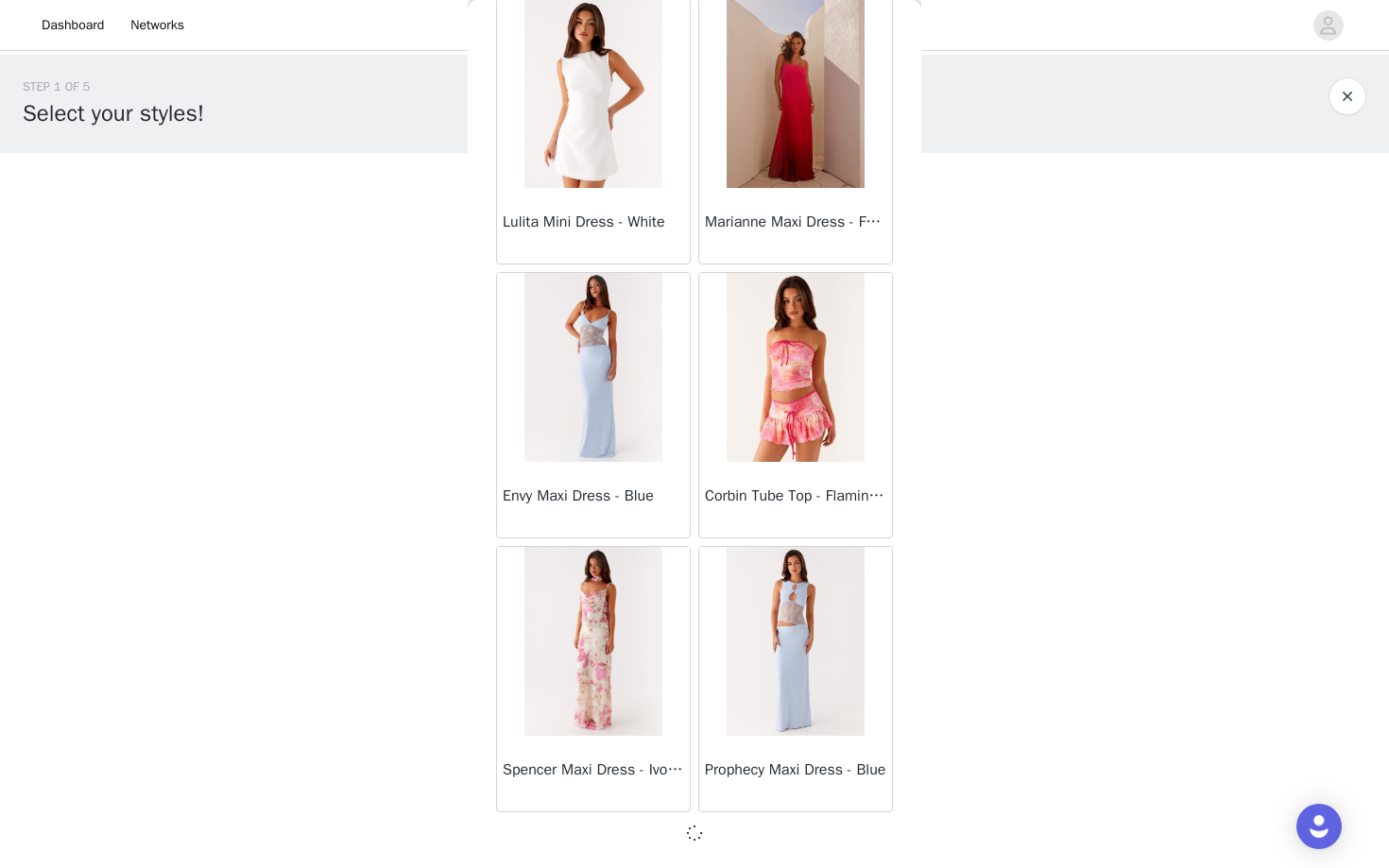 scroll, scrollTop: 23926, scrollLeft: 0, axis: vertical 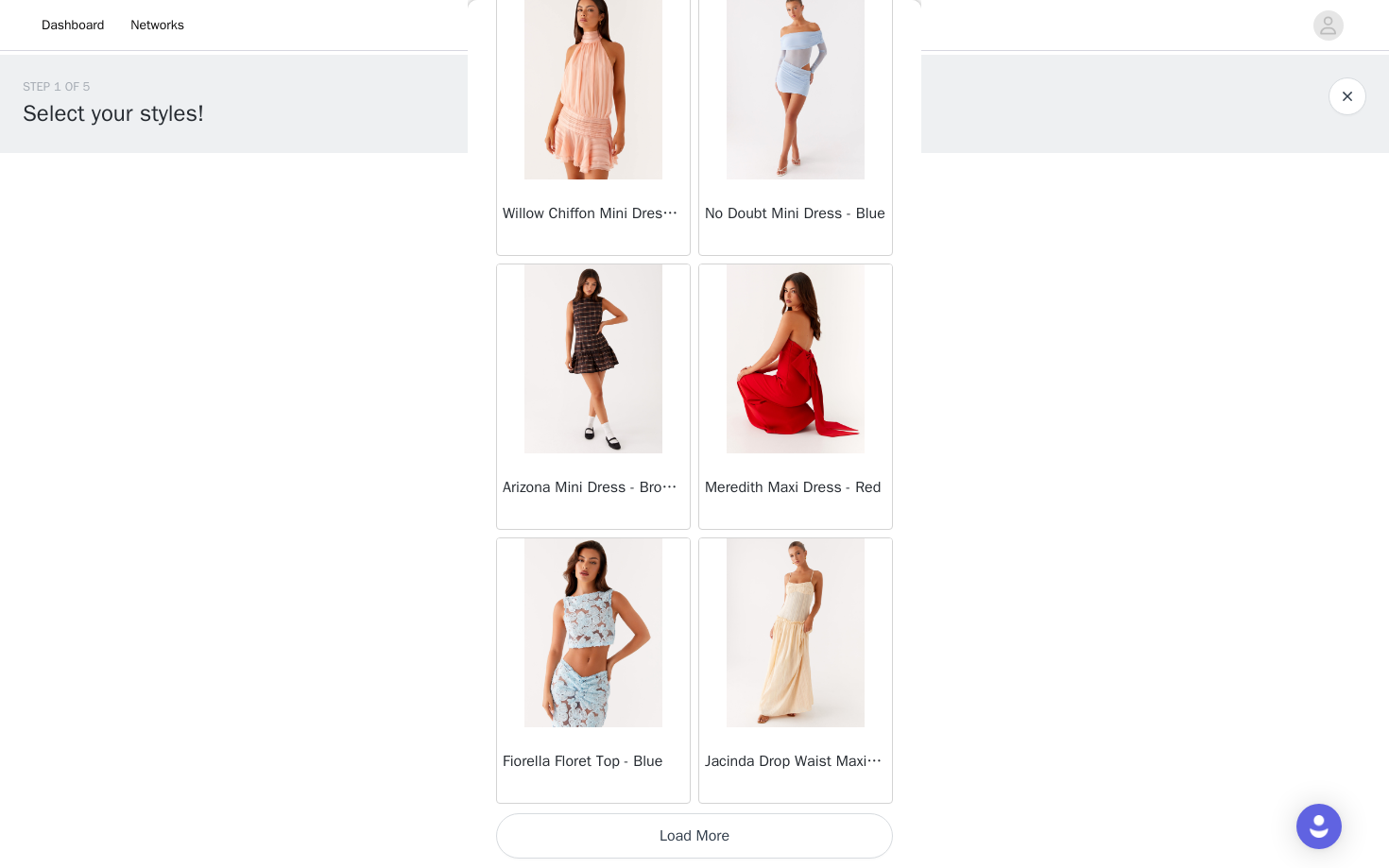 click on "Load More" at bounding box center [694, 836] 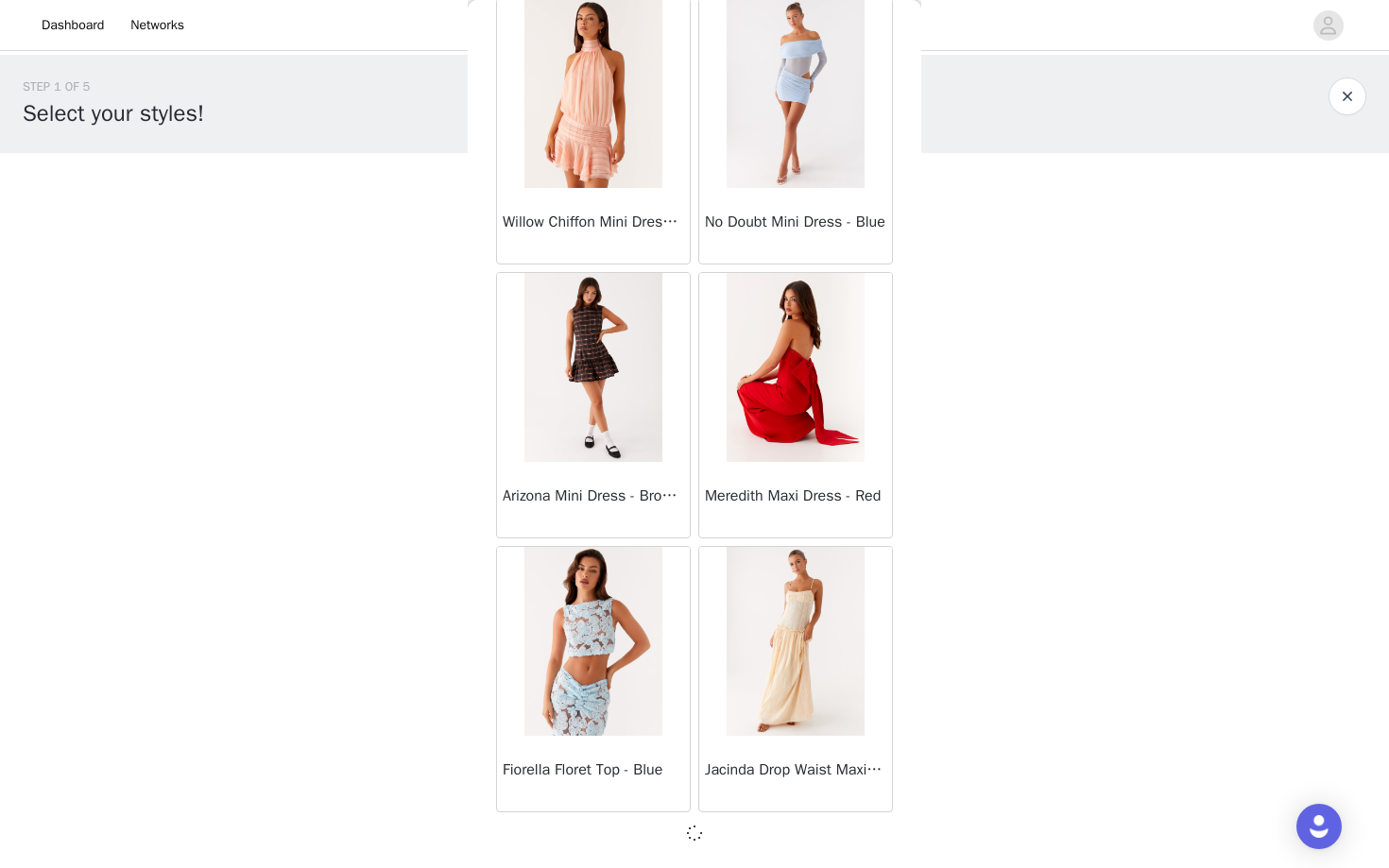 scroll, scrollTop: 26665, scrollLeft: 0, axis: vertical 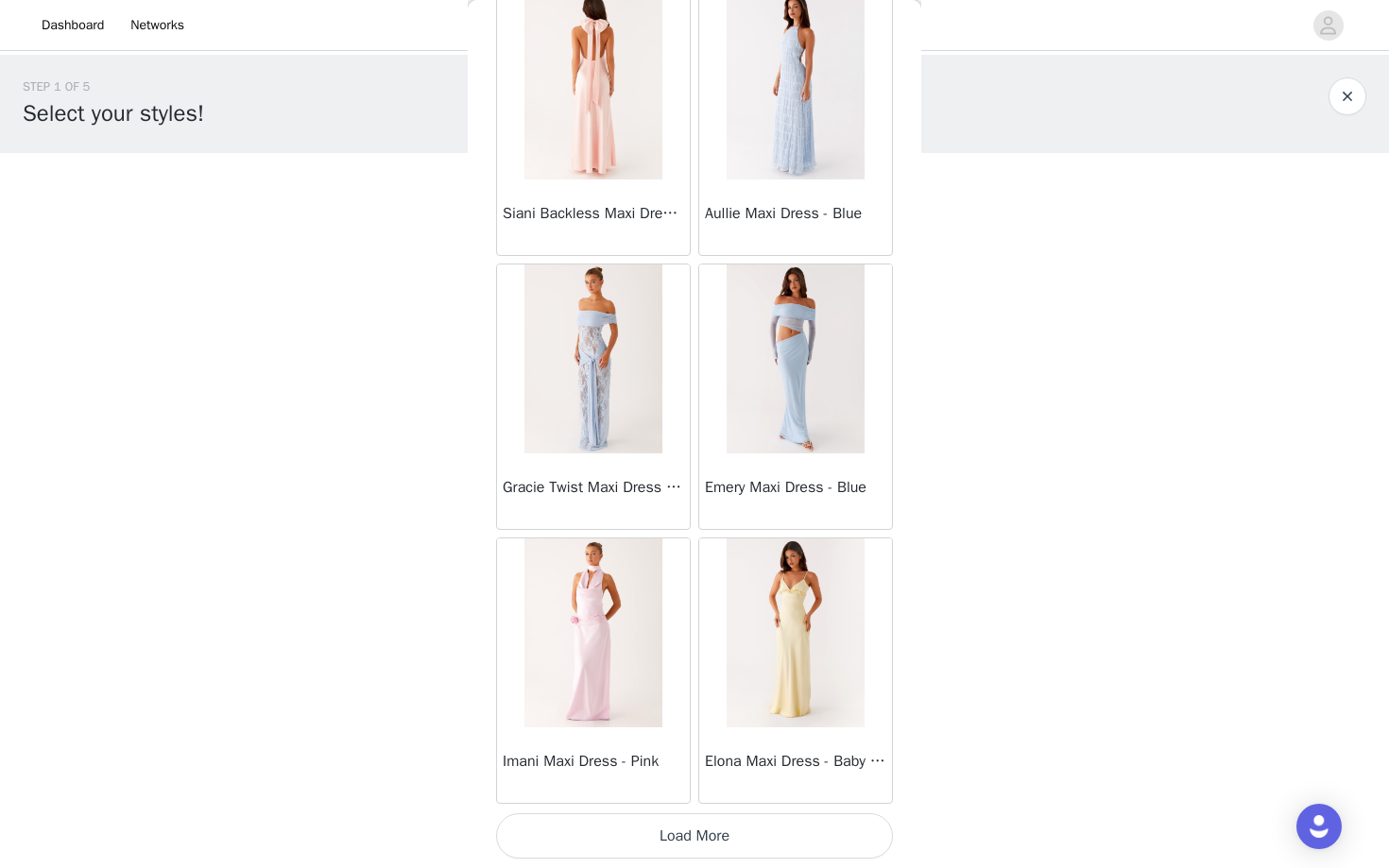 click on "Load More" at bounding box center [694, 836] 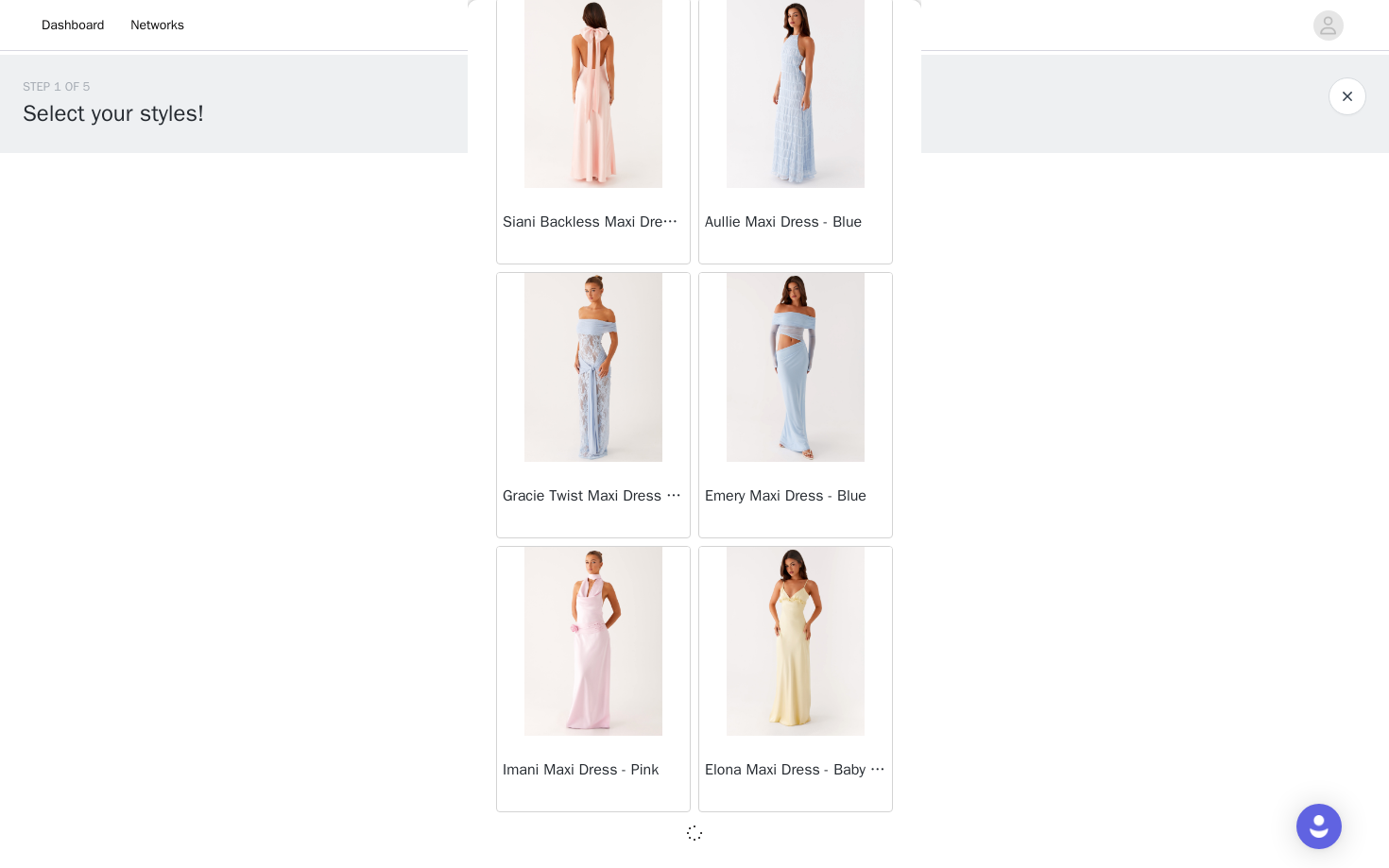 scroll, scrollTop: 29404, scrollLeft: 0, axis: vertical 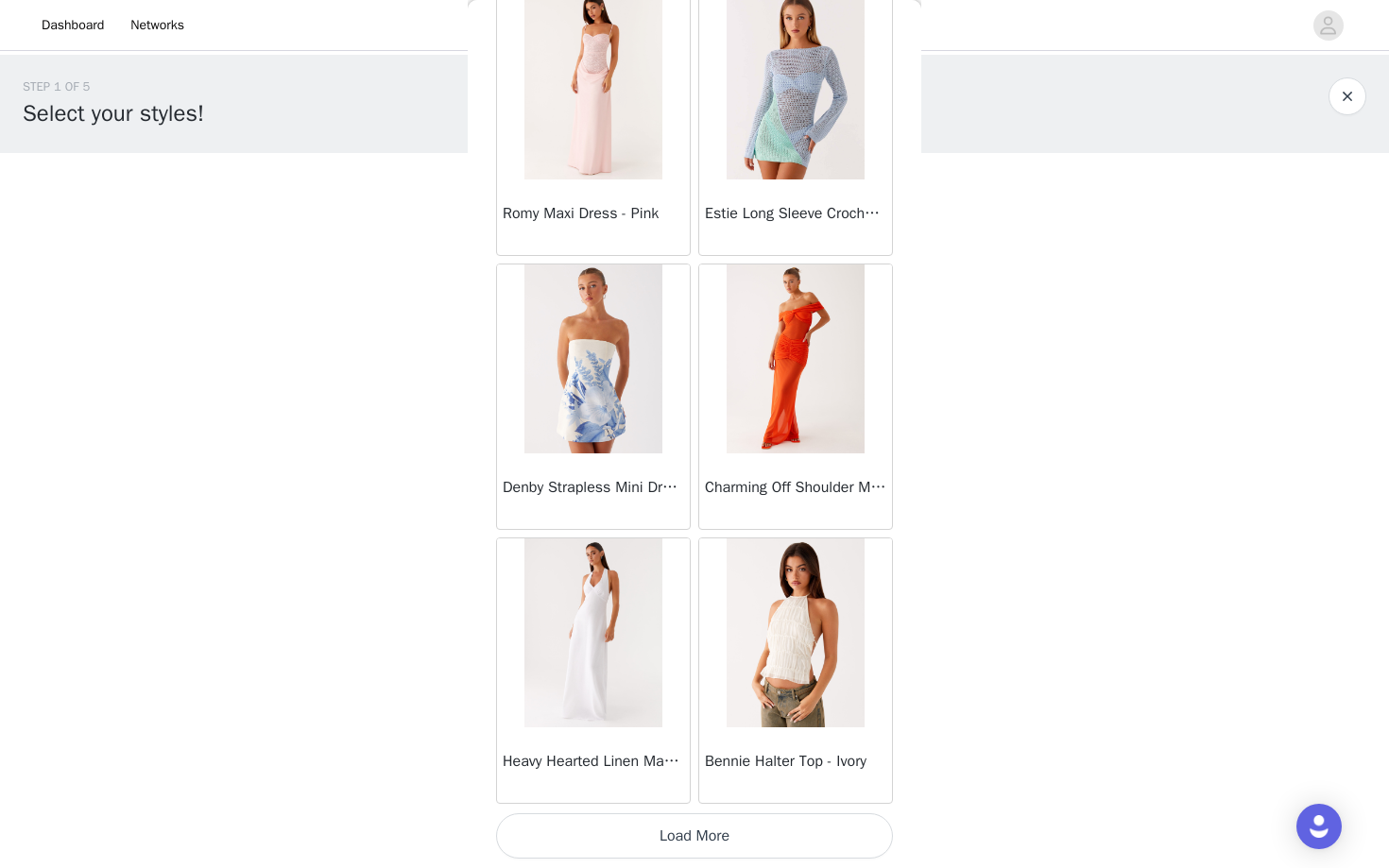 click on "Load More" at bounding box center [694, 836] 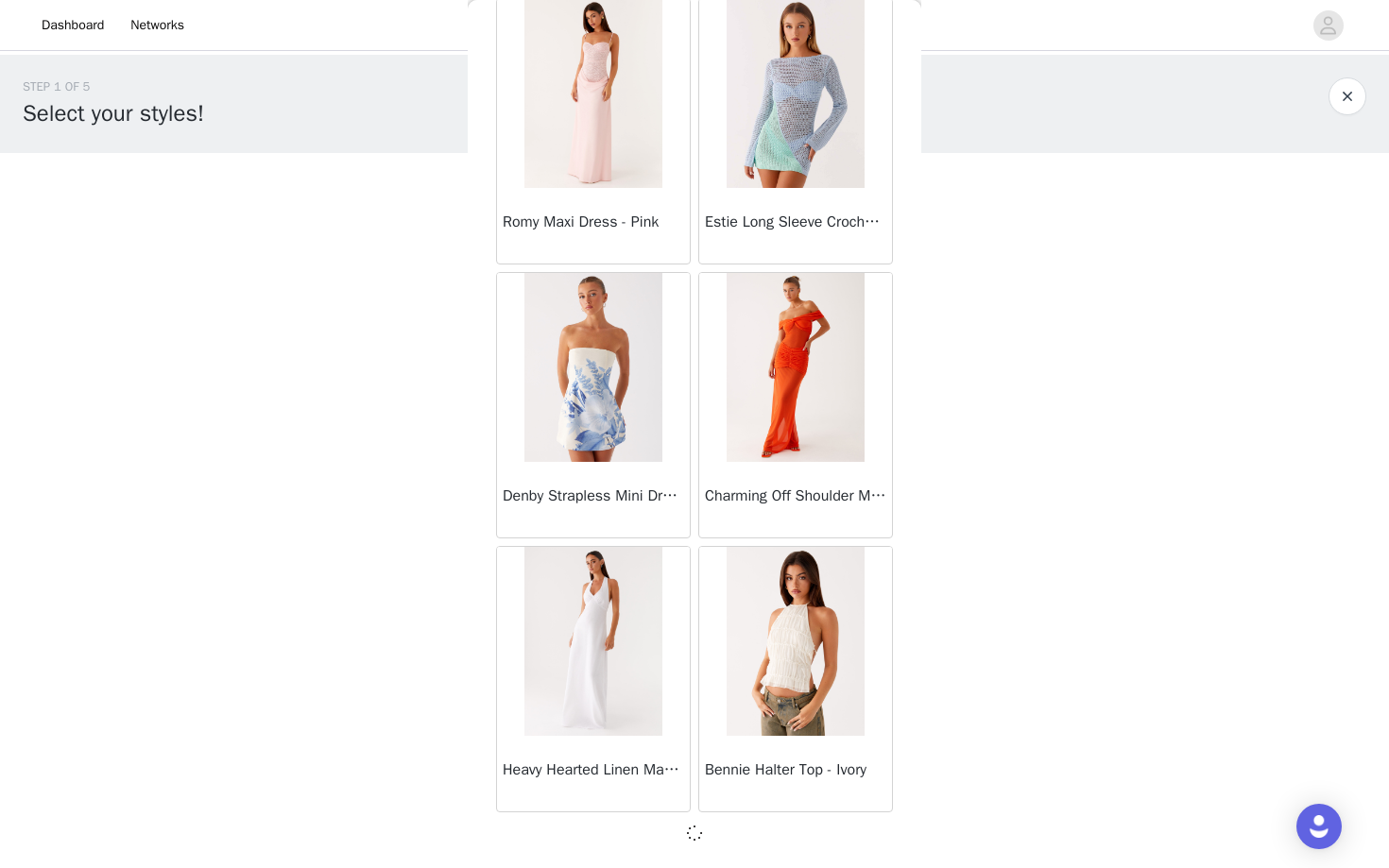scroll, scrollTop: 32143, scrollLeft: 0, axis: vertical 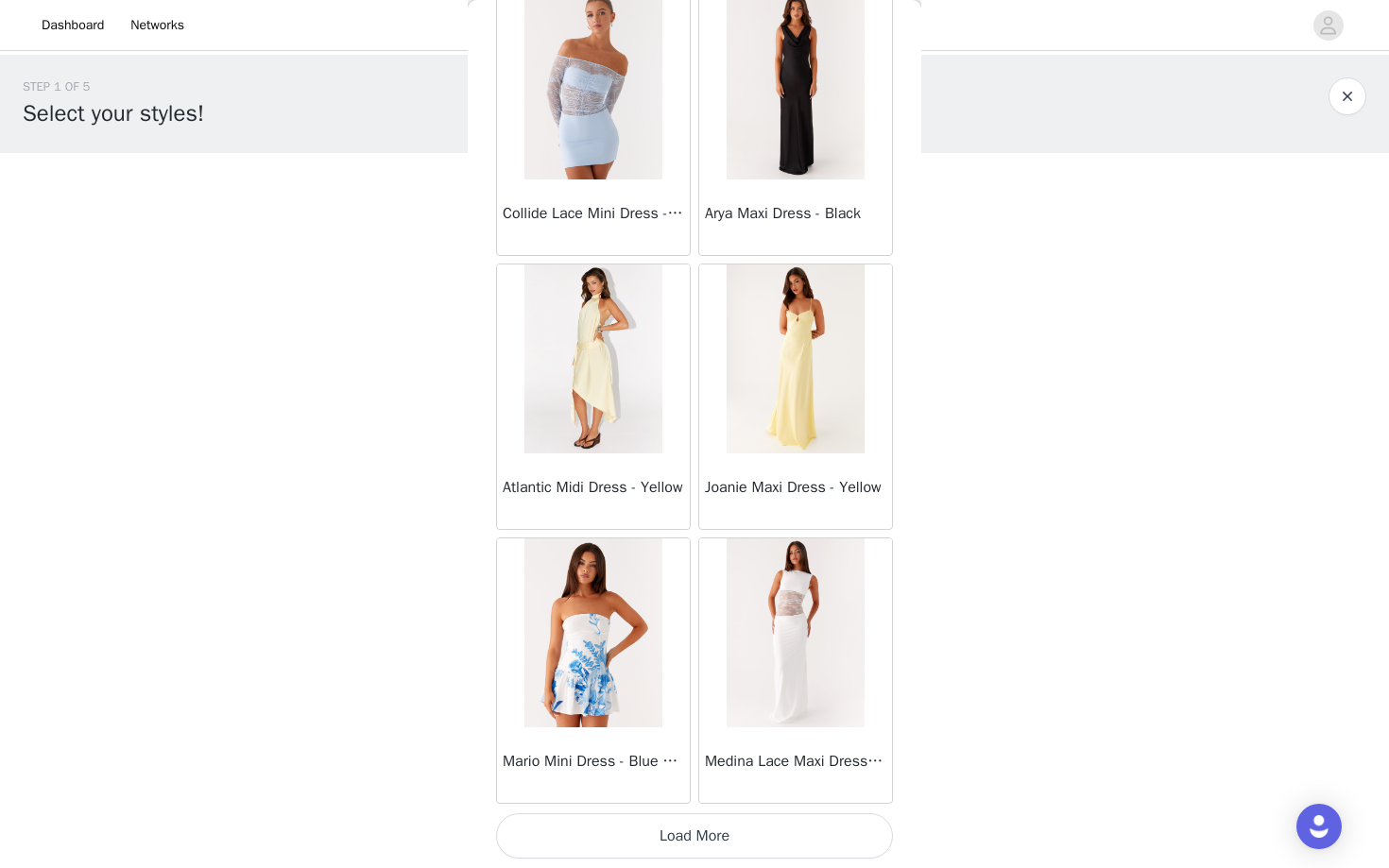 click on "Load More" at bounding box center (694, 836) 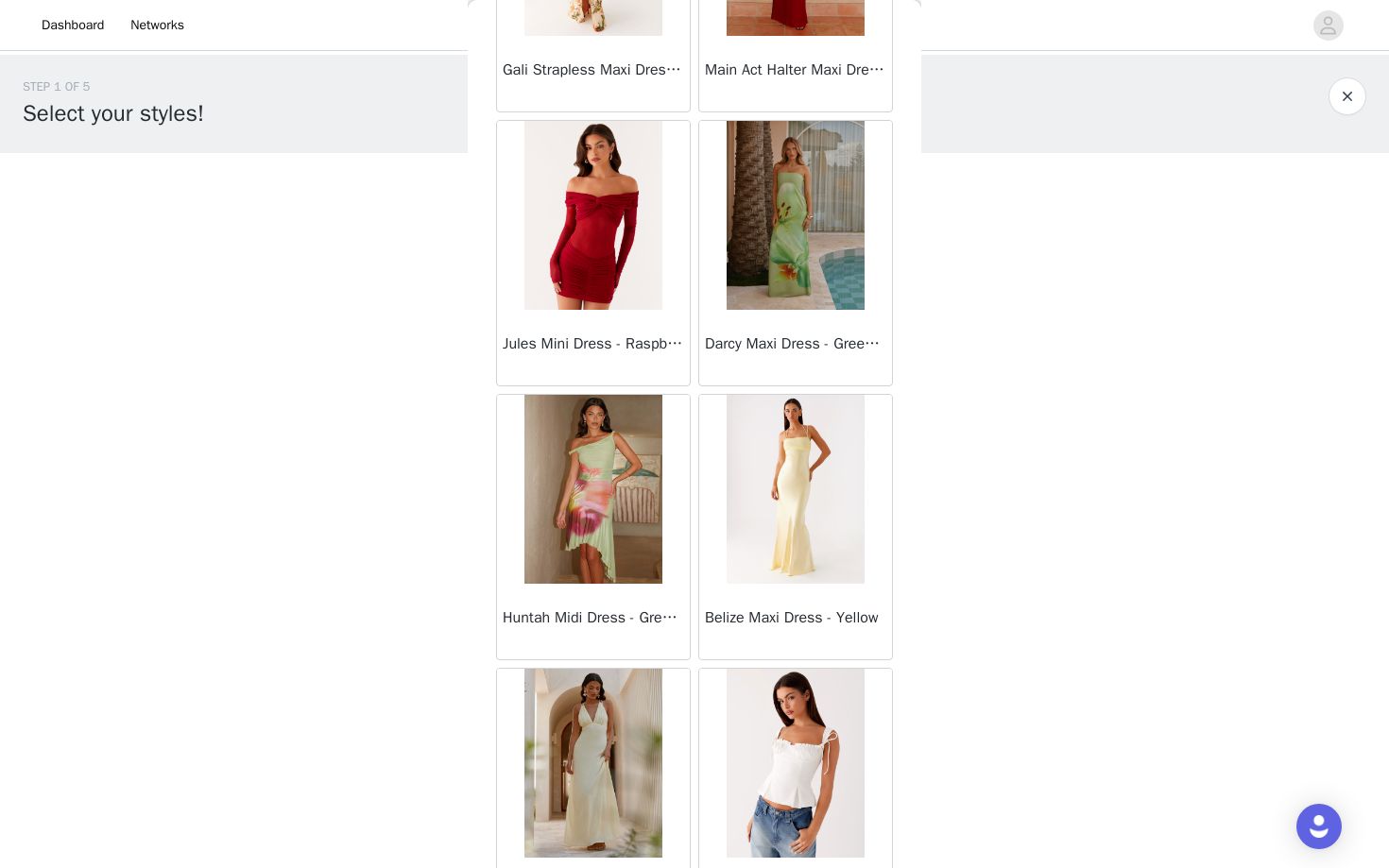 scroll, scrollTop: 37630, scrollLeft: 0, axis: vertical 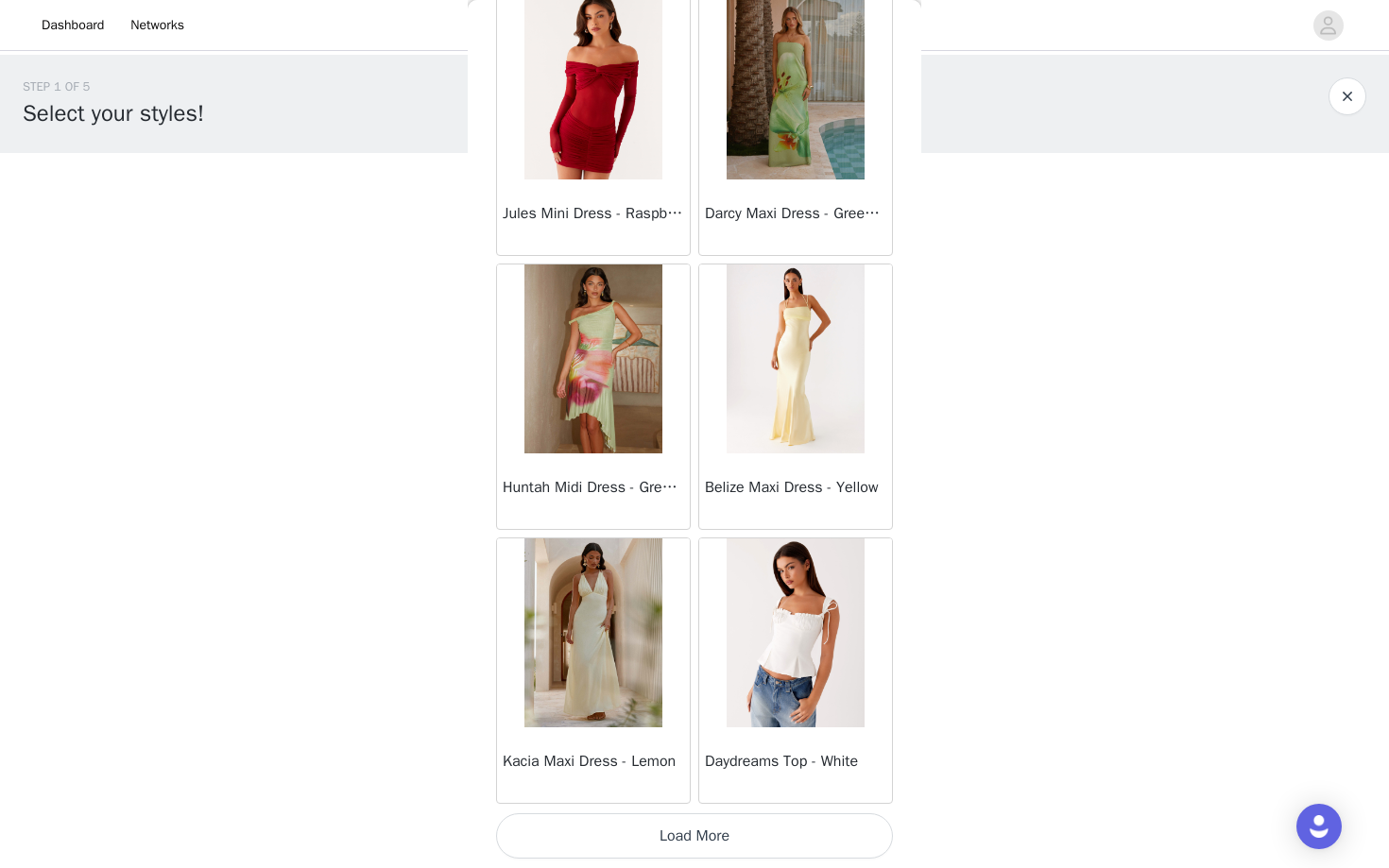 click on "Load More" at bounding box center (694, 836) 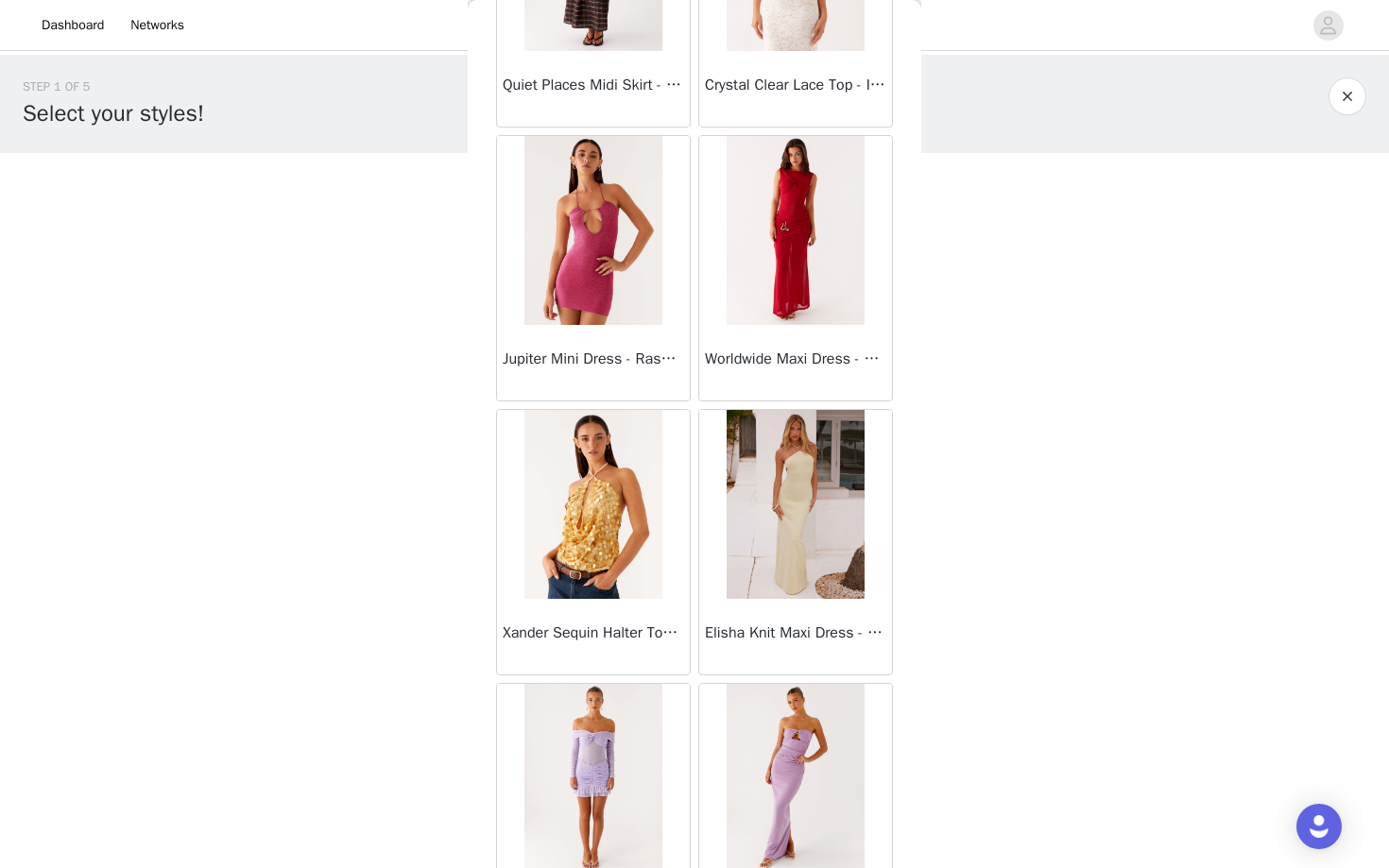 scroll, scrollTop: 40369, scrollLeft: 0, axis: vertical 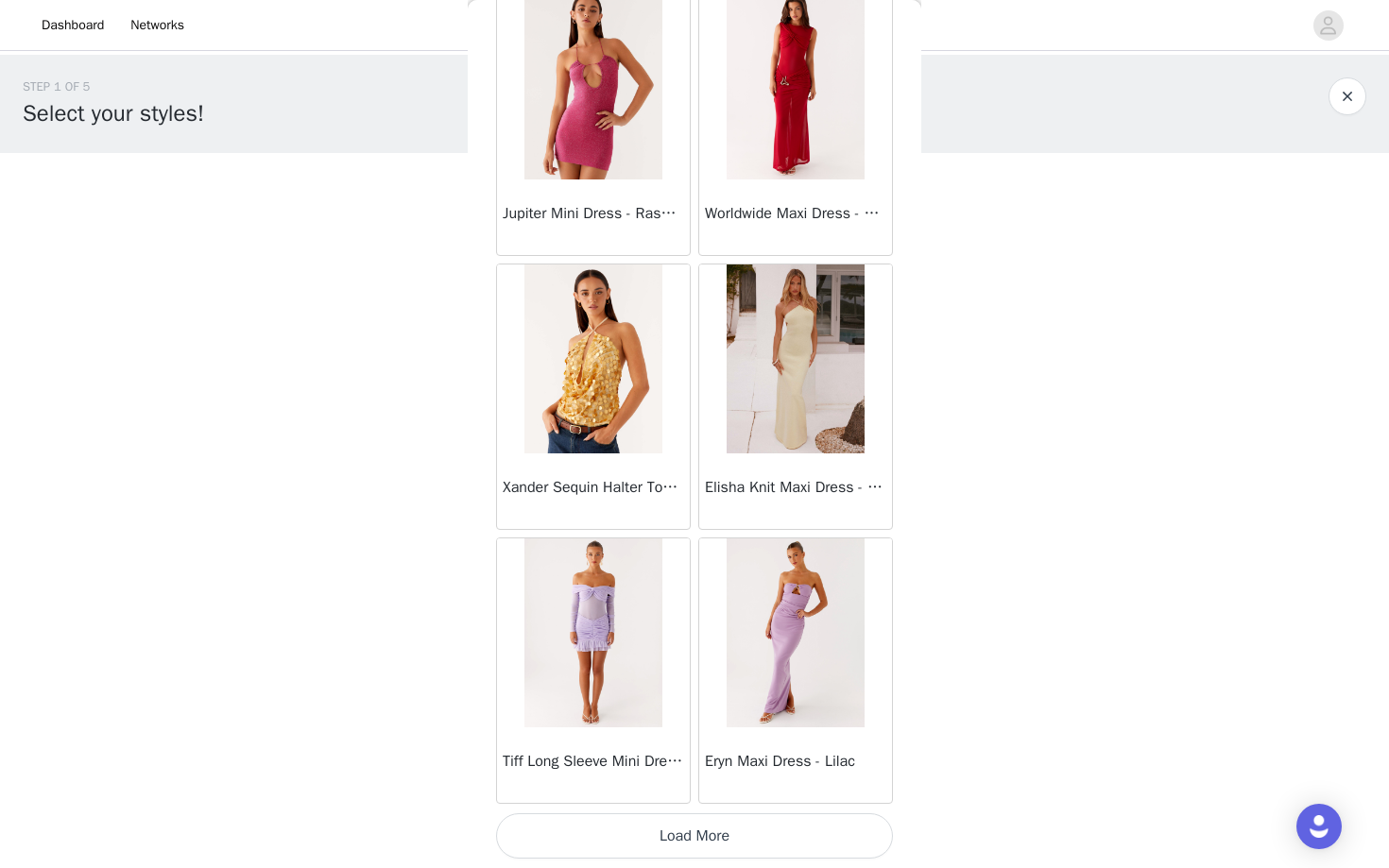 click on "Load More" at bounding box center (694, 836) 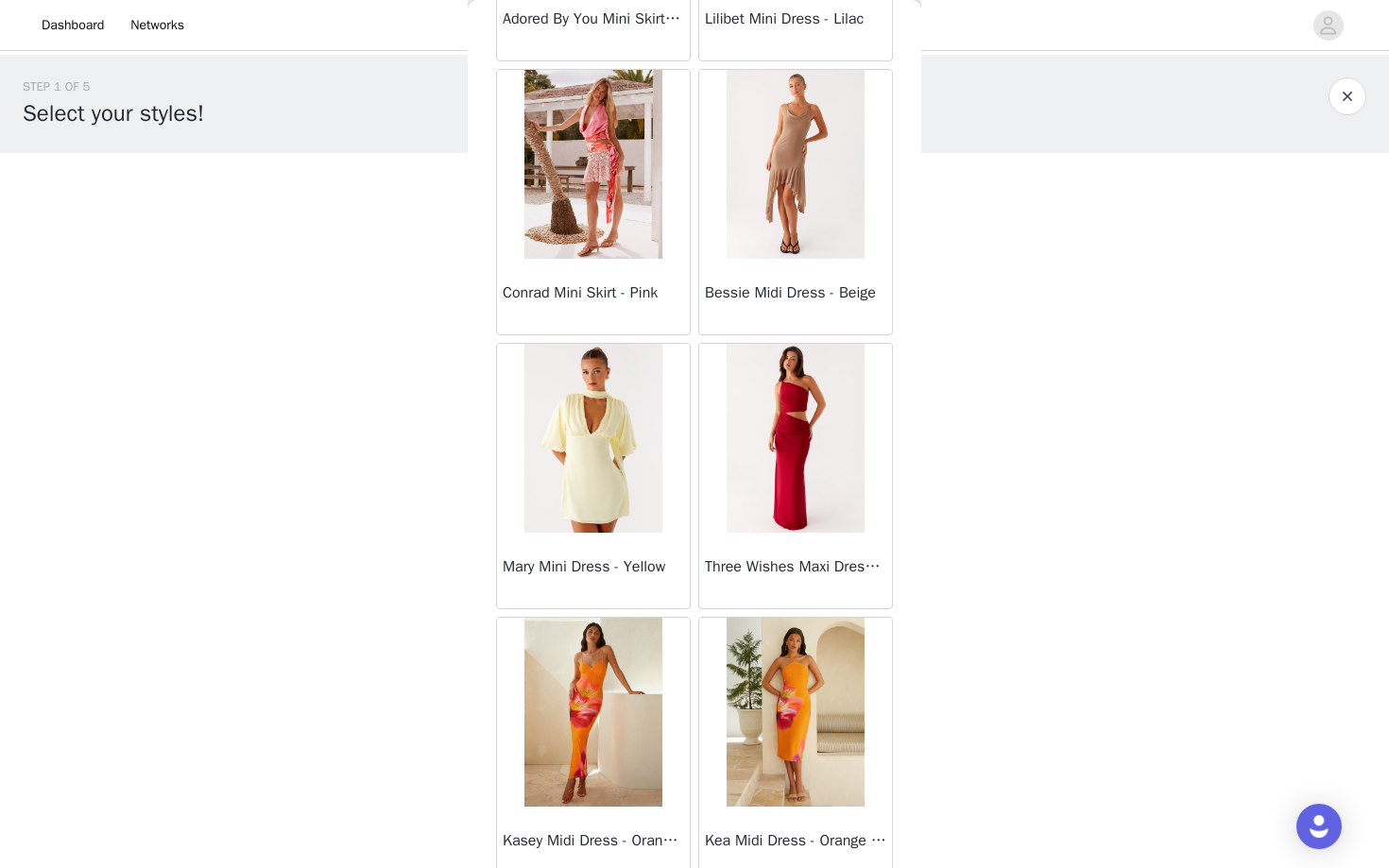 scroll, scrollTop: 43108, scrollLeft: 0, axis: vertical 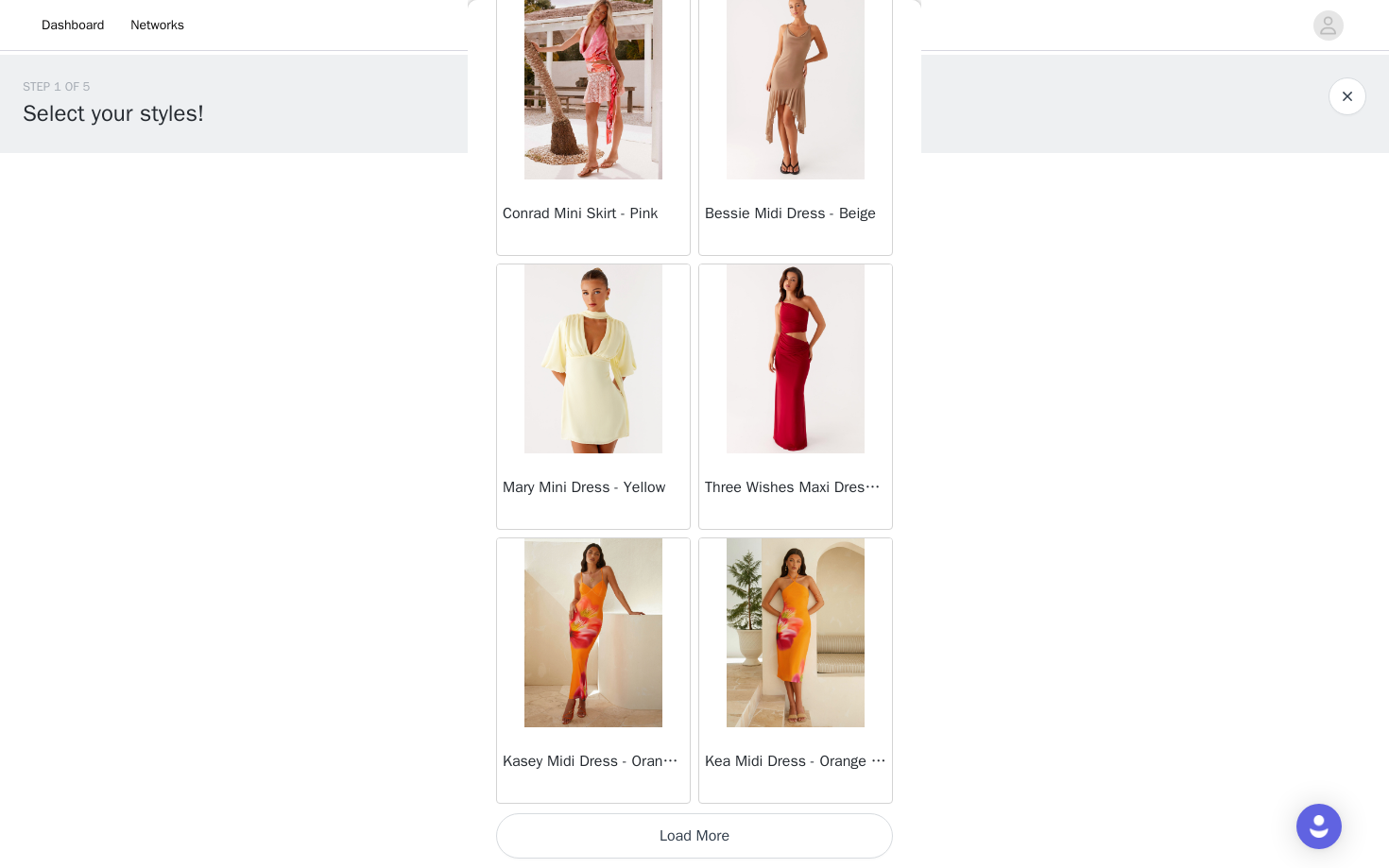 click on "Load More" at bounding box center [694, 836] 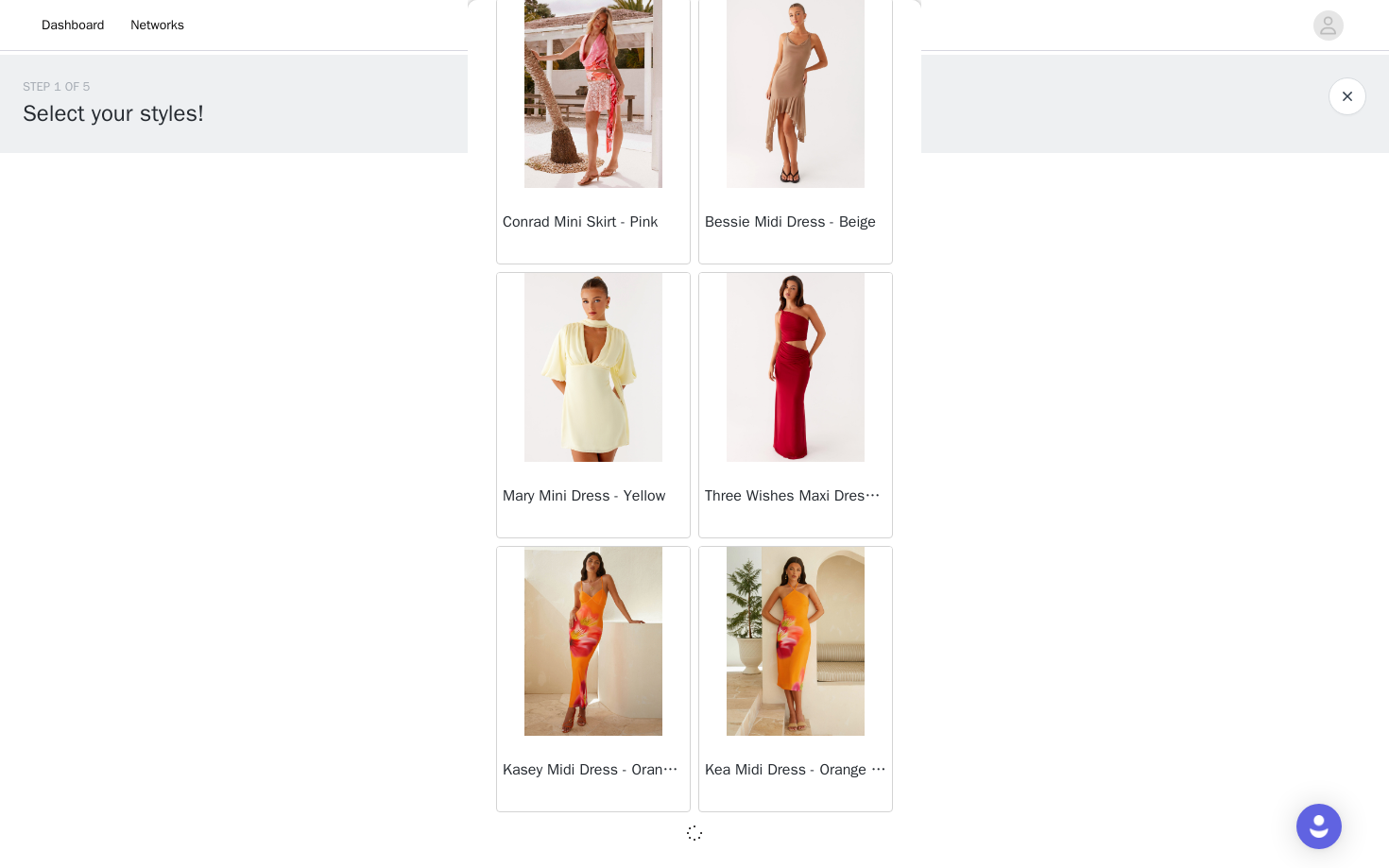 scroll, scrollTop: 43100, scrollLeft: 0, axis: vertical 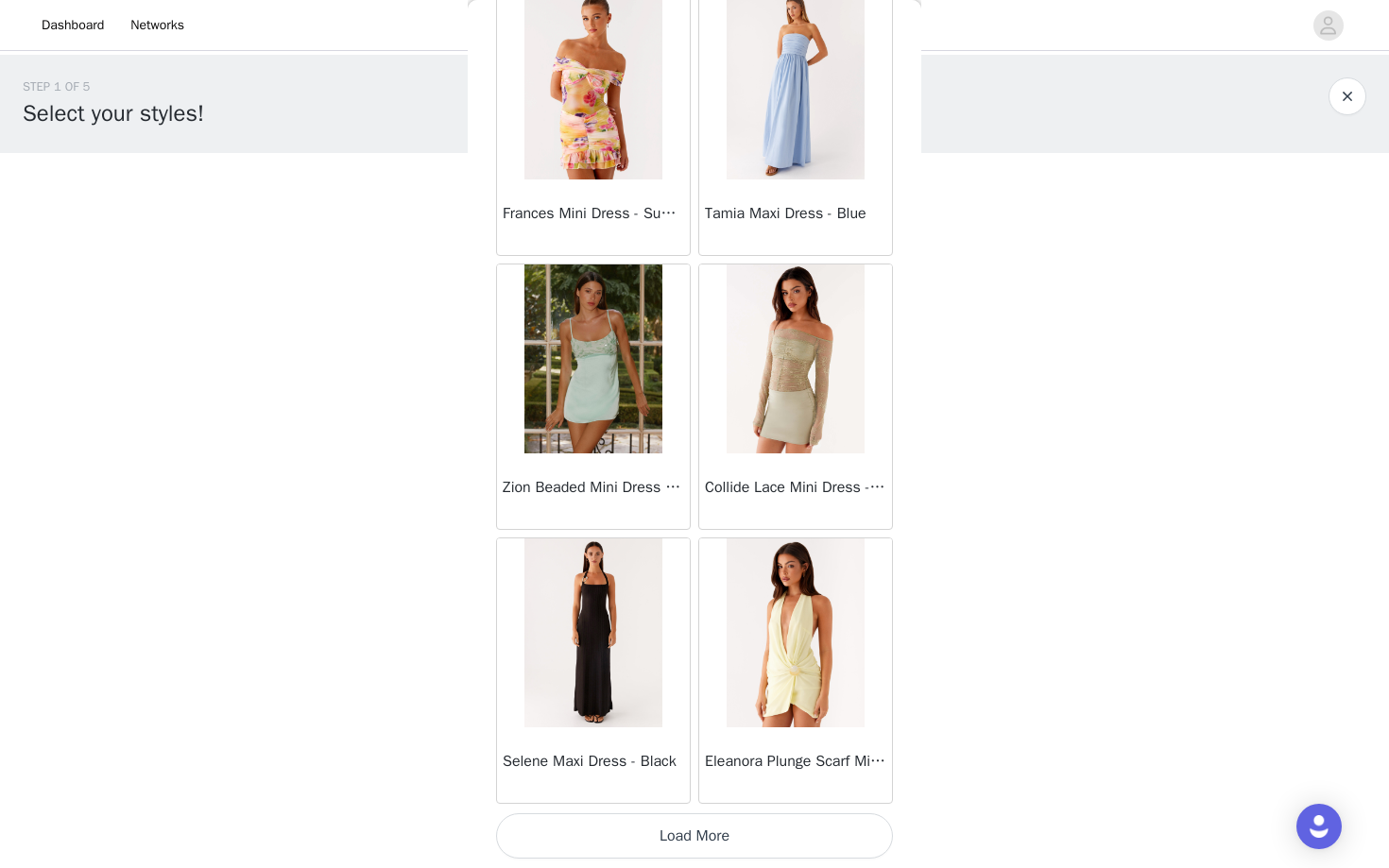 click on "Load More" at bounding box center (694, 836) 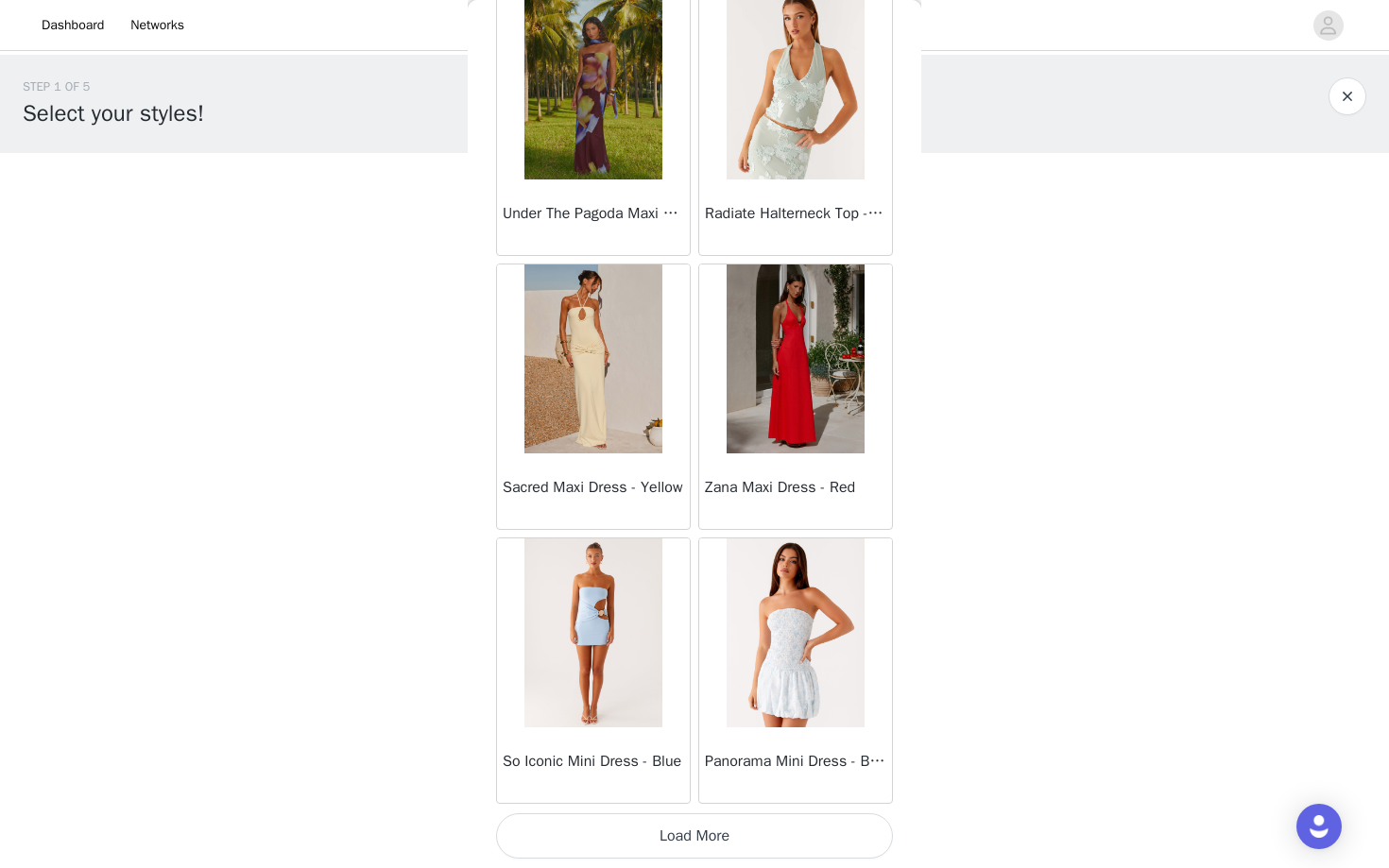 click on "Load More" at bounding box center (694, 836) 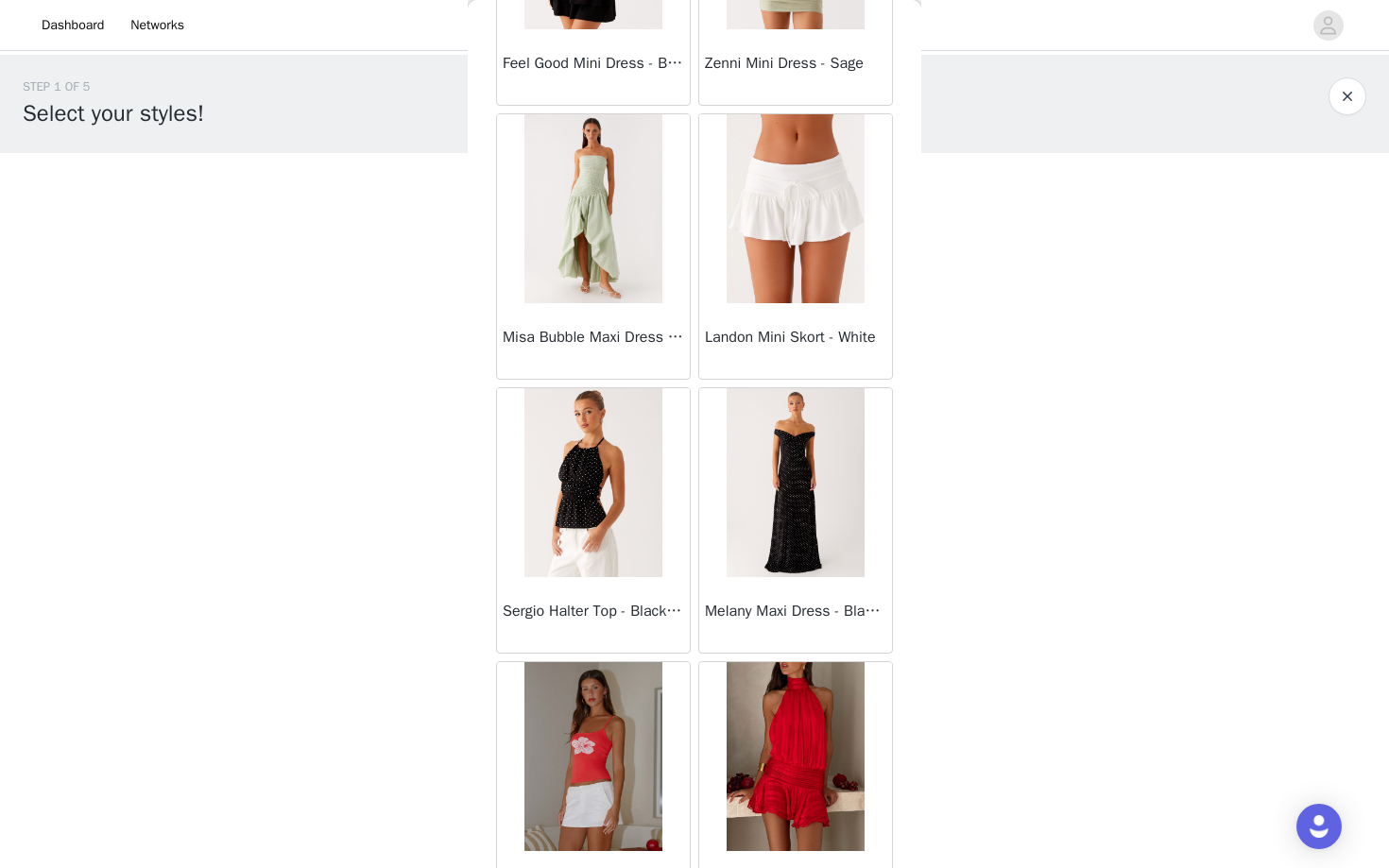 scroll, scrollTop: 51206, scrollLeft: 0, axis: vertical 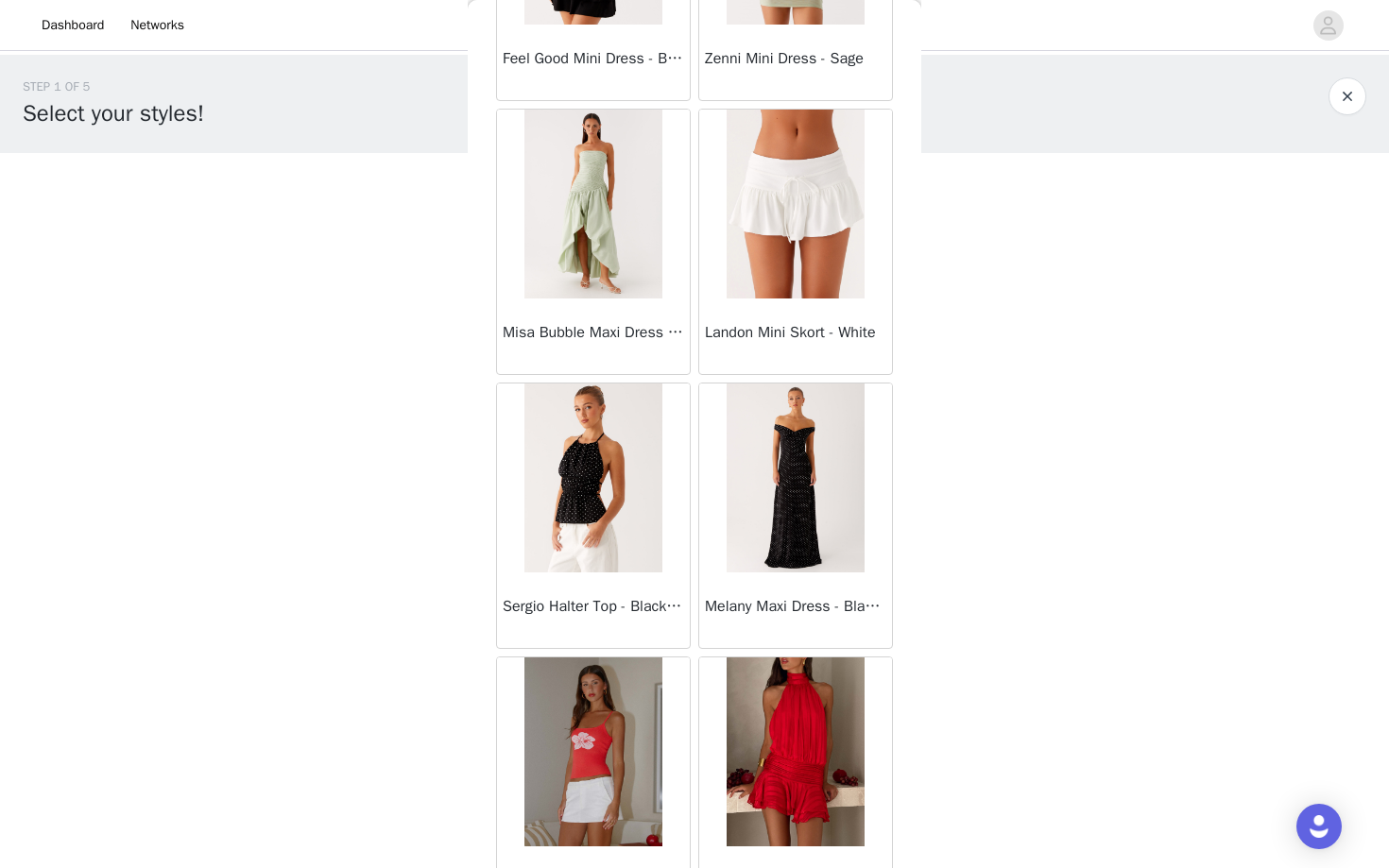 click on "Sergio Halter Top - Black Polka Dot" at bounding box center [593, 606] 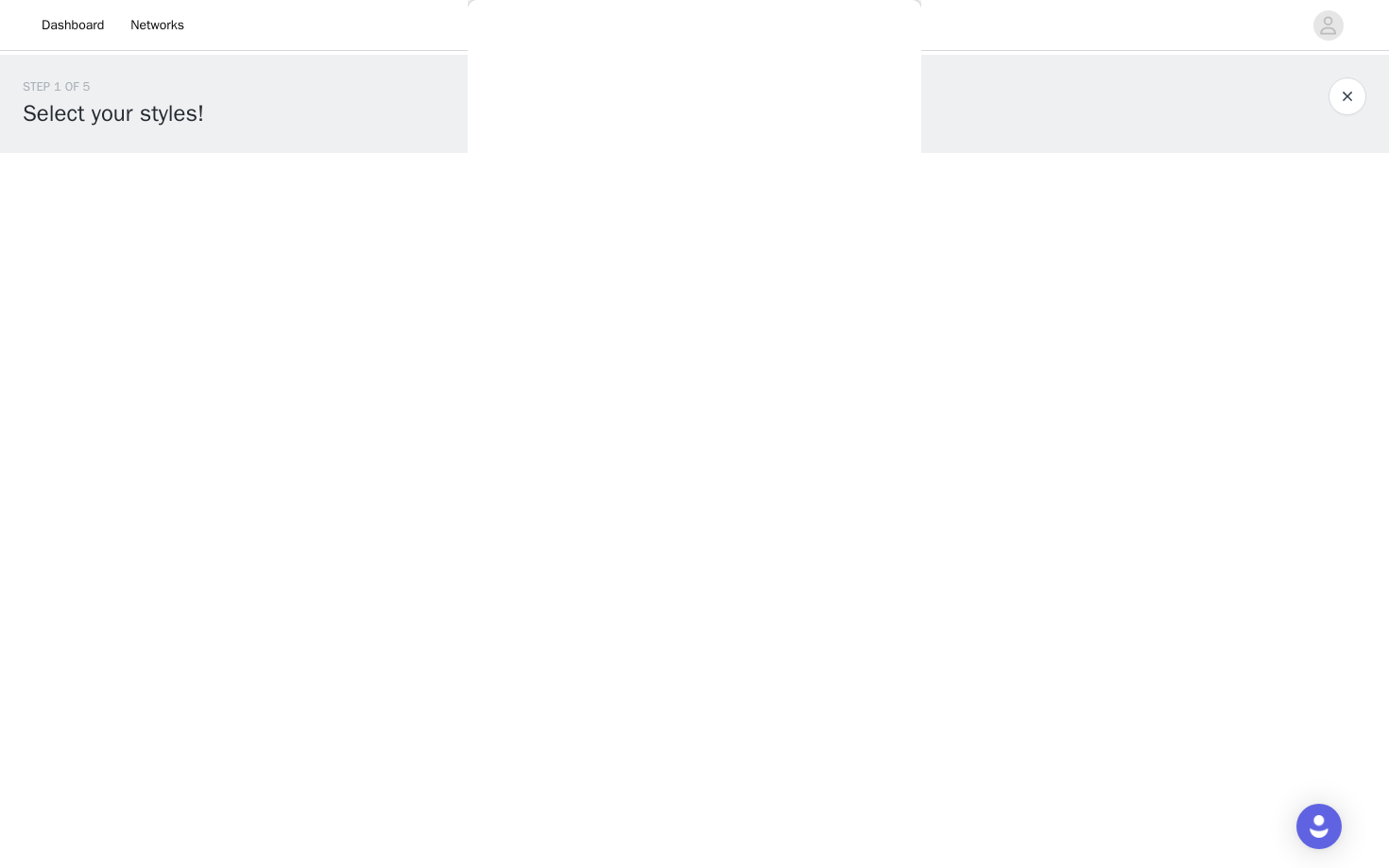 scroll, scrollTop: 0, scrollLeft: 0, axis: both 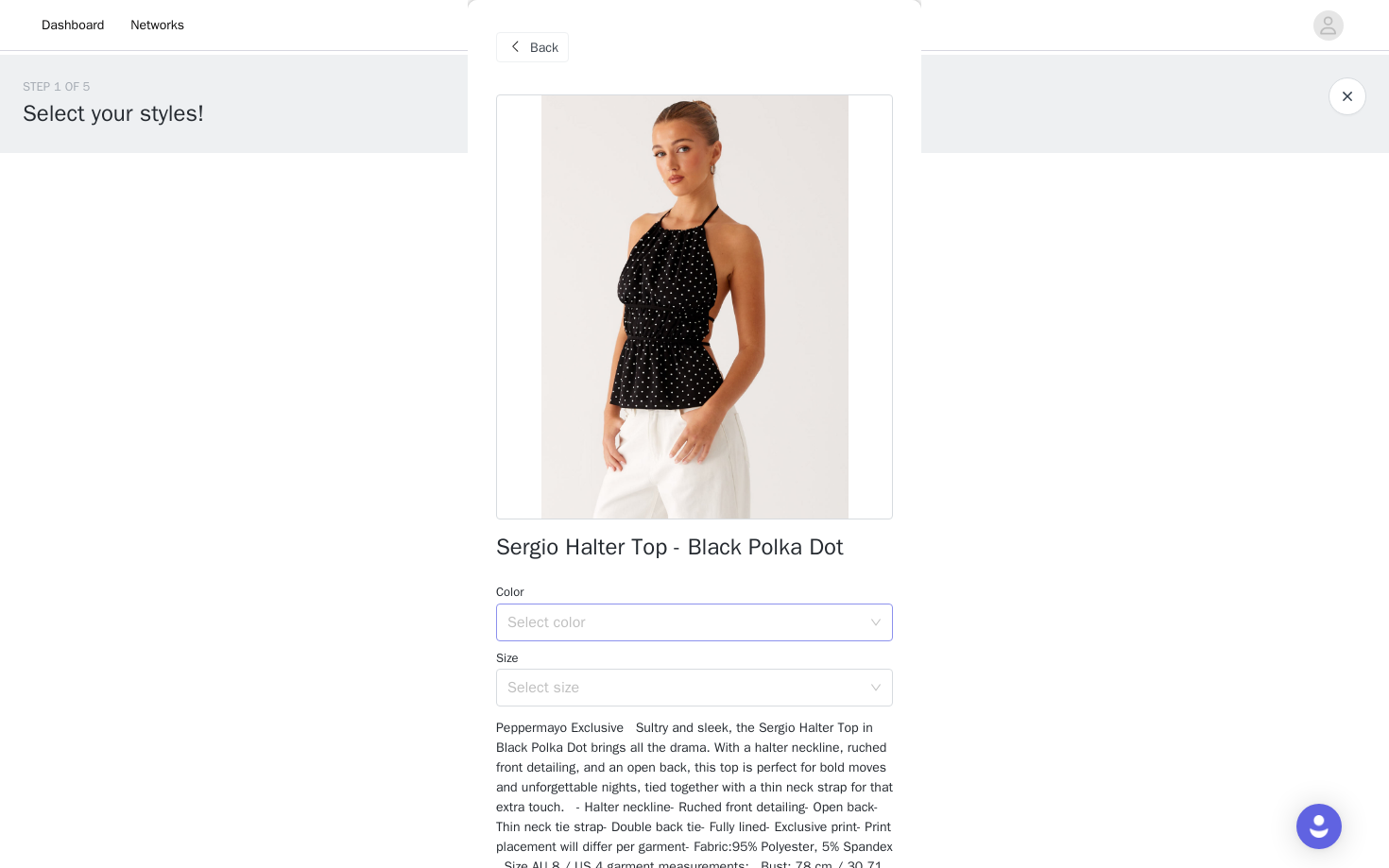 click on "Select color" at bounding box center (684, 622) 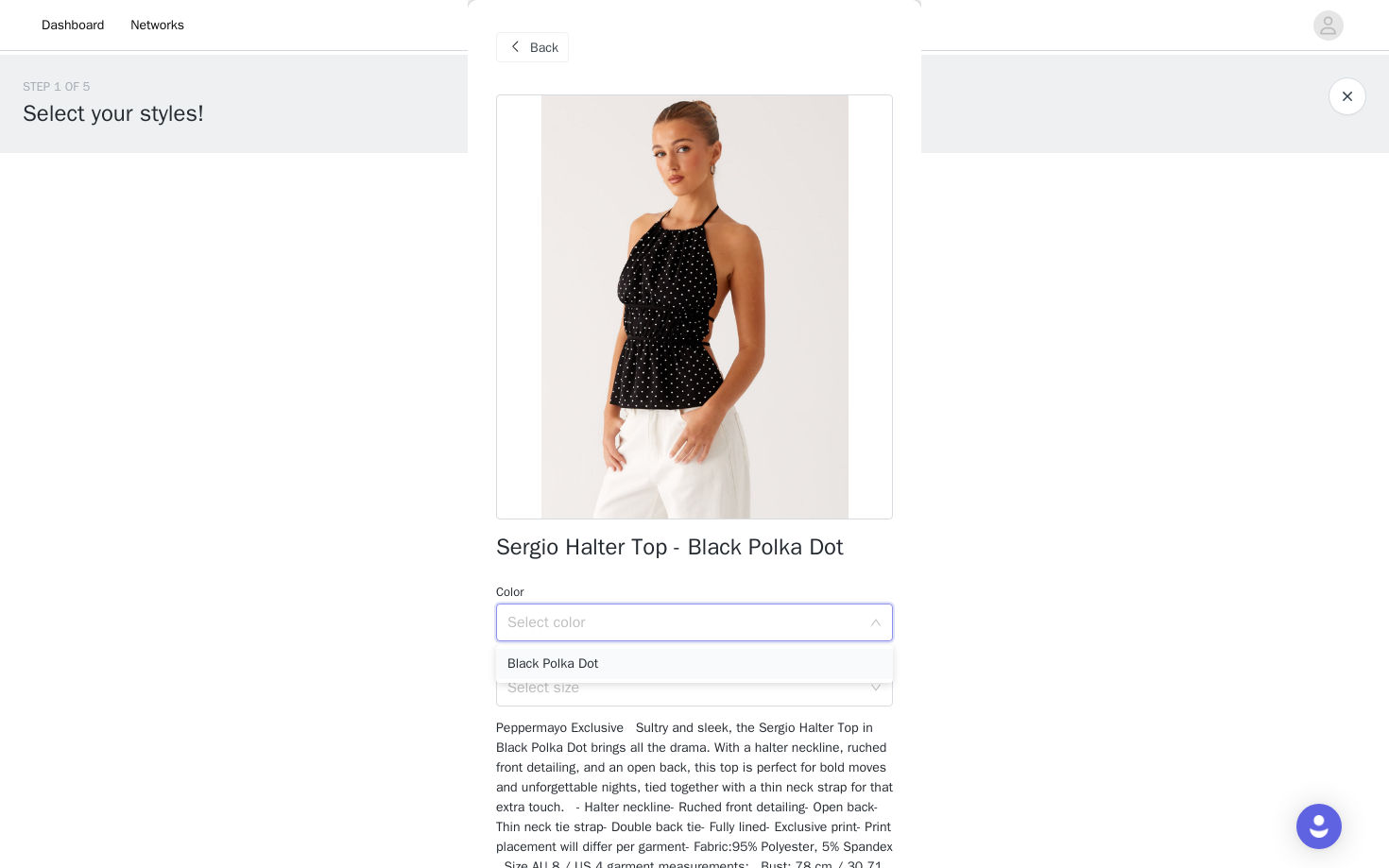 click on "Black Polka Dot" at bounding box center [694, 664] 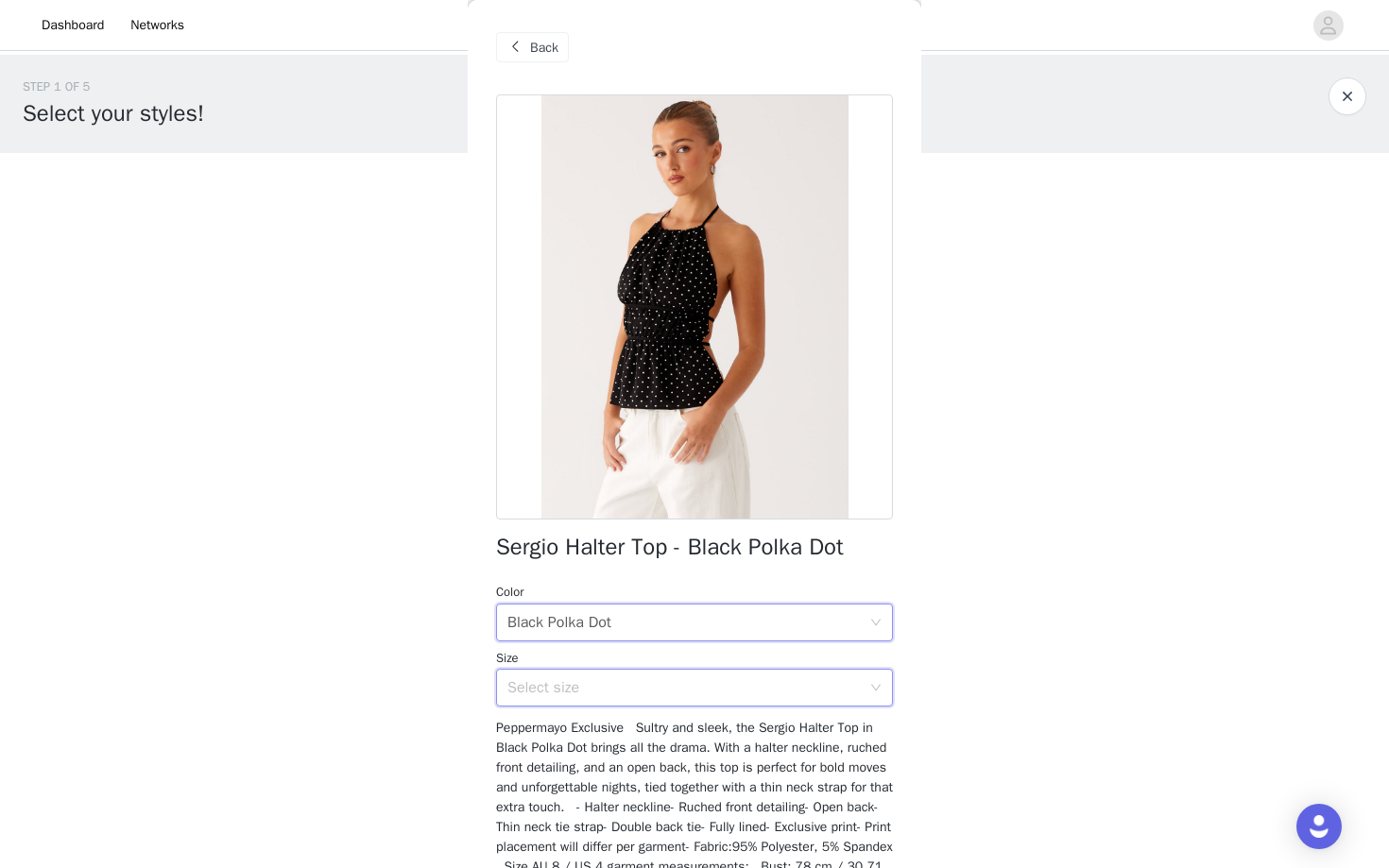 click on "Select size" at bounding box center [688, 688] 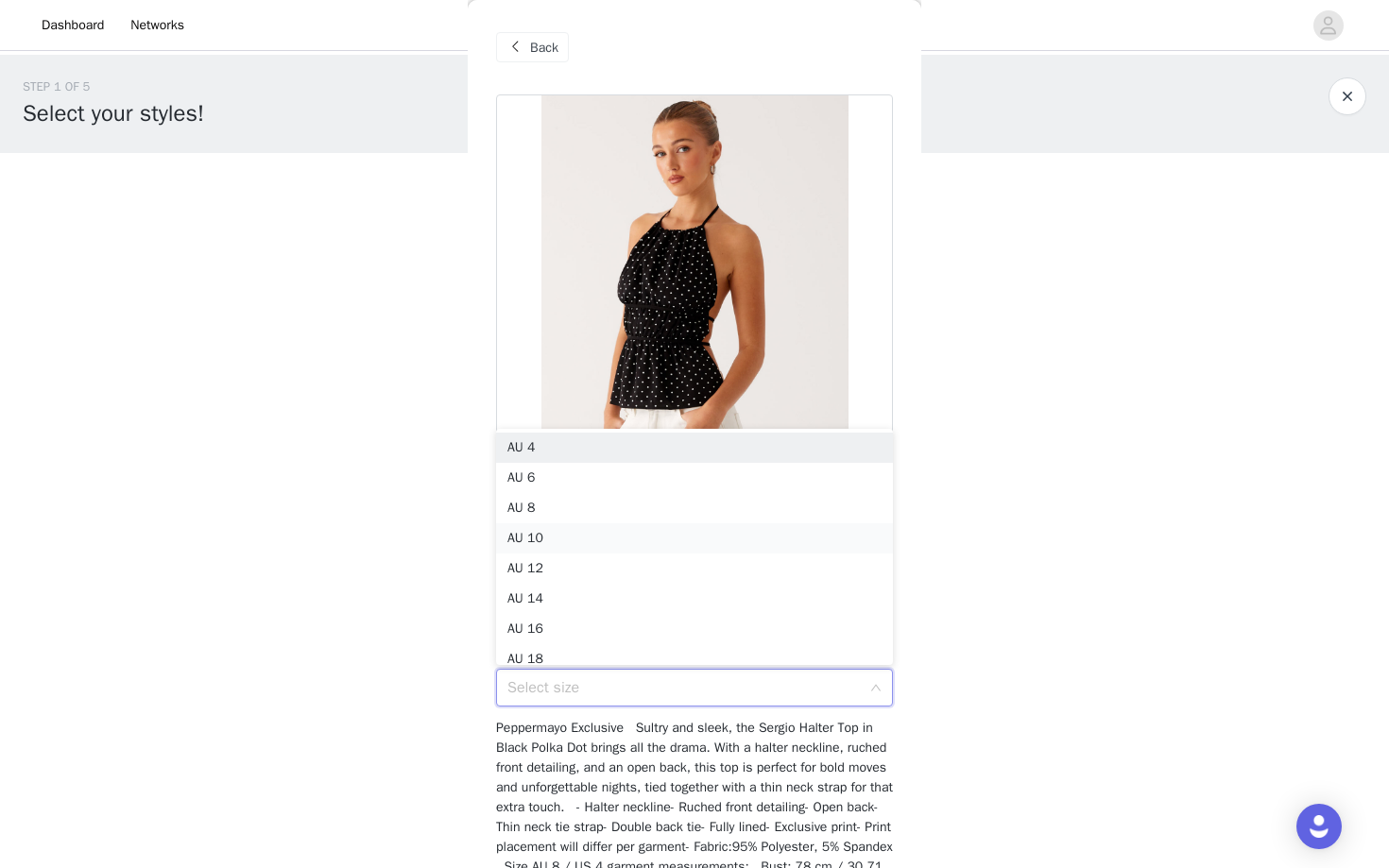 scroll, scrollTop: 9, scrollLeft: 0, axis: vertical 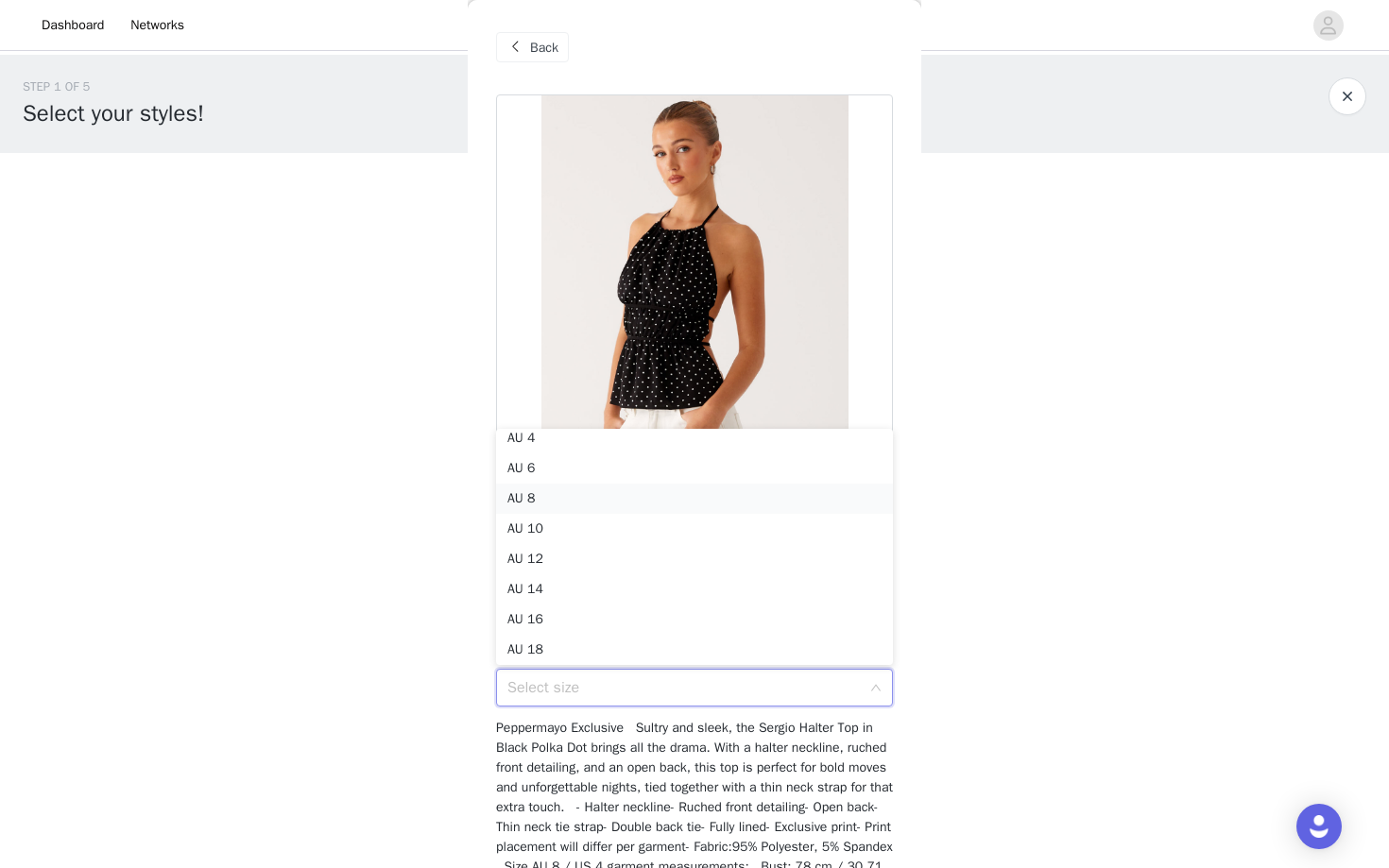 click on "AU 8" at bounding box center (694, 499) 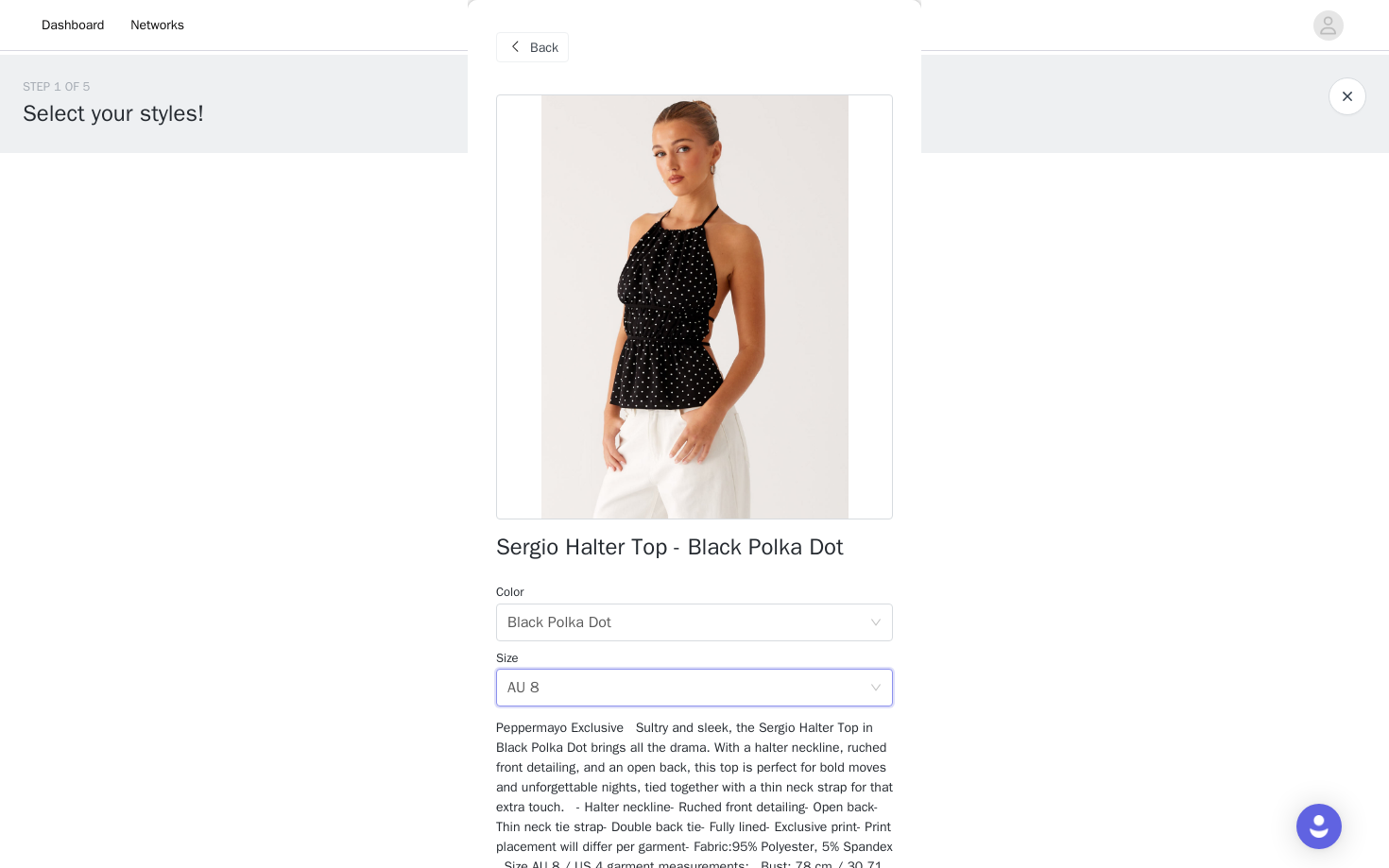 scroll, scrollTop: 147, scrollLeft: 0, axis: vertical 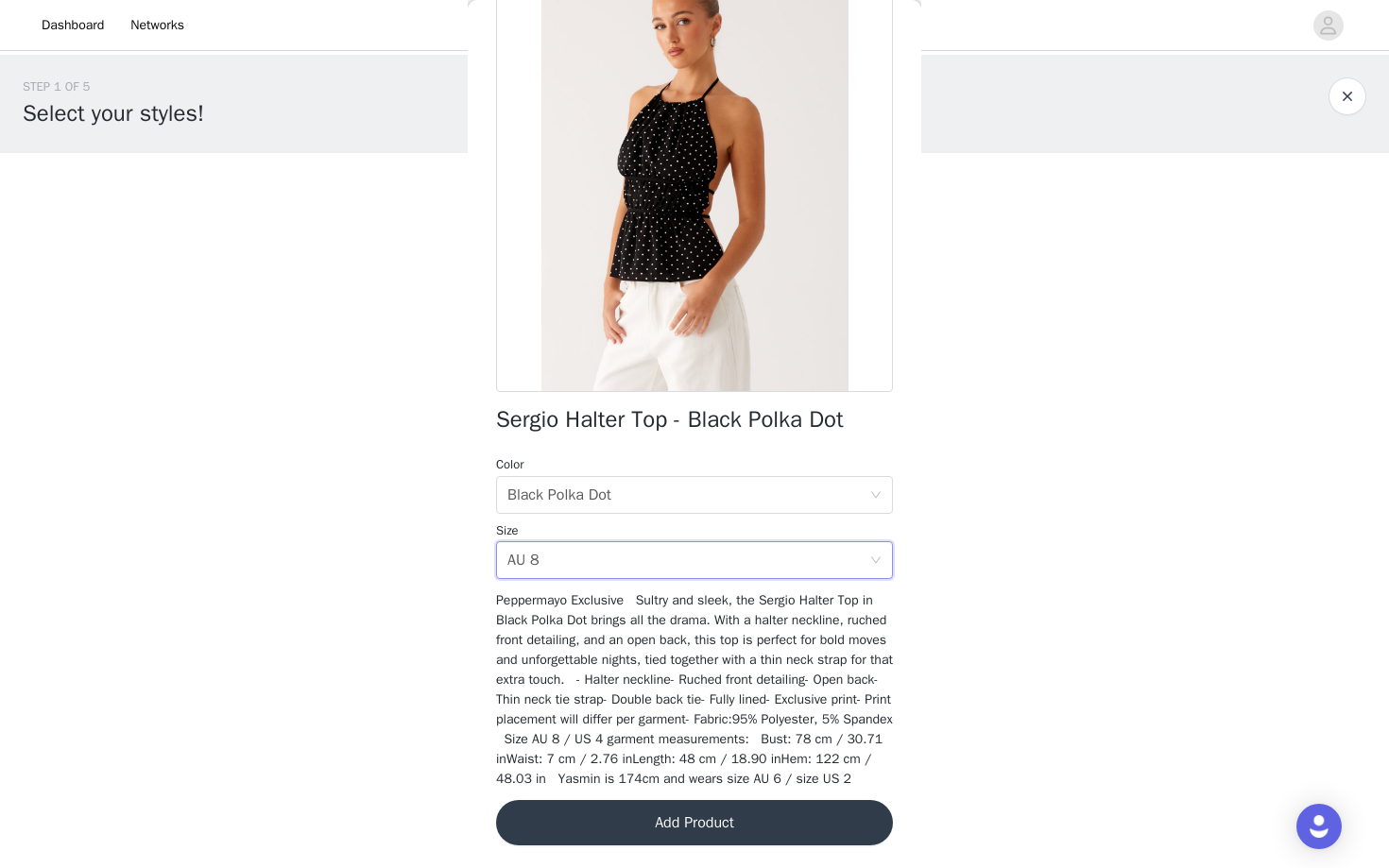 click on "Add Product" at bounding box center [694, 823] 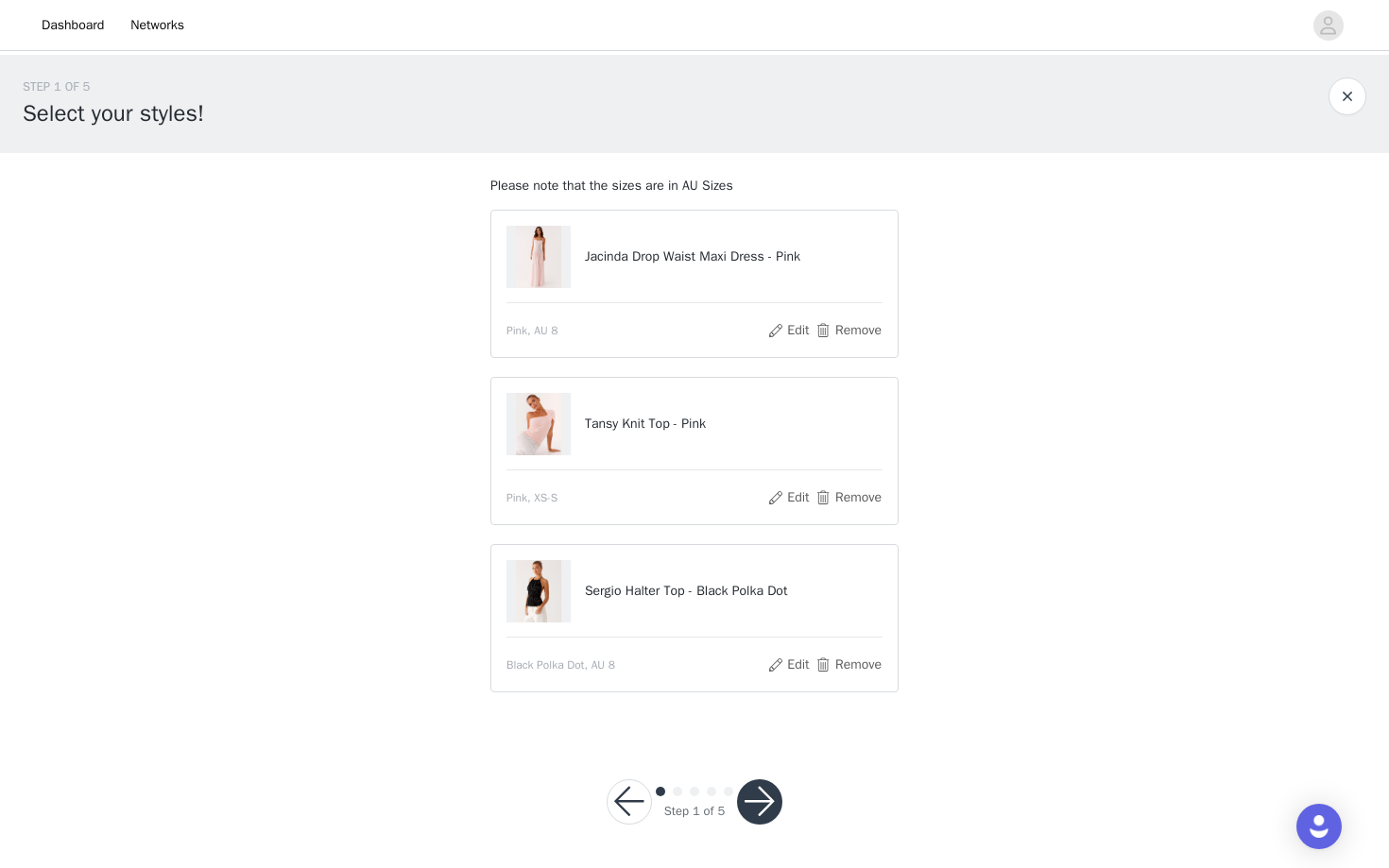 click at bounding box center (760, 802) 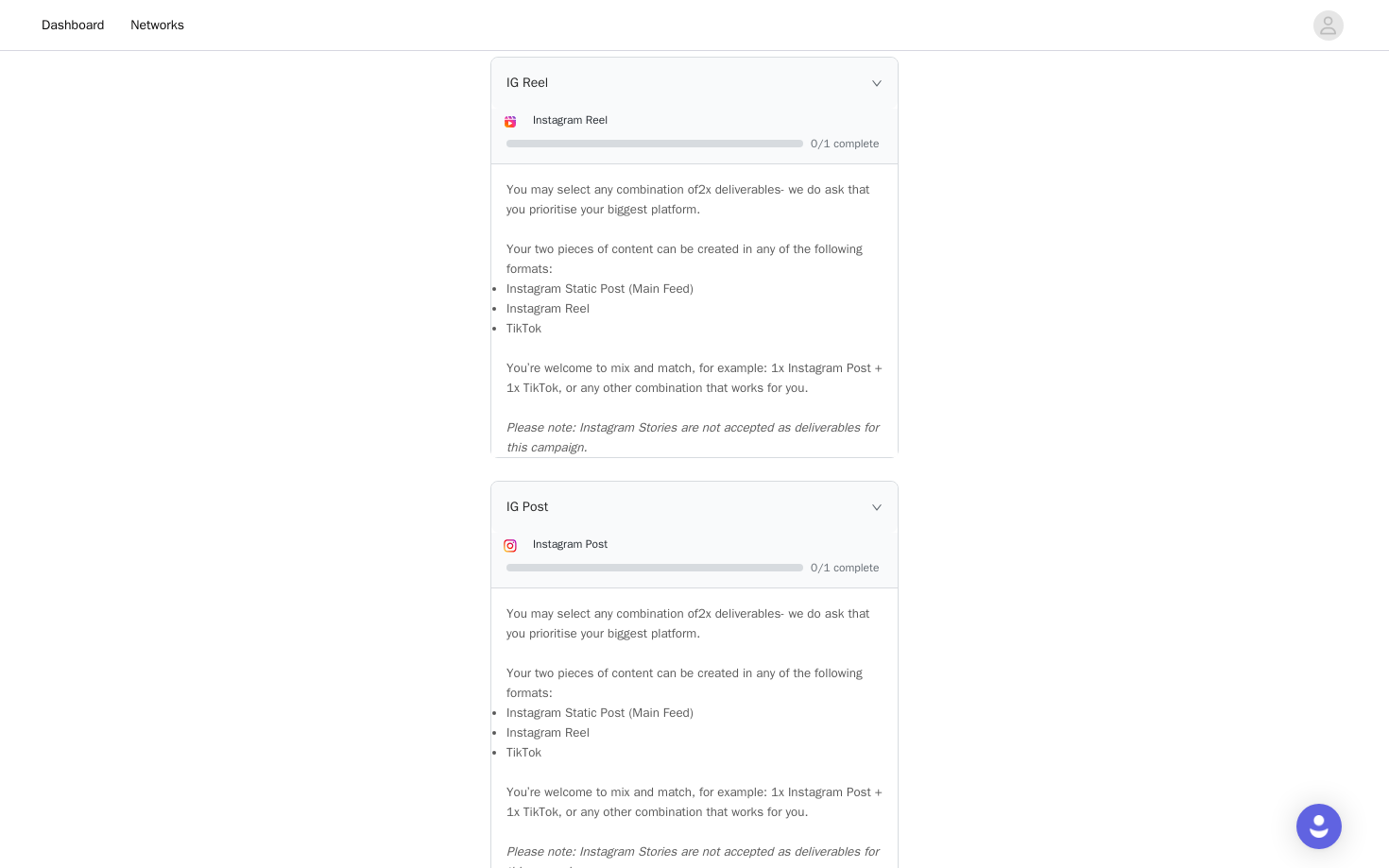scroll, scrollTop: 1924, scrollLeft: 0, axis: vertical 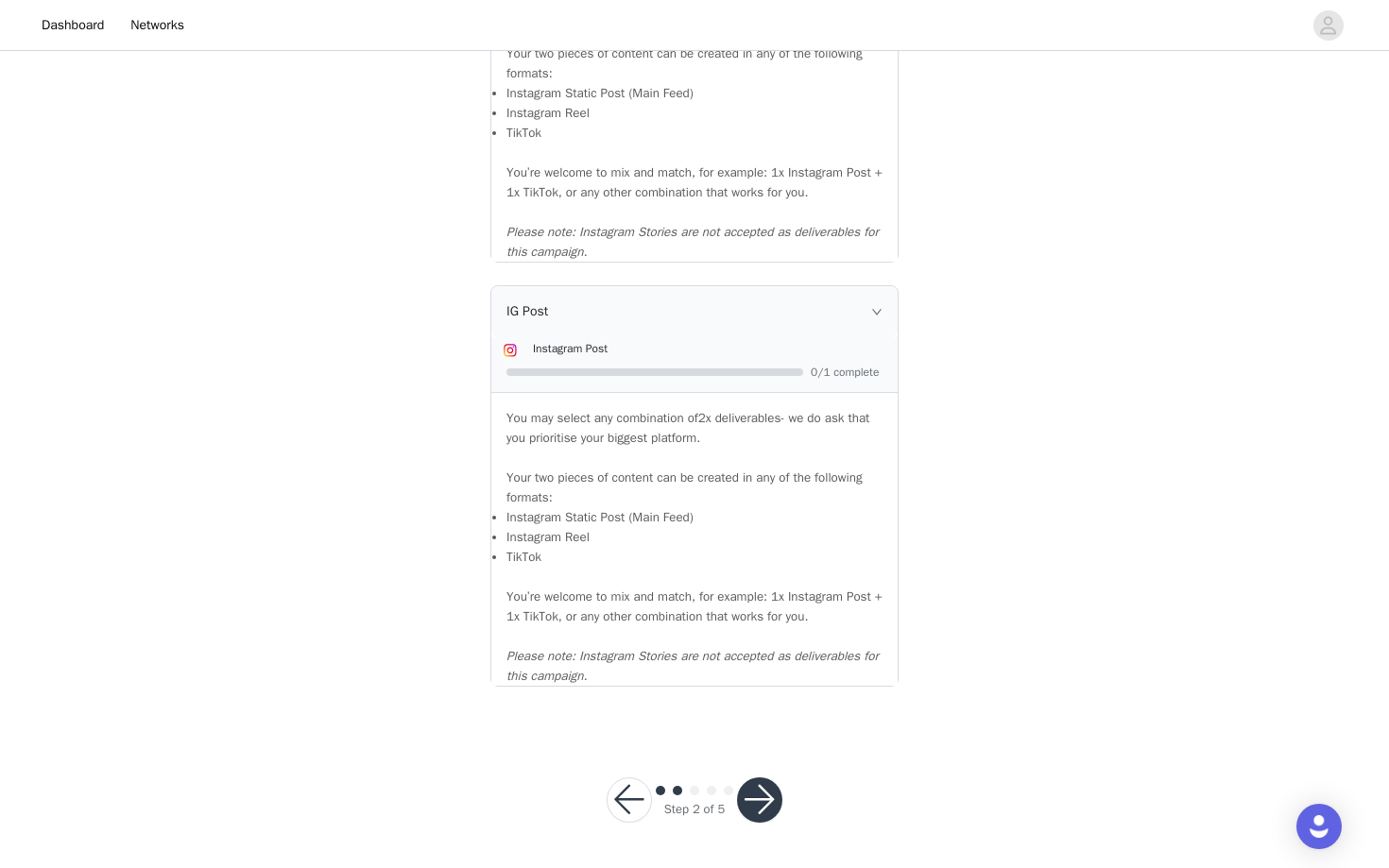 click at bounding box center [760, 800] 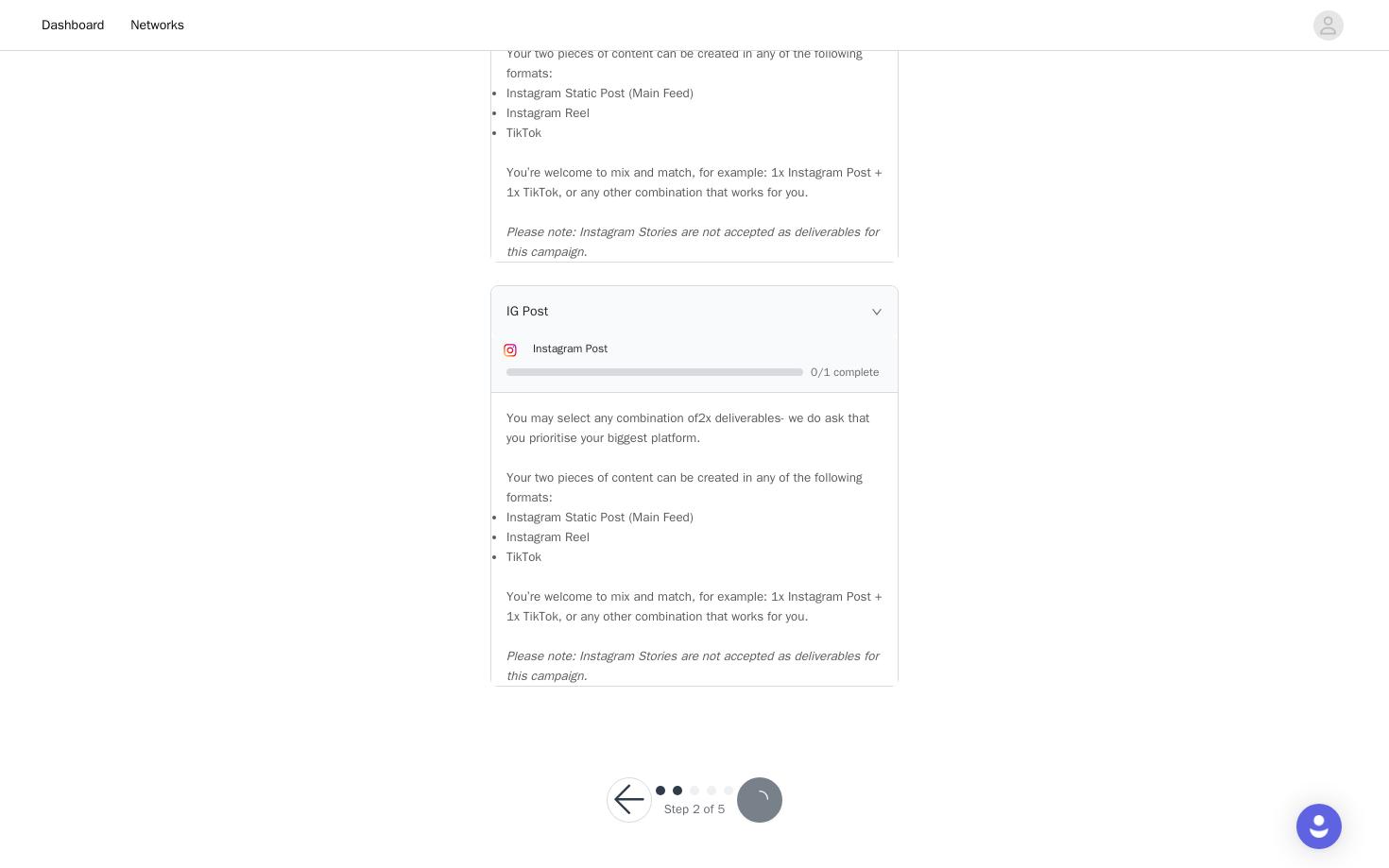 scroll, scrollTop: 0, scrollLeft: 0, axis: both 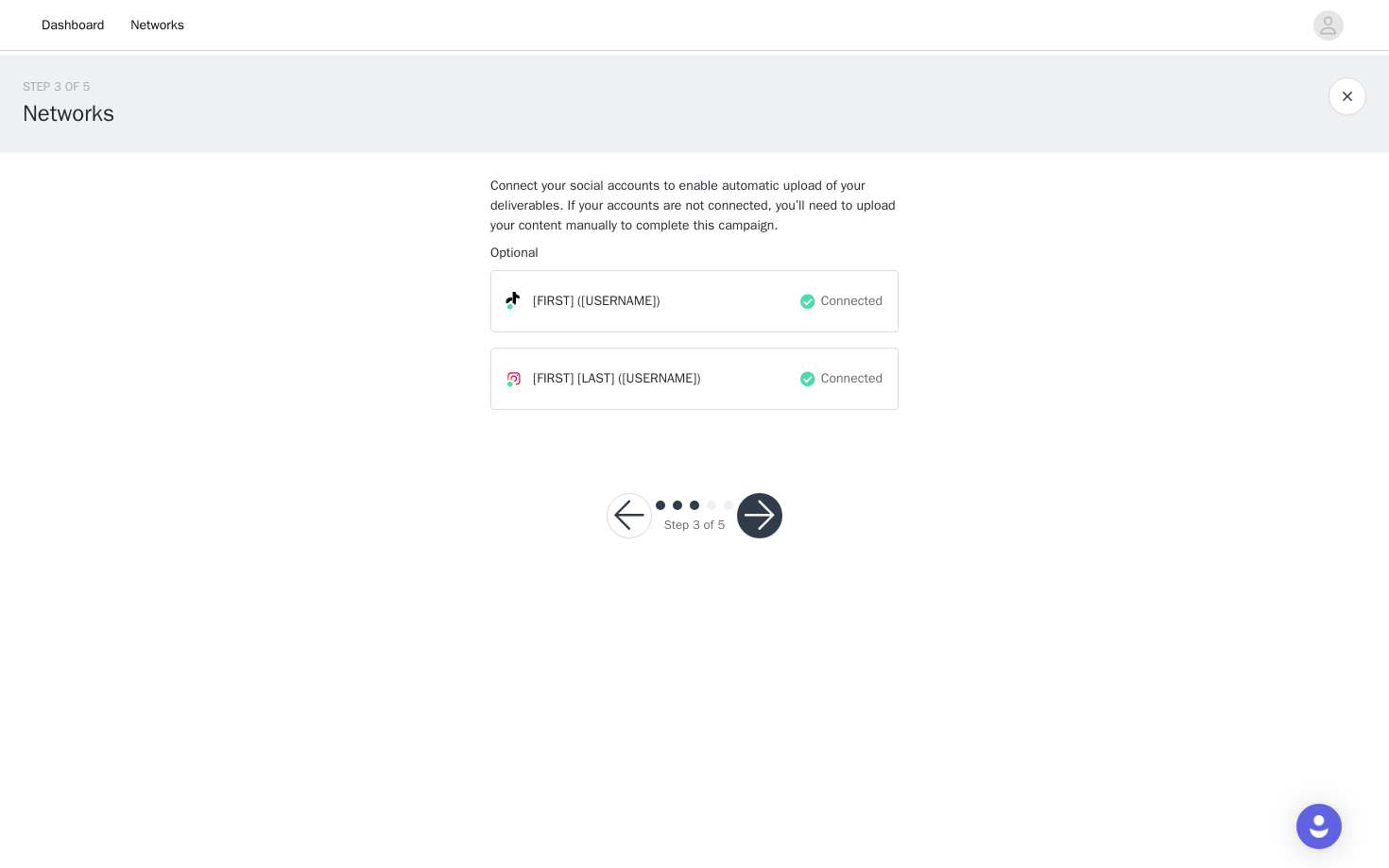 click at bounding box center (760, 516) 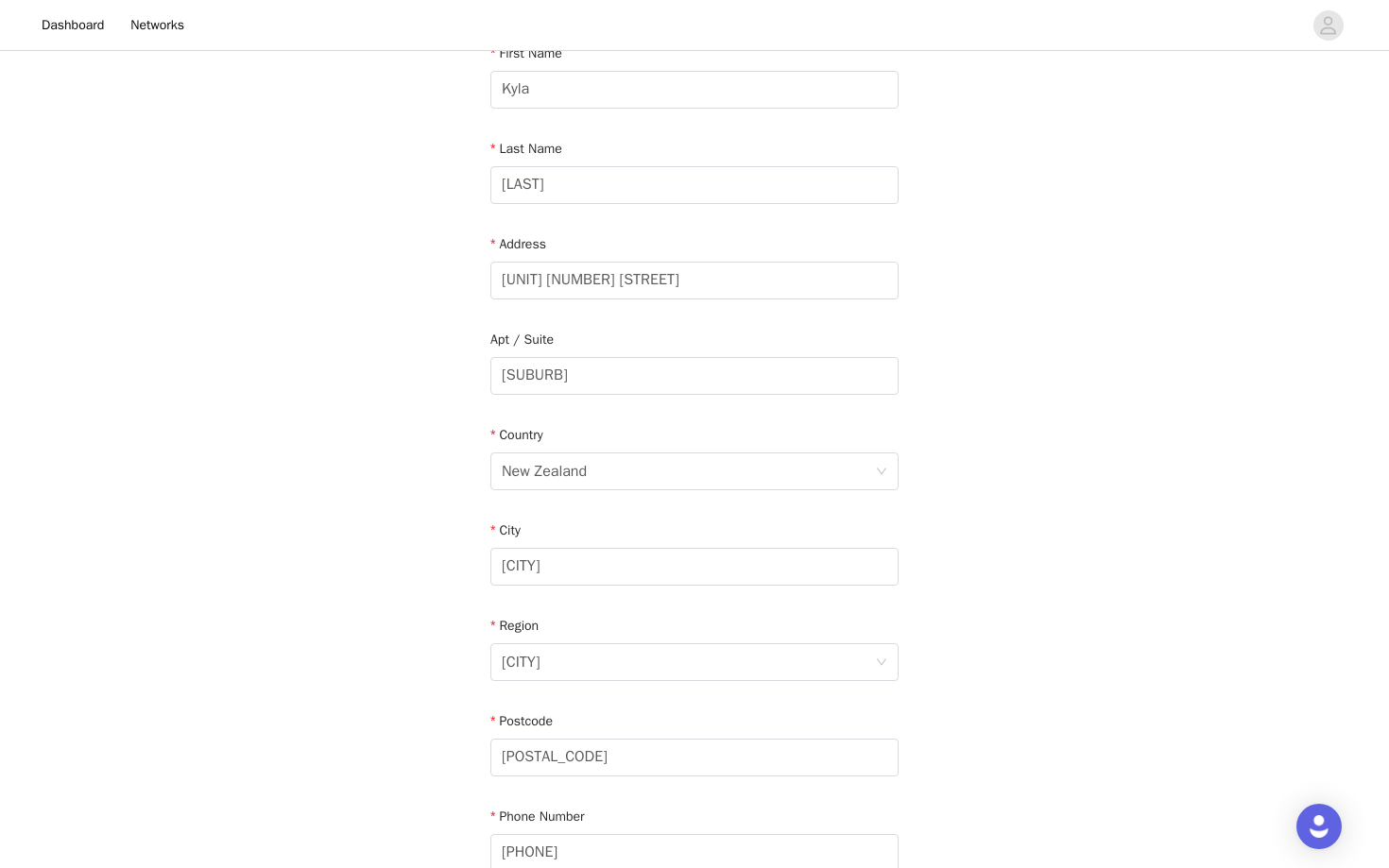 scroll, scrollTop: 459, scrollLeft: 0, axis: vertical 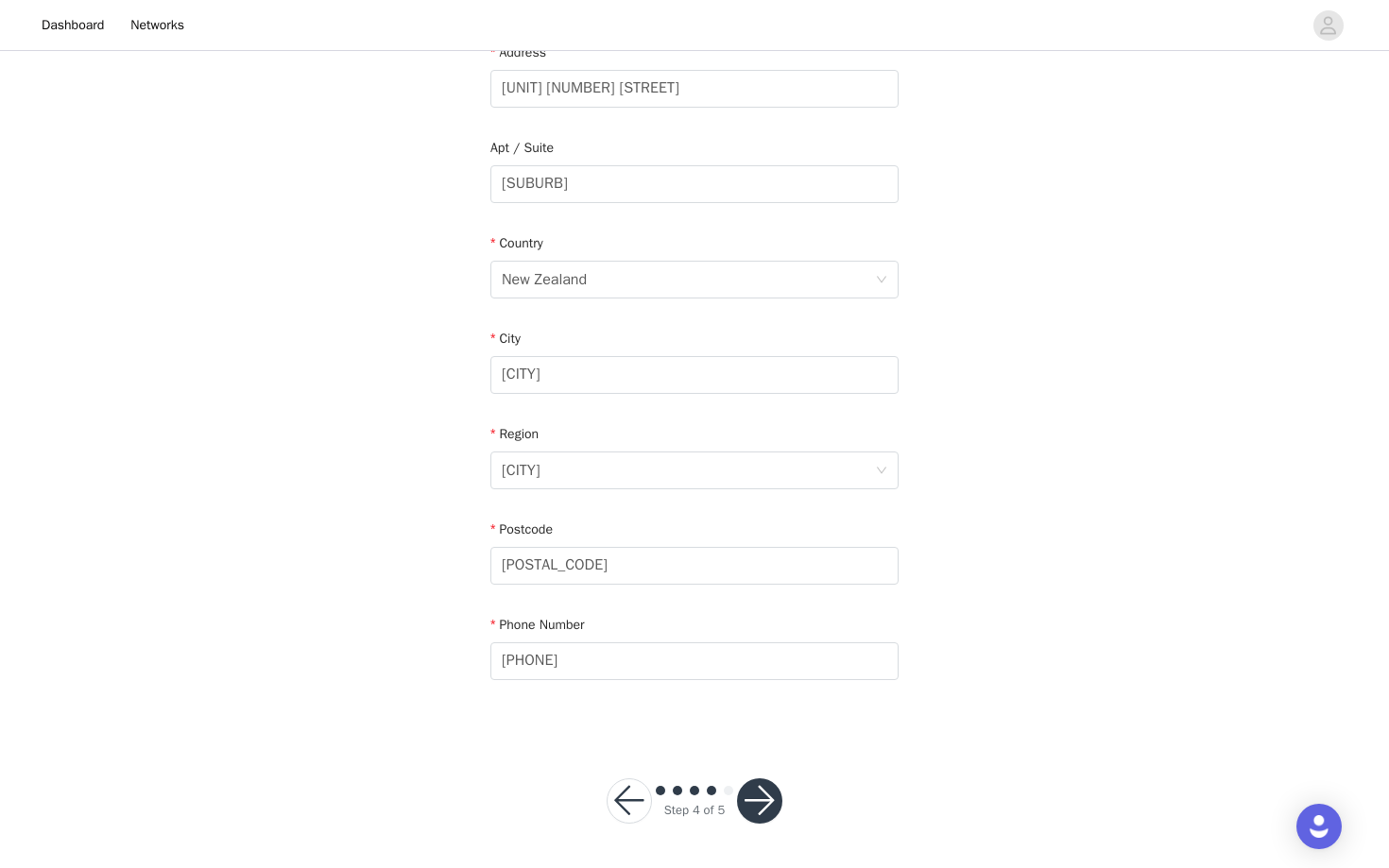 click at bounding box center (760, 801) 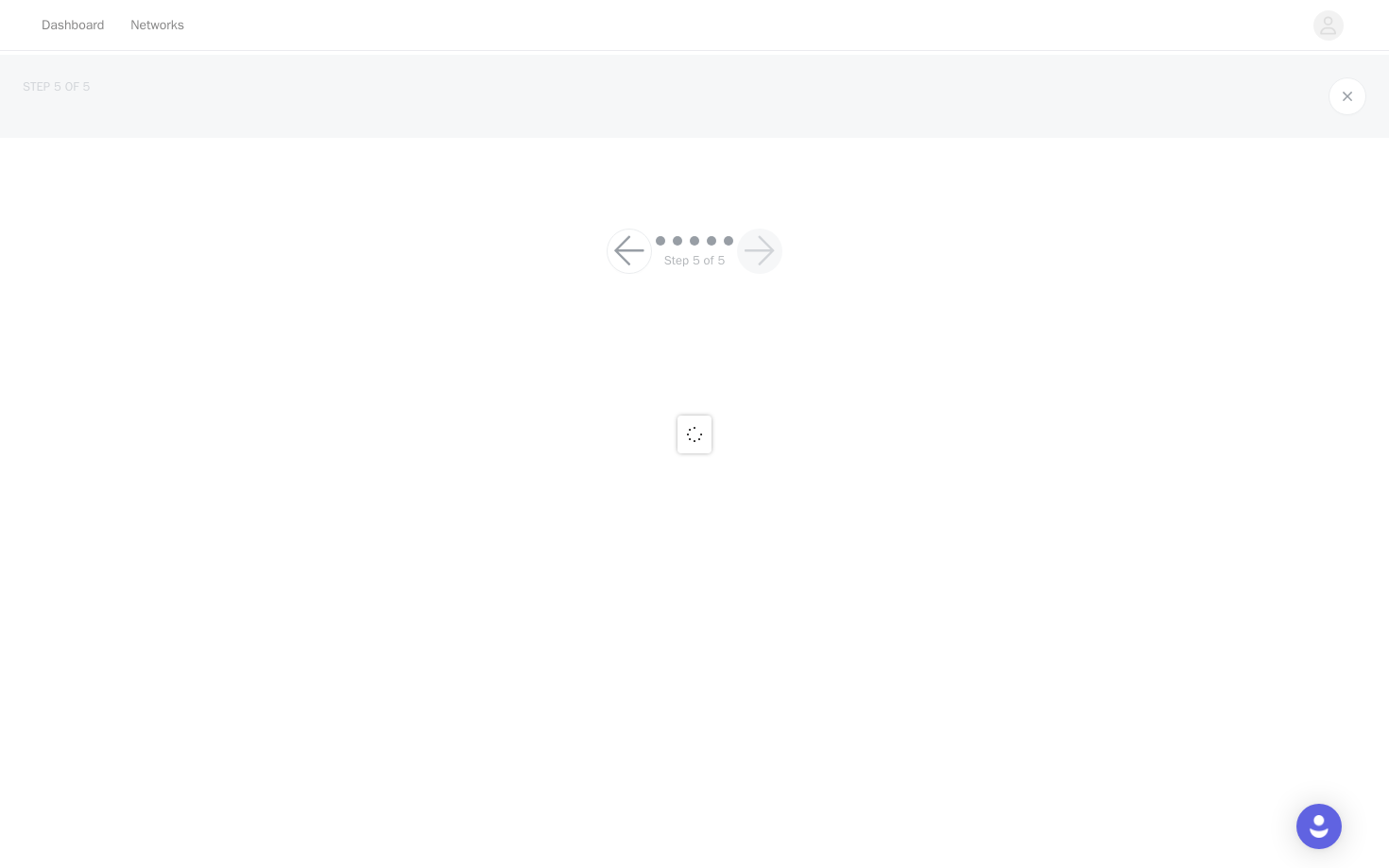 scroll, scrollTop: 0, scrollLeft: 0, axis: both 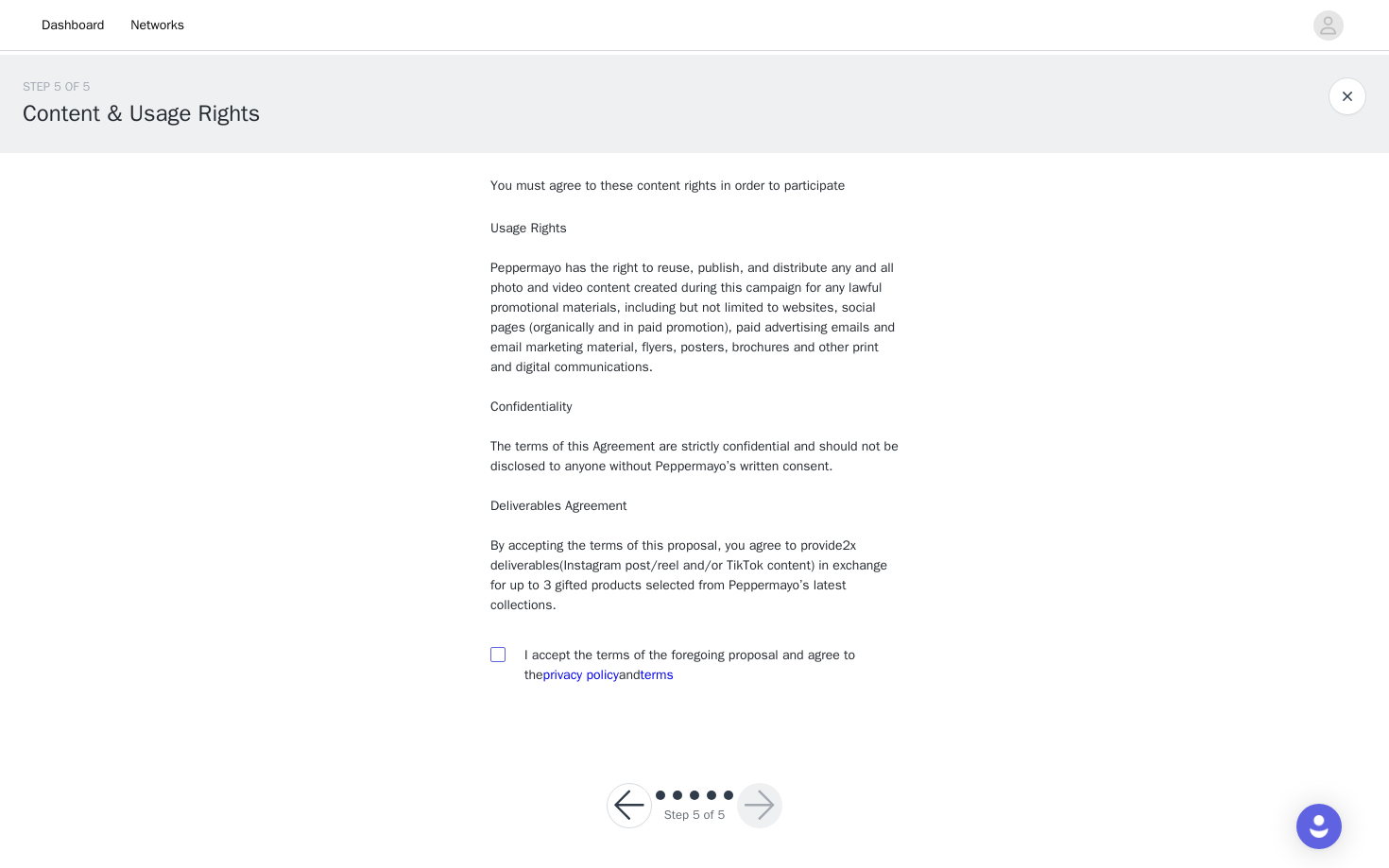 click at bounding box center (497, 654) 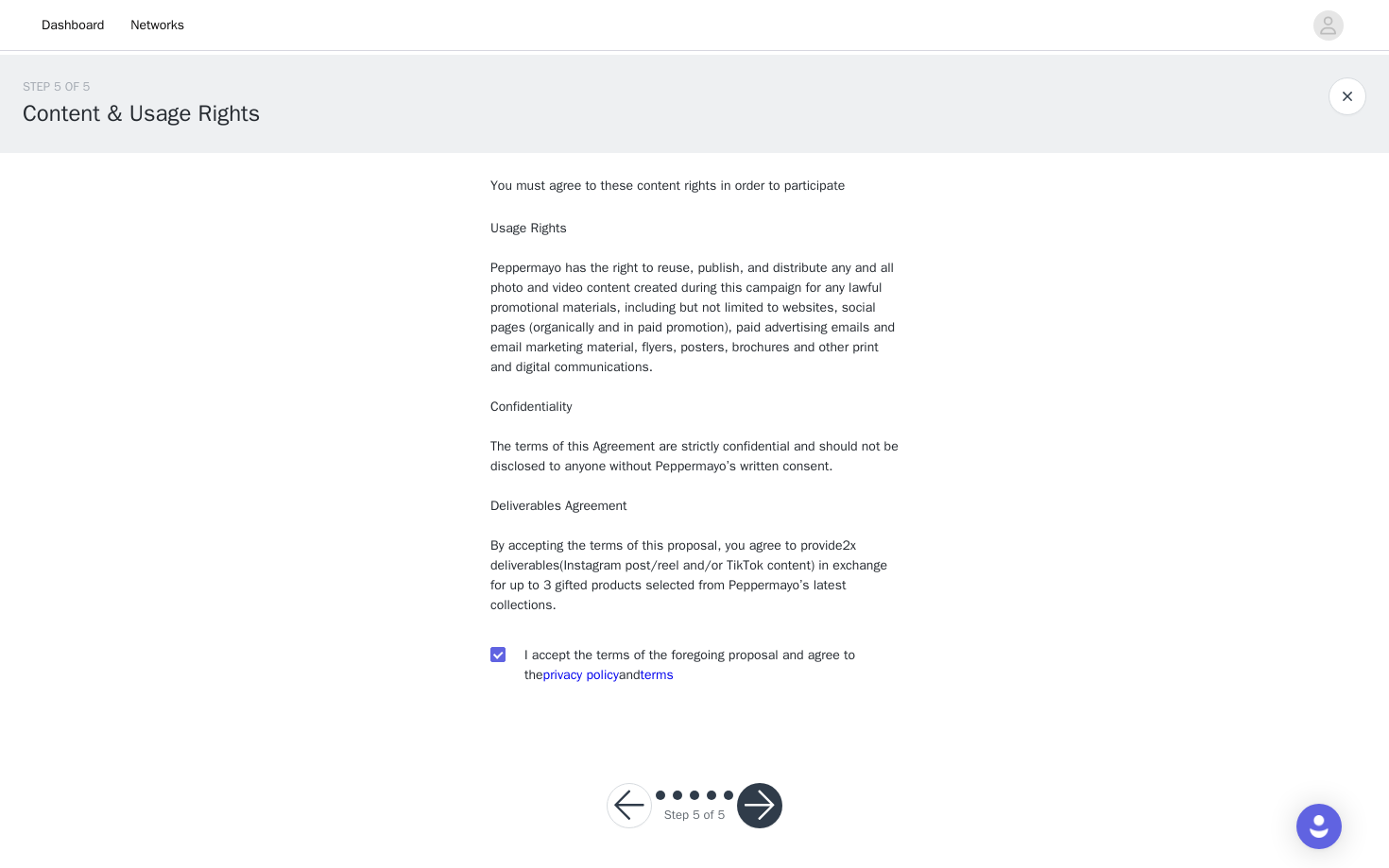 click at bounding box center [760, 806] 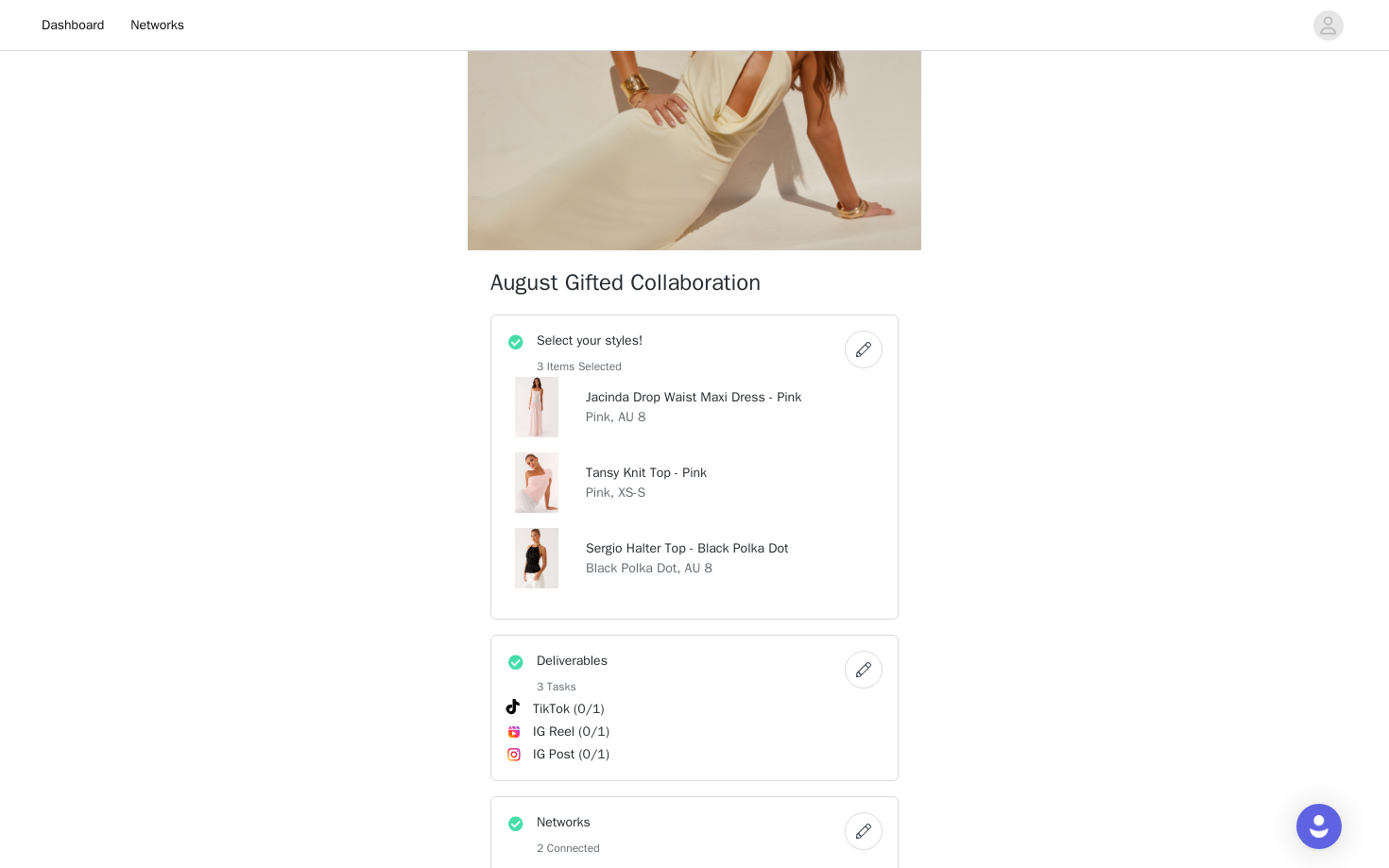 scroll, scrollTop: 150, scrollLeft: 0, axis: vertical 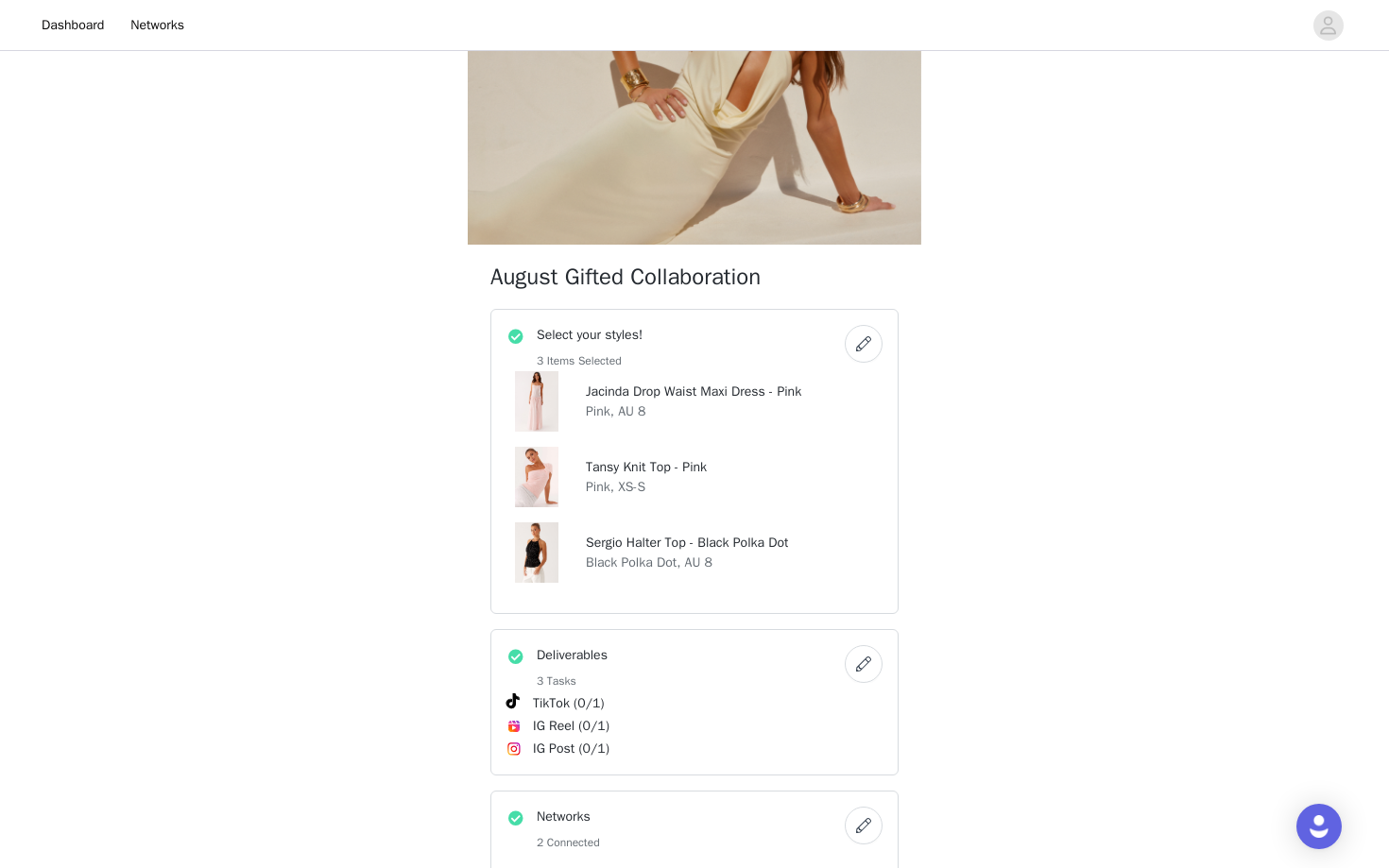 click at bounding box center [864, 344] 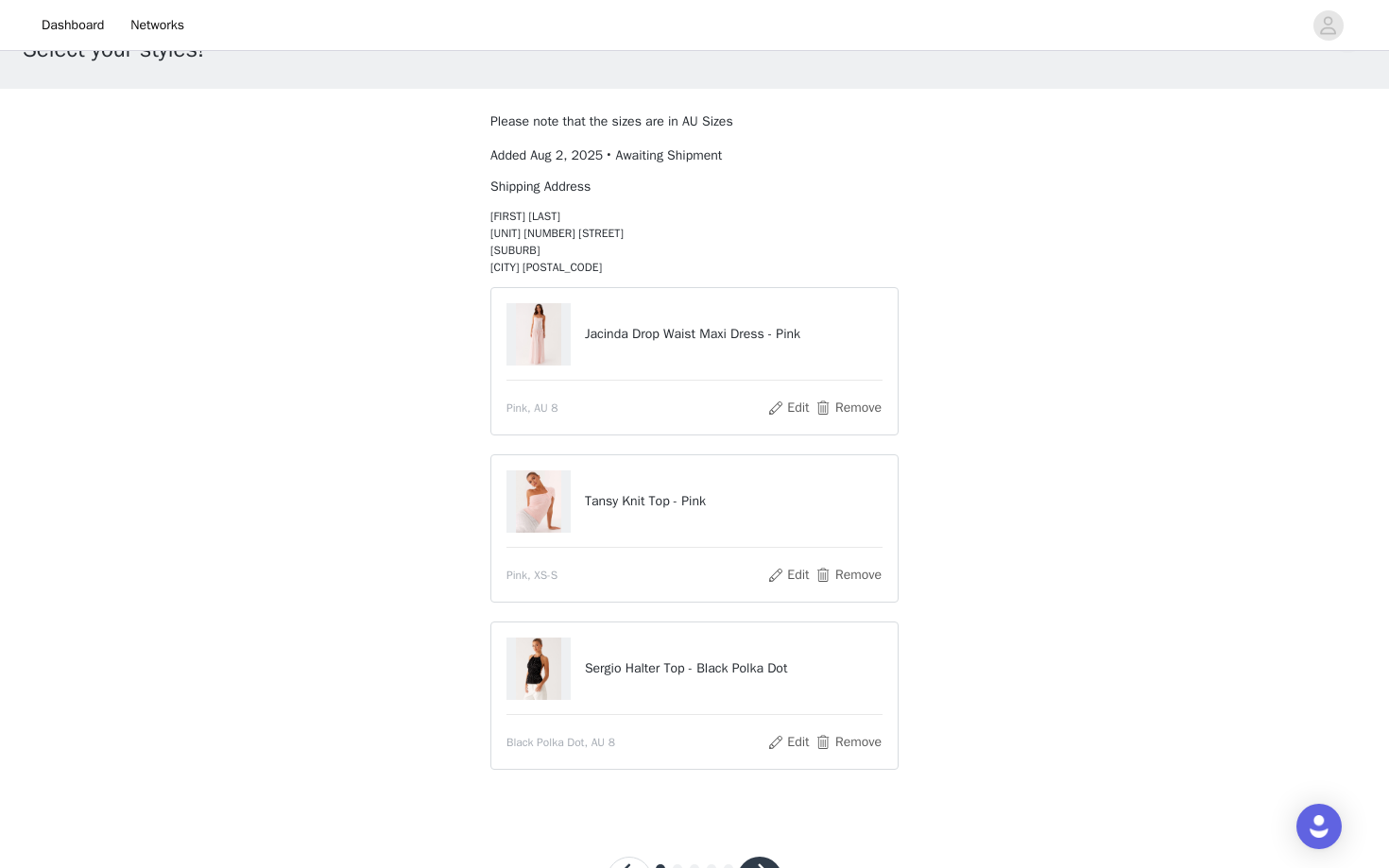 scroll, scrollTop: 0, scrollLeft: 0, axis: both 